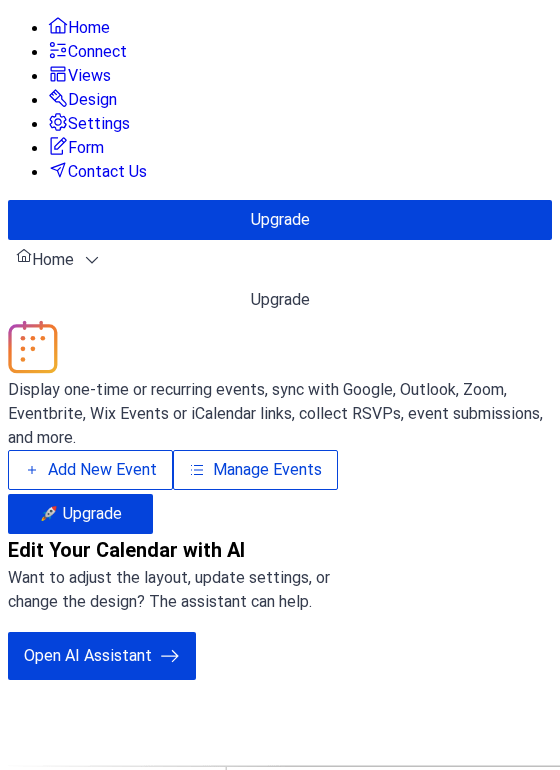 scroll, scrollTop: 0, scrollLeft: 0, axis: both 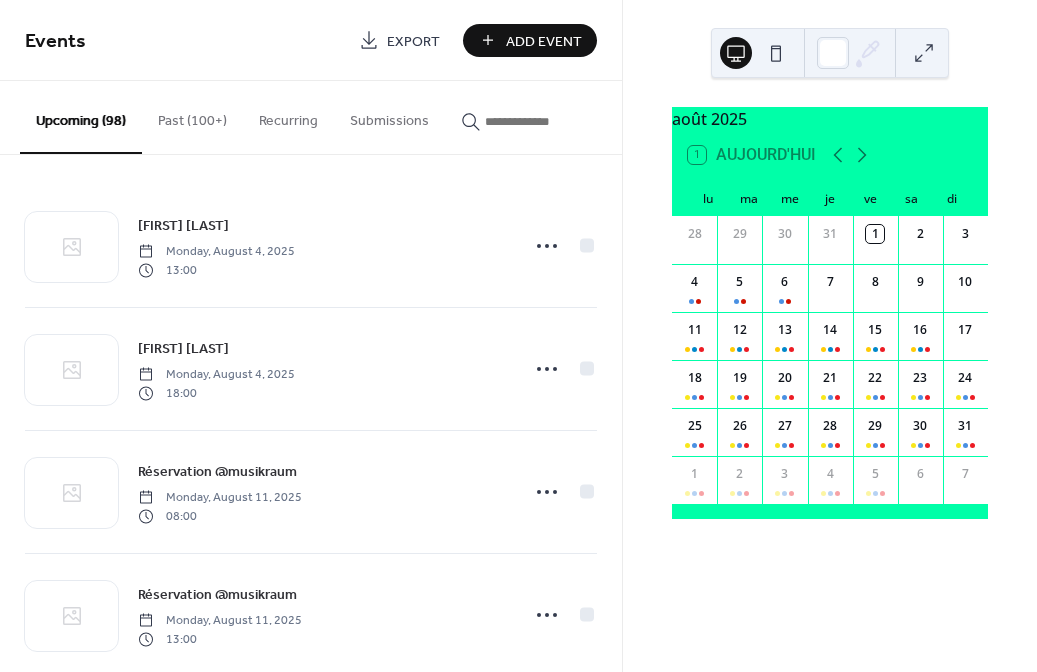 click at bounding box center (545, 121) 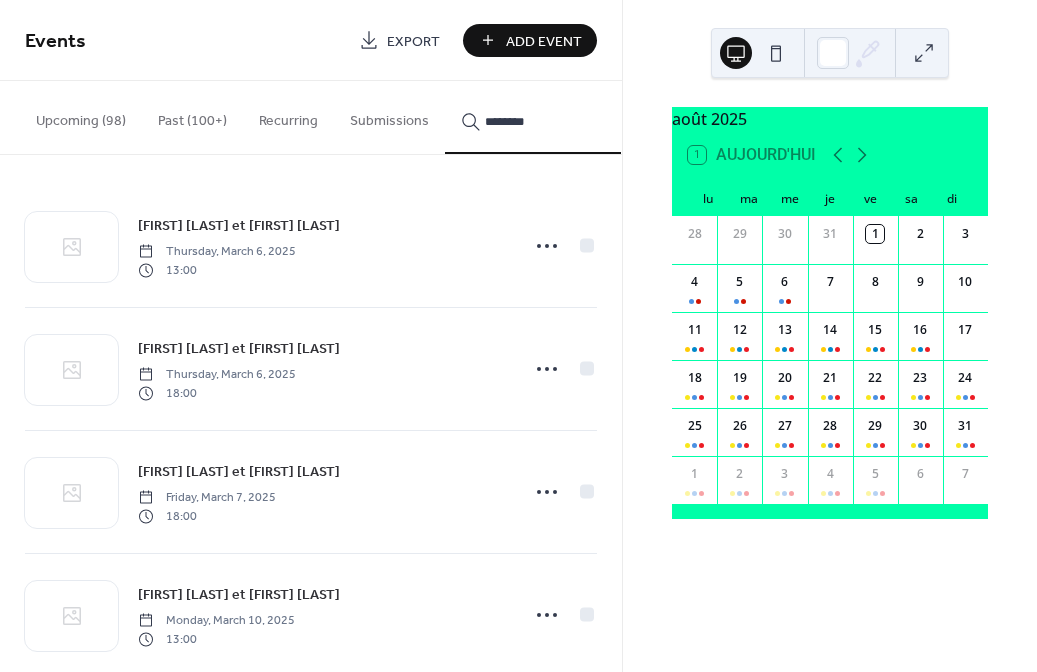 type on "********" 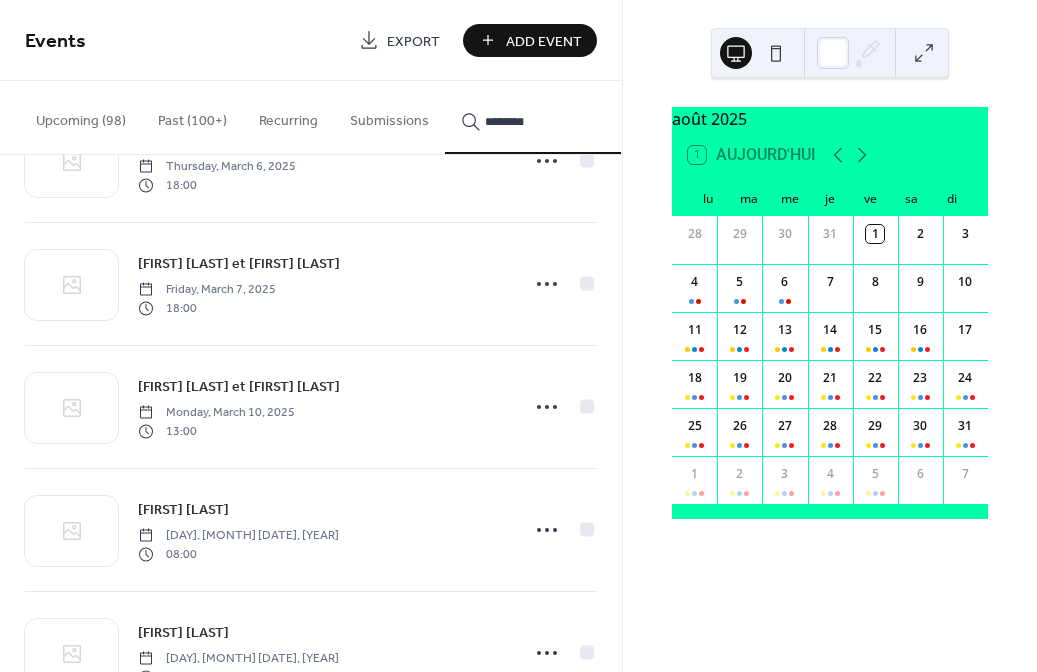 scroll, scrollTop: 223, scrollLeft: 0, axis: vertical 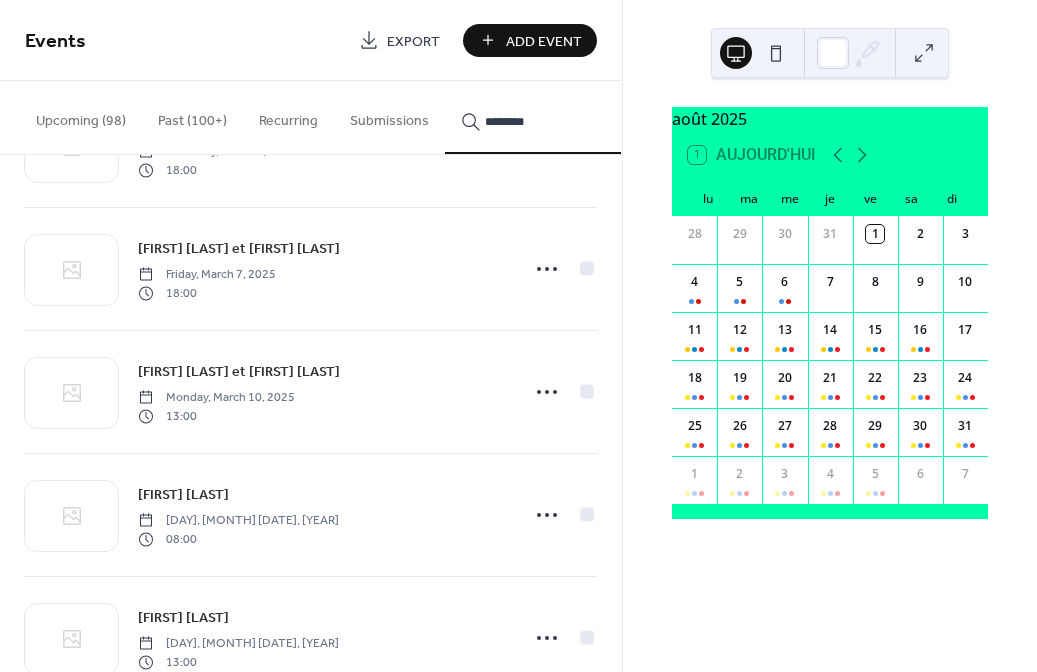 click 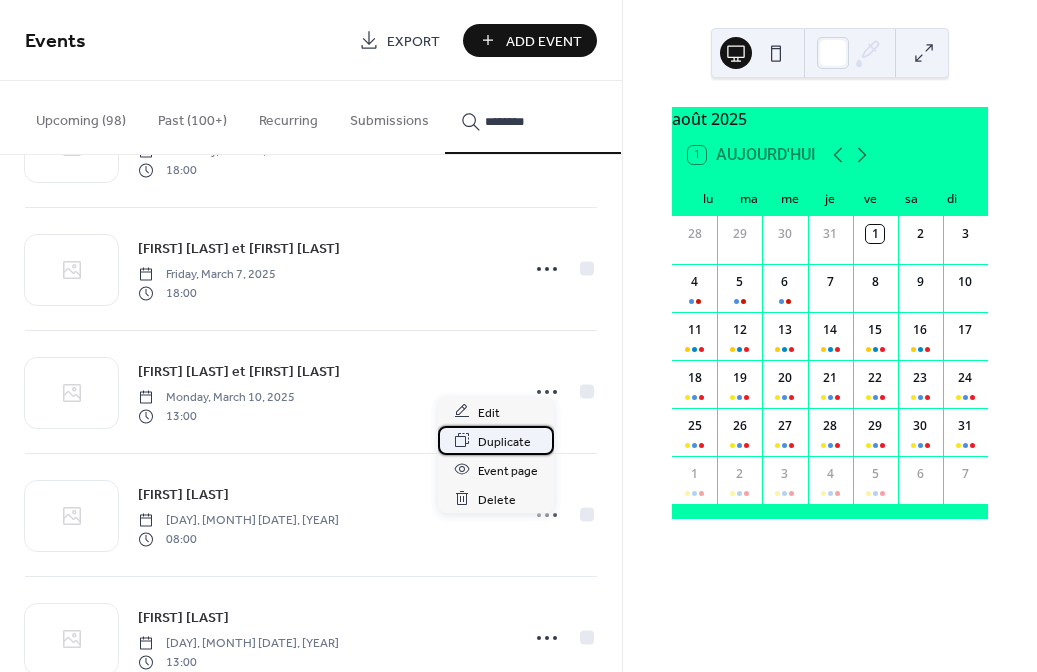 click on "Duplicate" at bounding box center (504, 441) 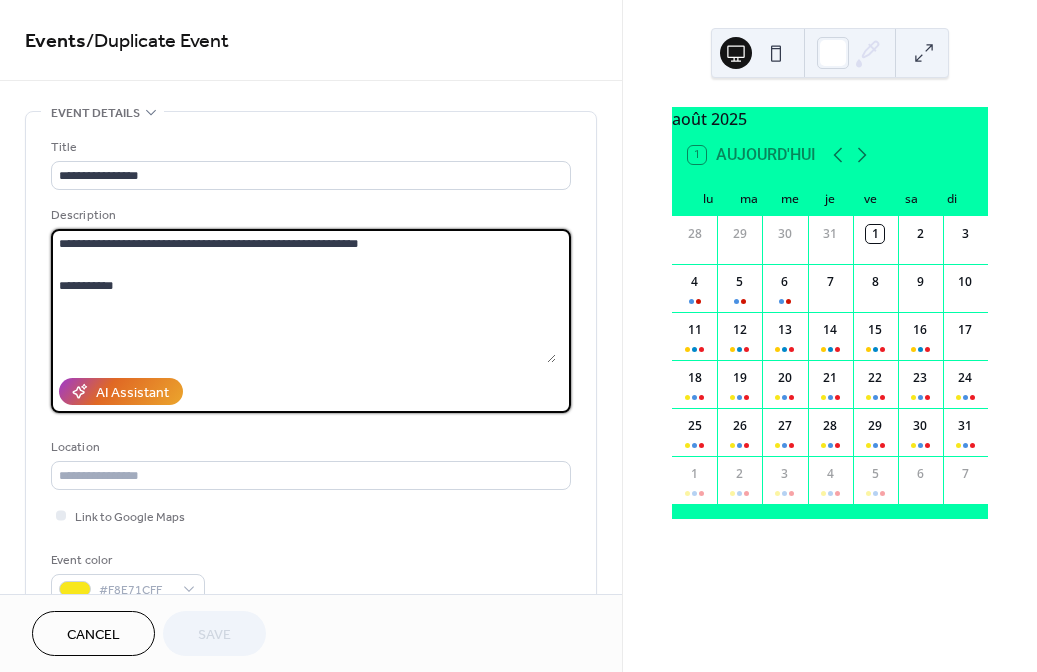 drag, startPoint x: 131, startPoint y: 291, endPoint x: 1, endPoint y: 294, distance: 130.0346 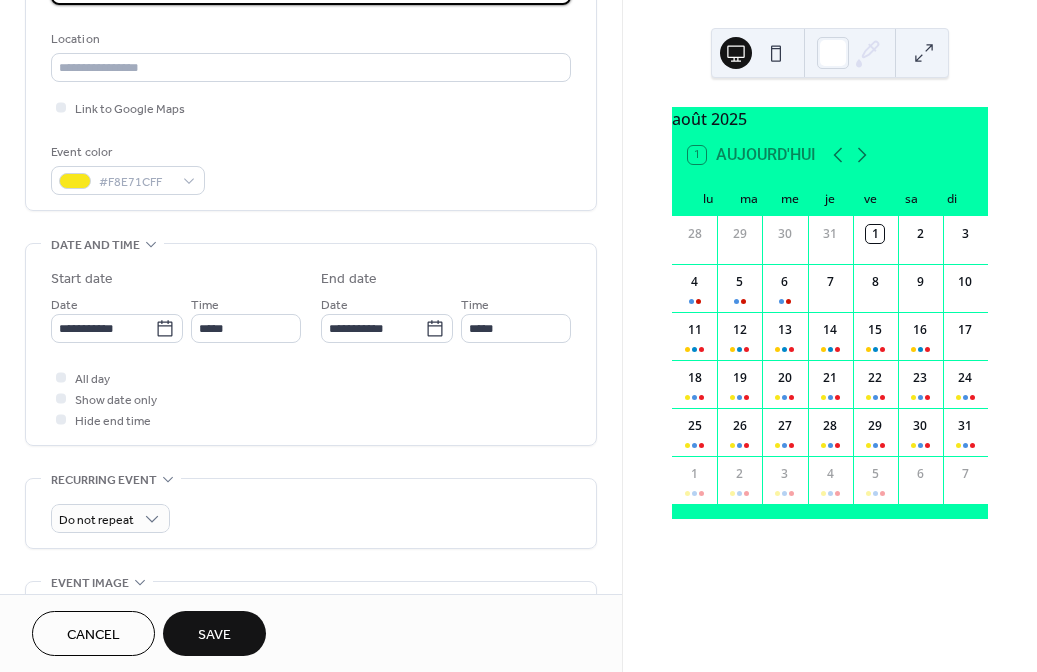 scroll, scrollTop: 411, scrollLeft: 0, axis: vertical 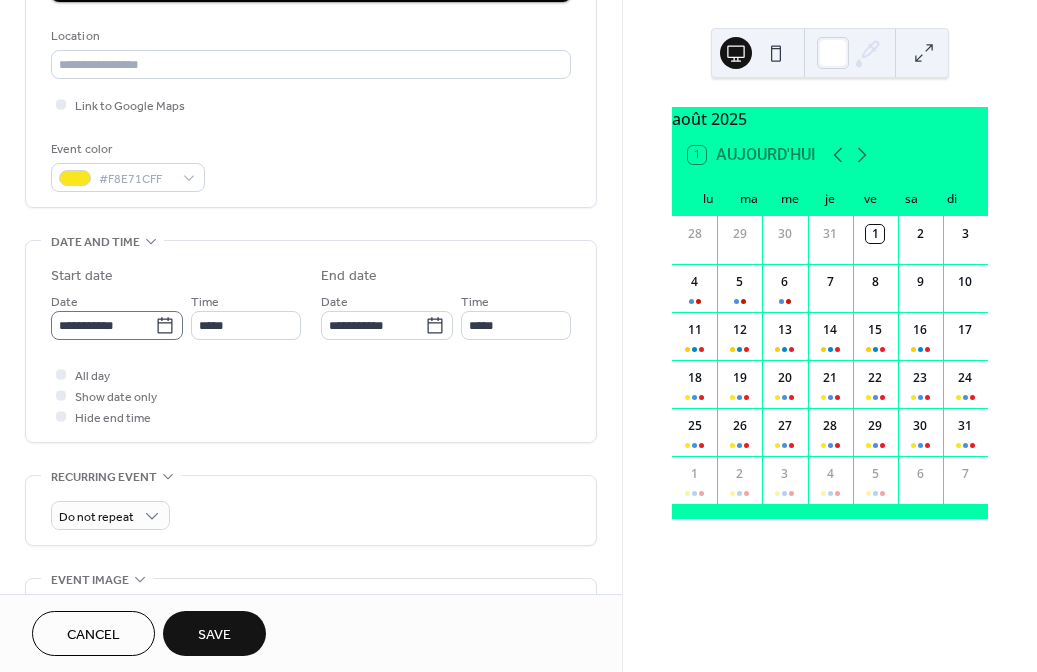 type on "**********" 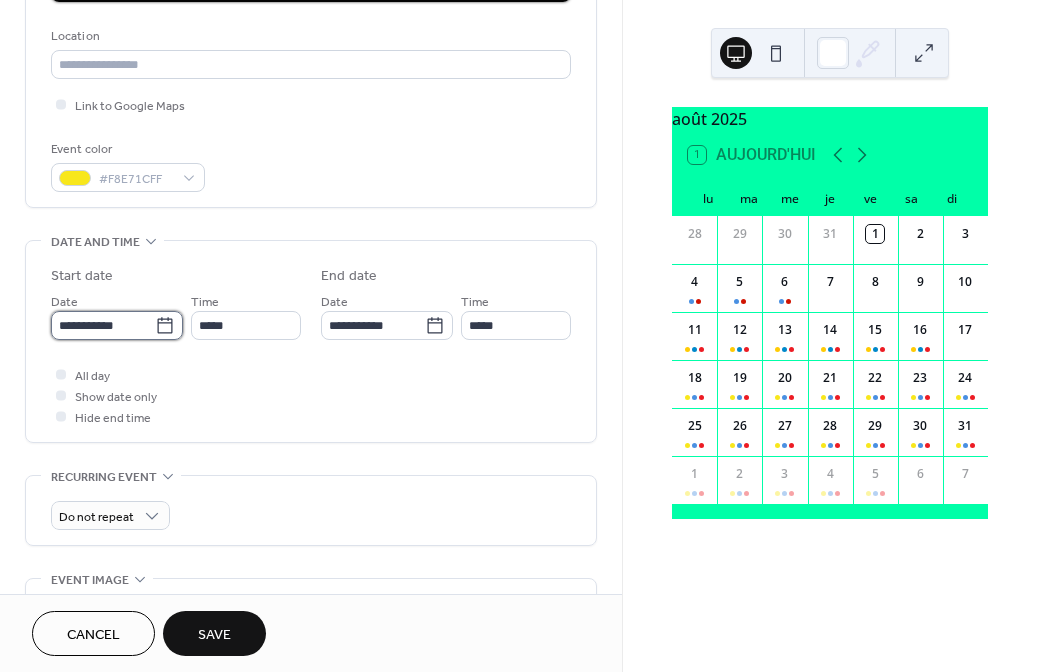 click on "**********" at bounding box center (103, 325) 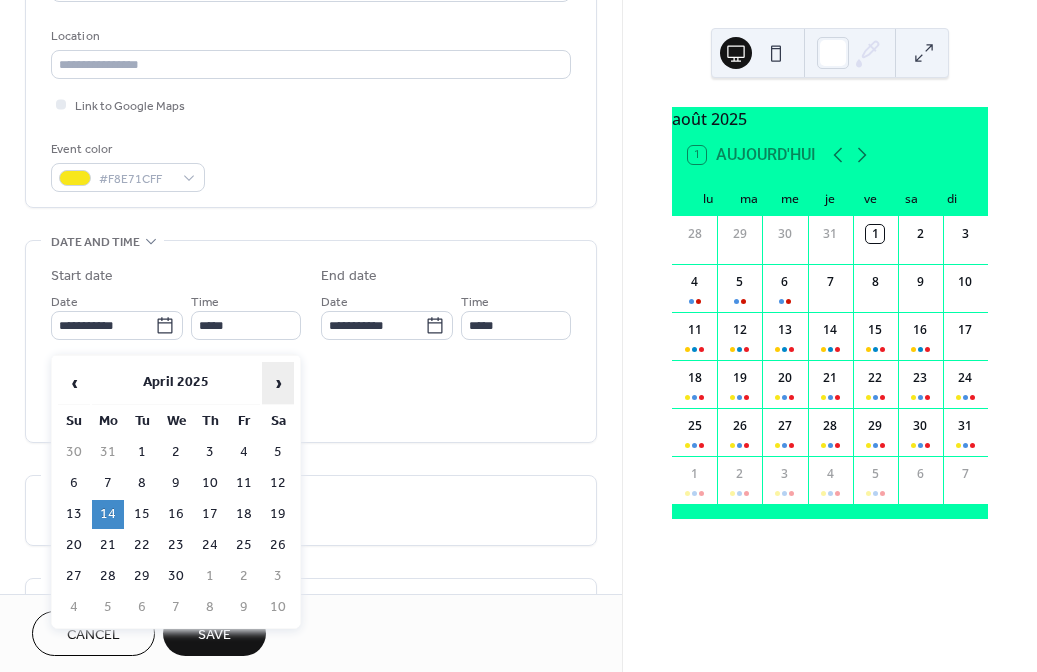 click on "›" at bounding box center (278, 383) 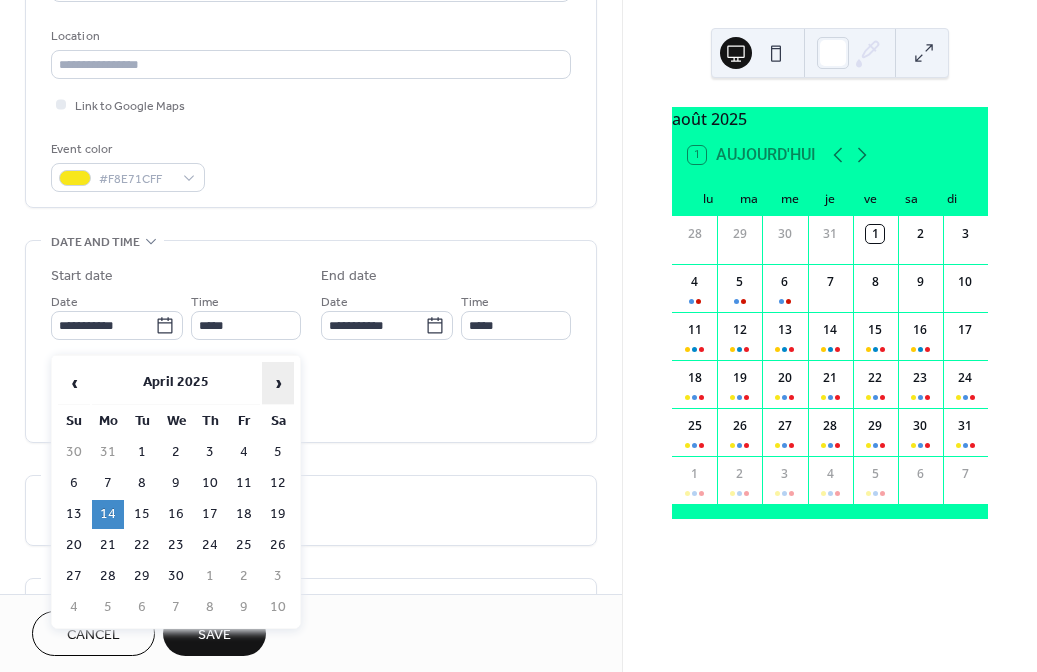 click on "›" at bounding box center [278, 383] 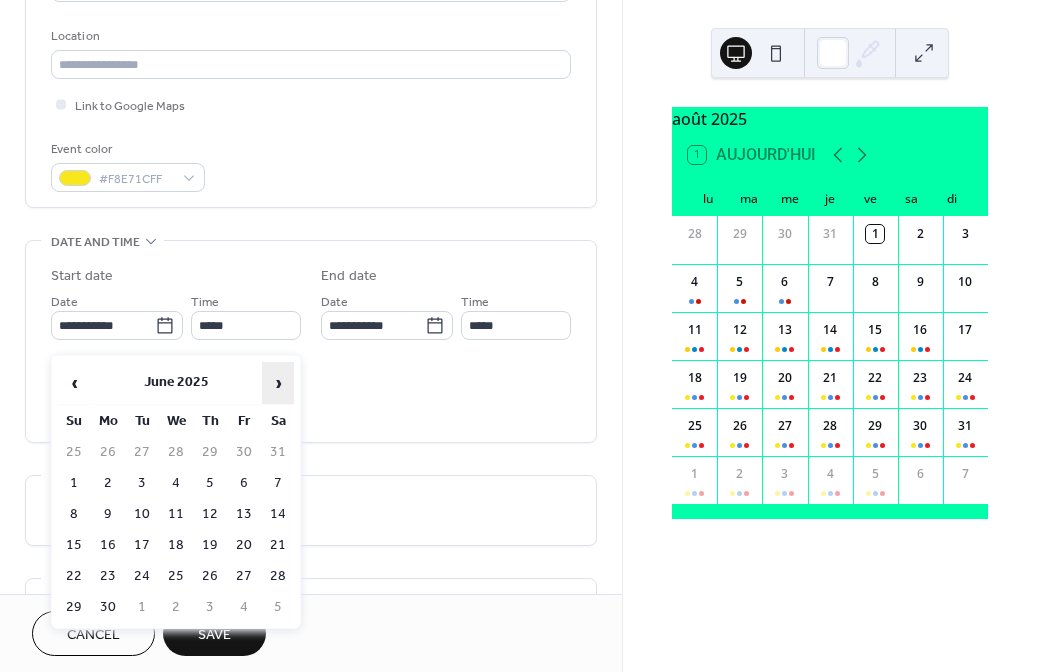 click on "›" at bounding box center [278, 383] 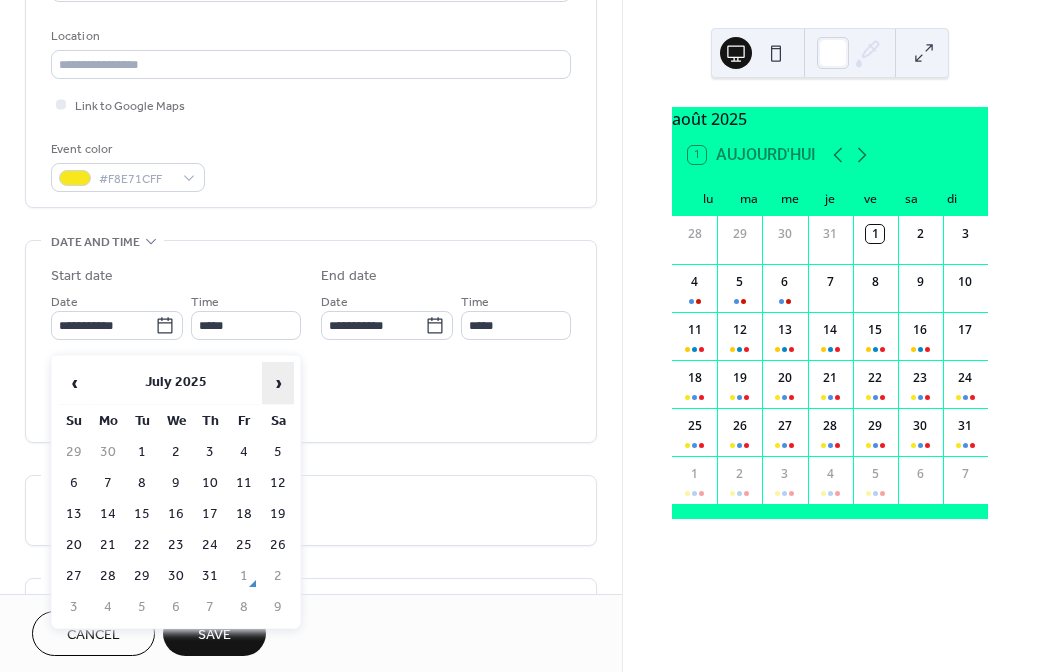 click on "›" at bounding box center (278, 383) 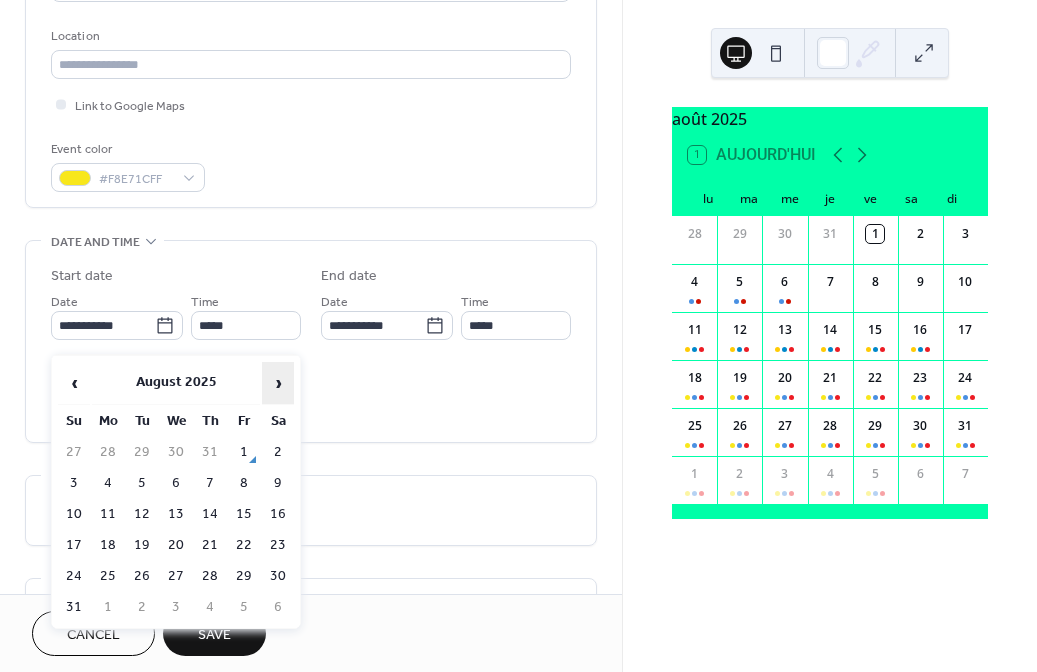 click on "›" at bounding box center (278, 383) 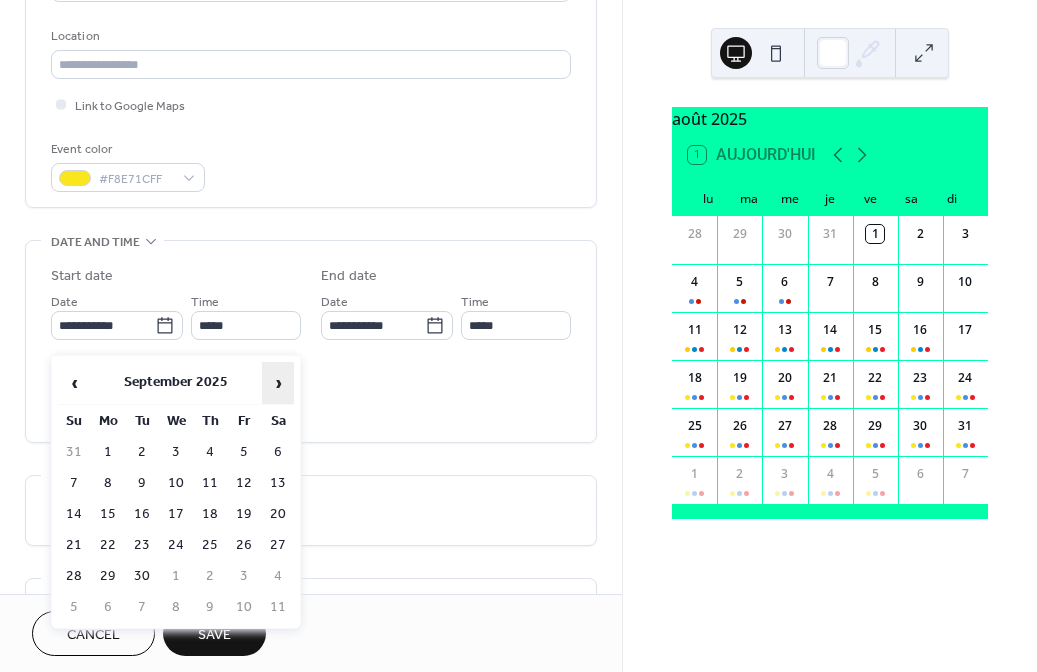 click on "›" at bounding box center [278, 383] 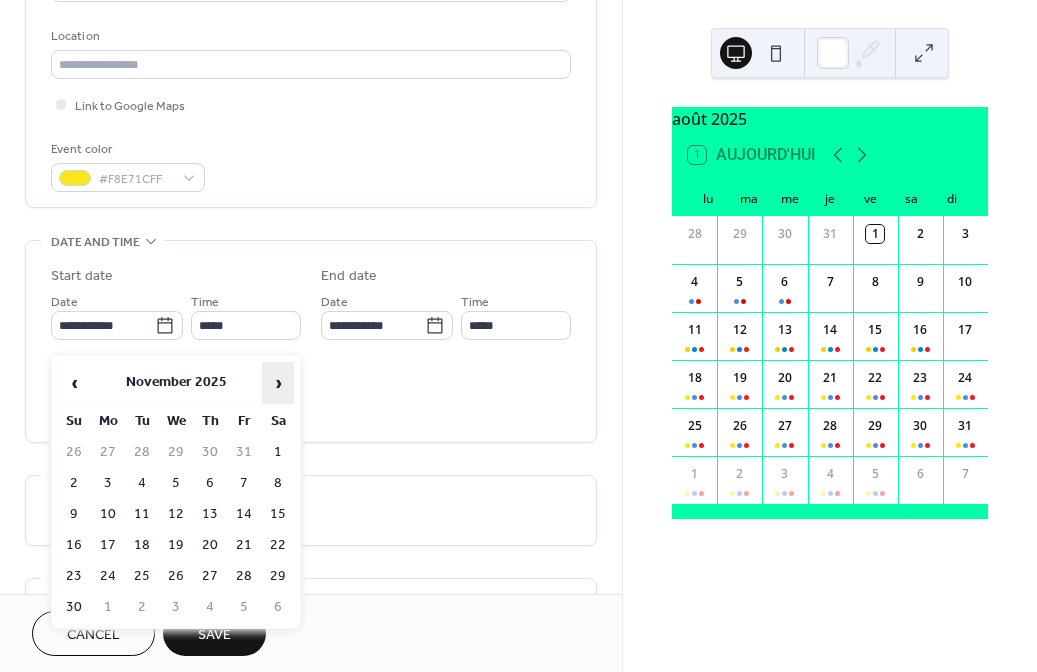 click on "›" at bounding box center (278, 383) 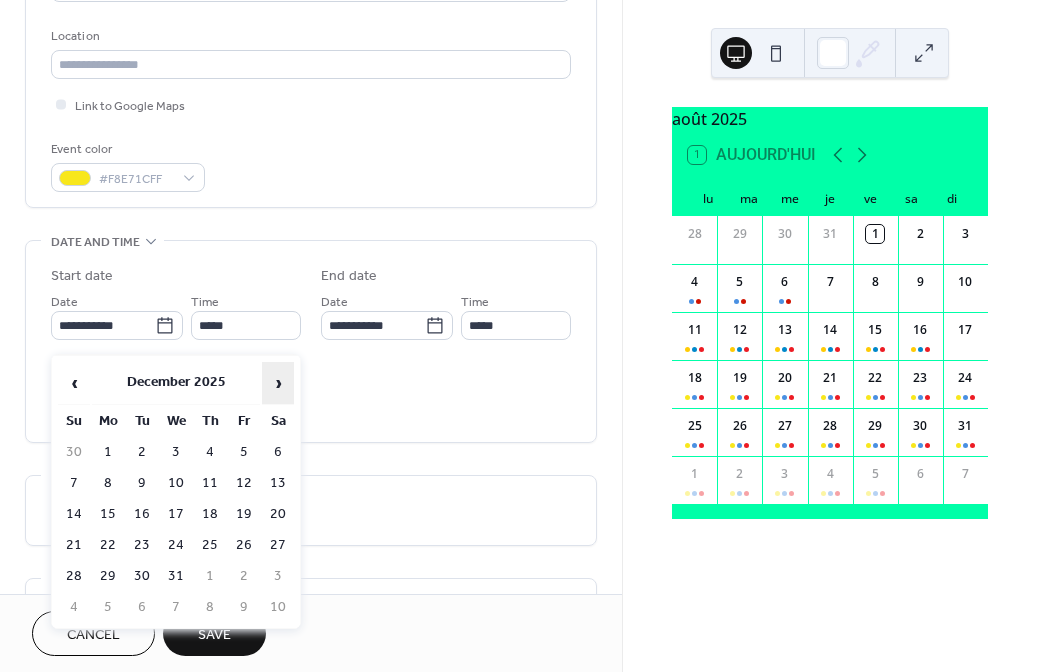 click on "›" at bounding box center [278, 383] 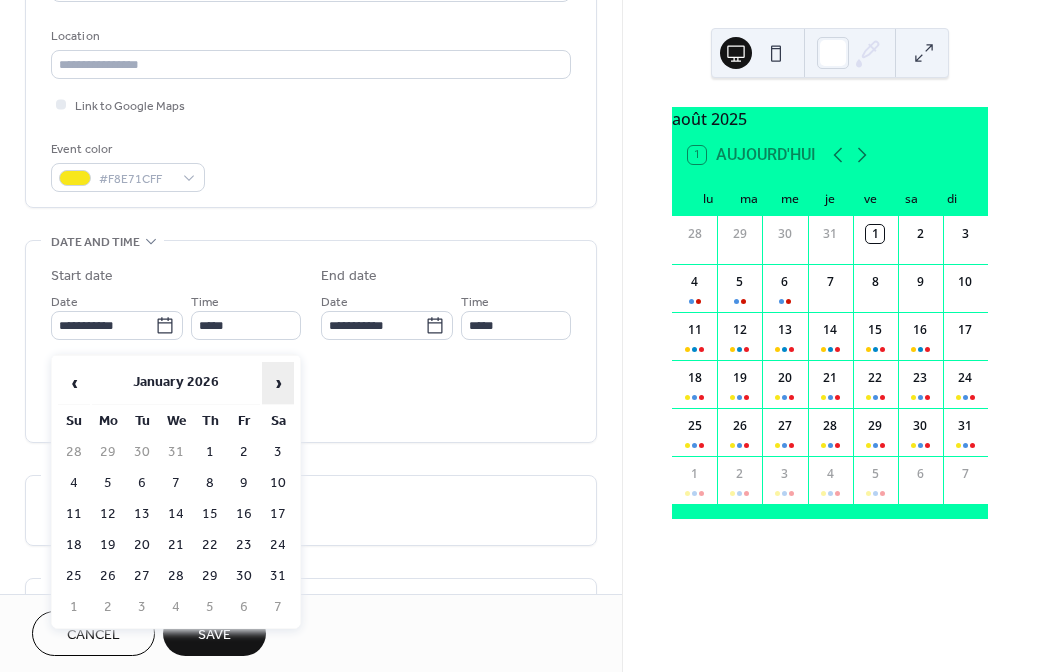 click on "›" at bounding box center [278, 383] 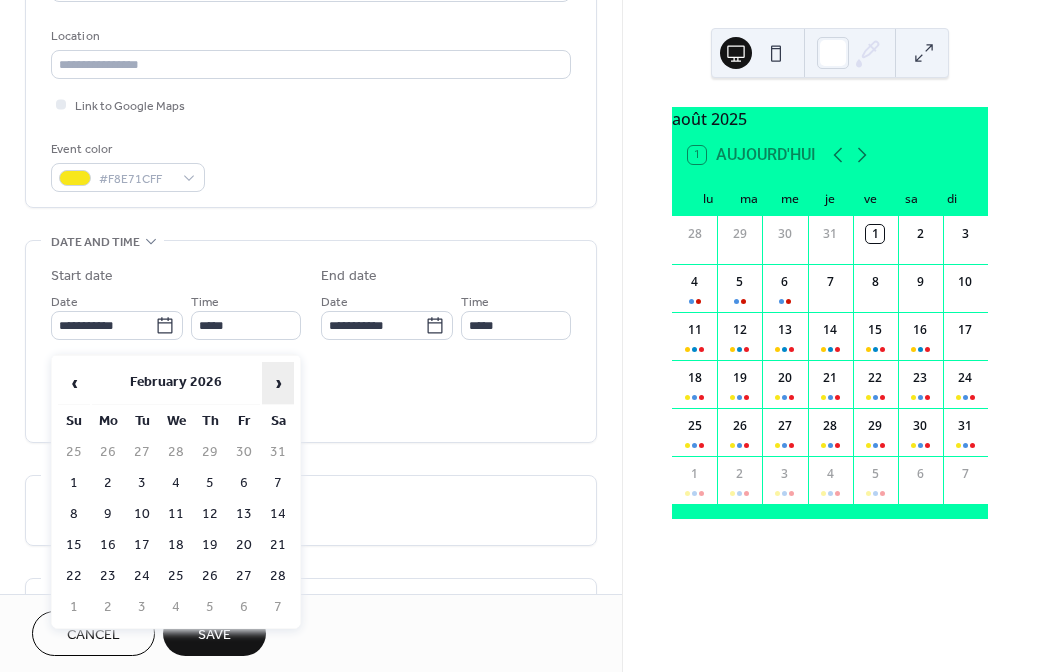 click on "›" at bounding box center [278, 383] 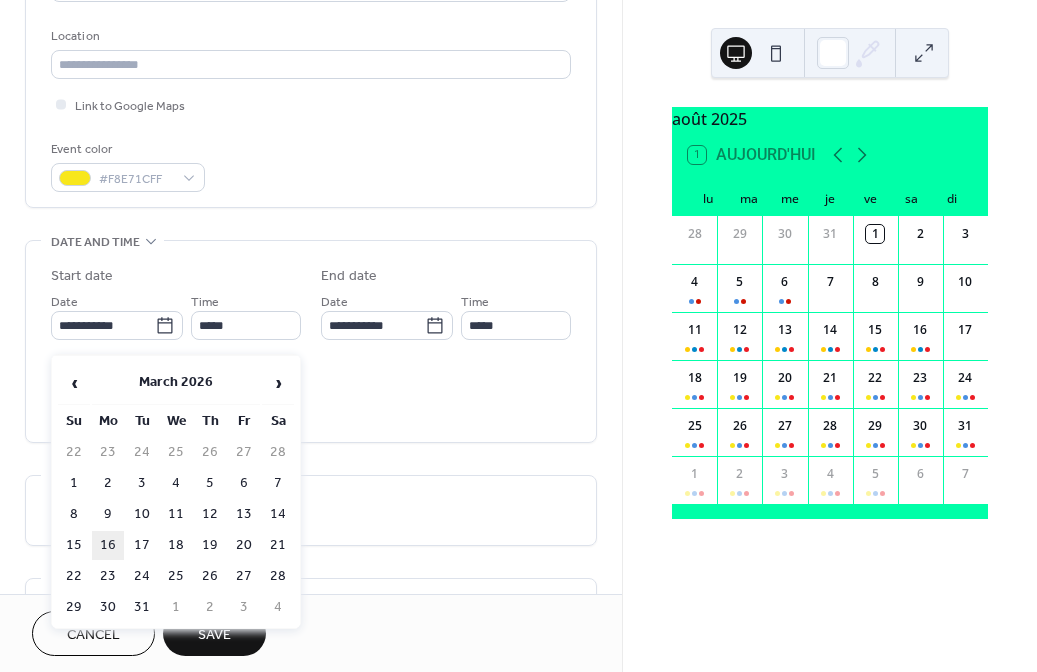 click on "16" at bounding box center (108, 545) 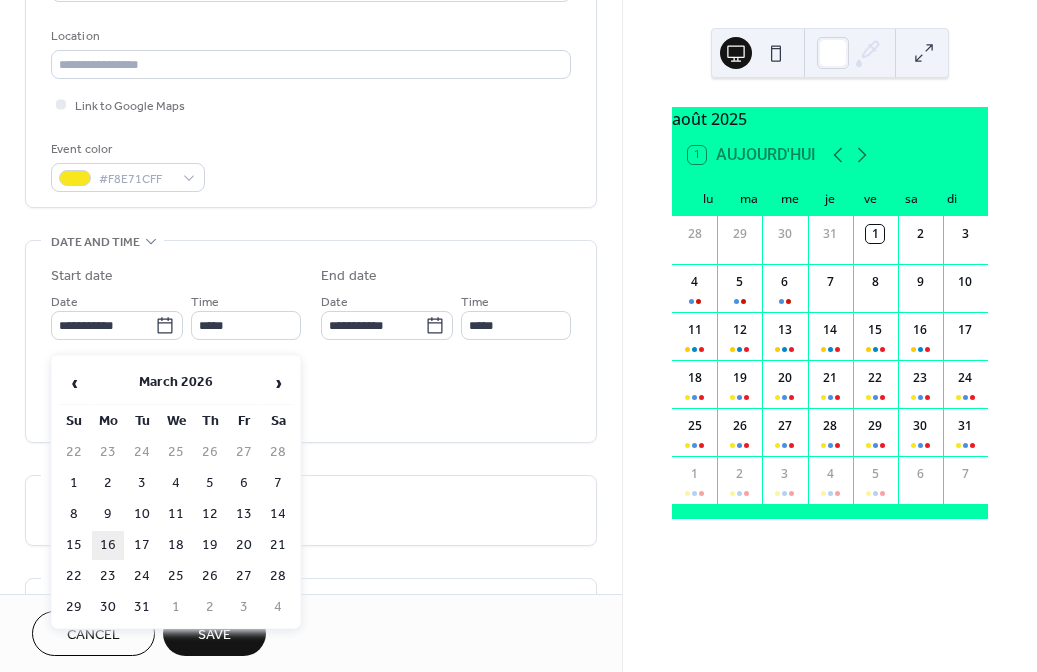 type on "**********" 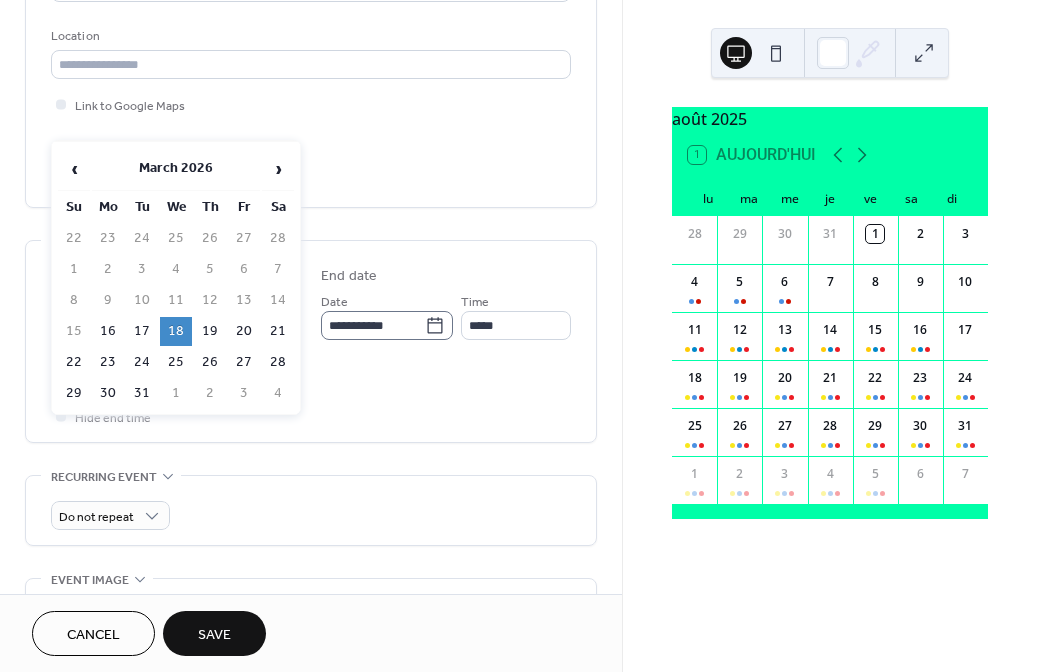 click 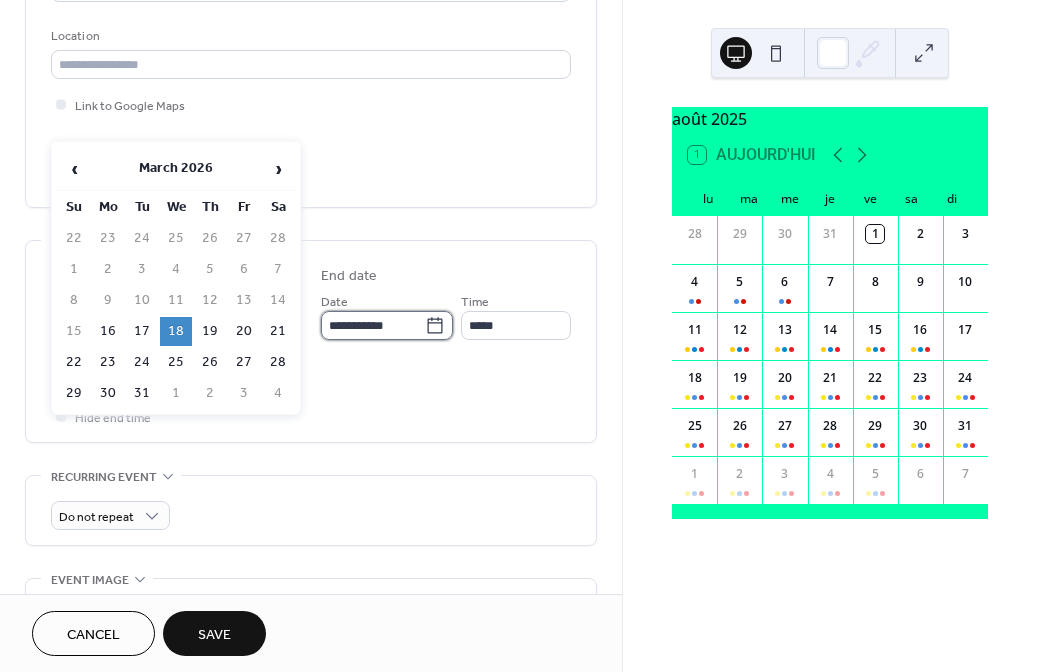click on "**********" at bounding box center [373, 325] 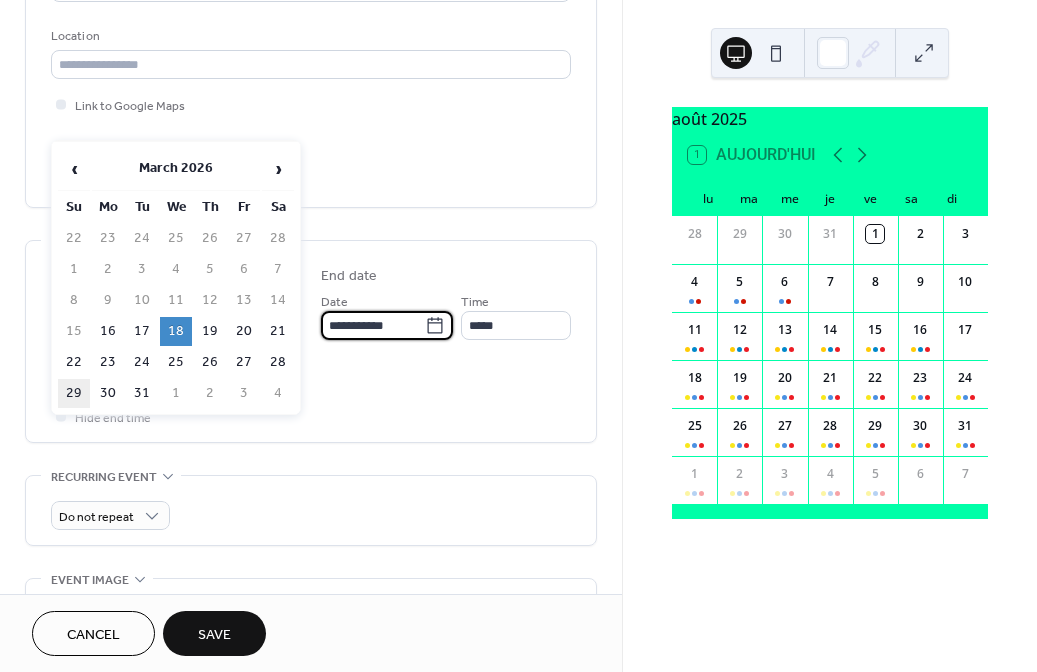 click on "29" at bounding box center [74, 393] 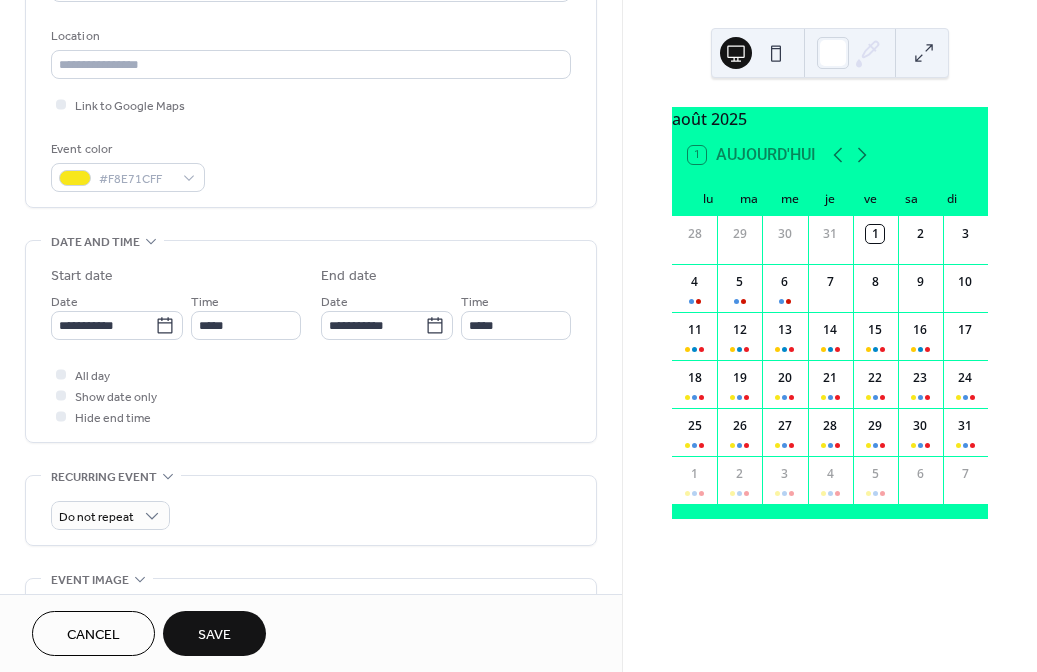 type on "**********" 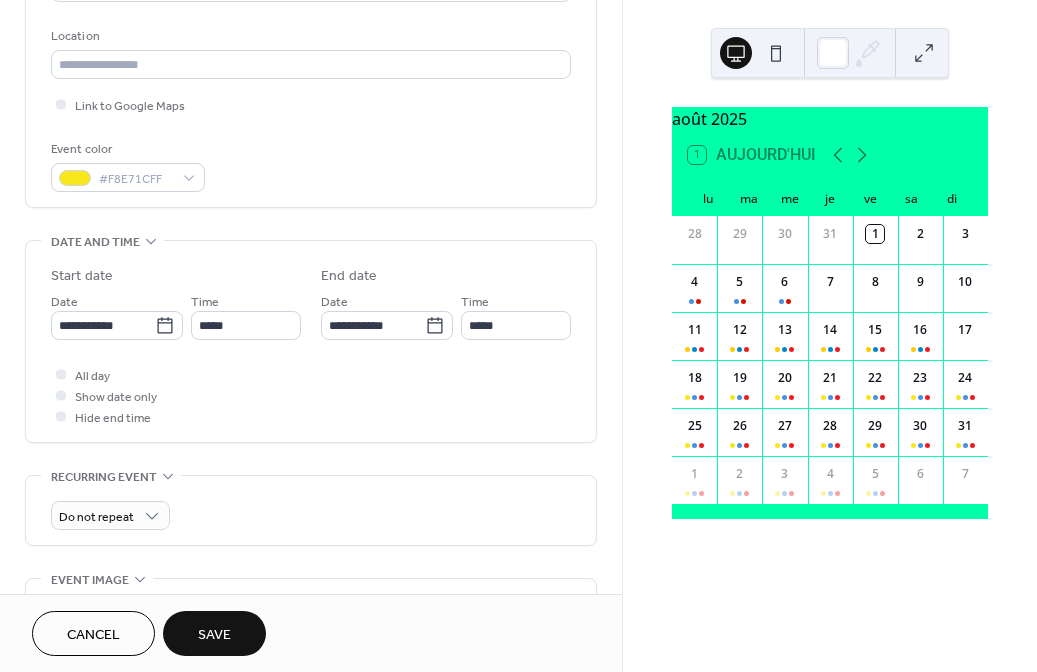 click on "Save" at bounding box center (214, 635) 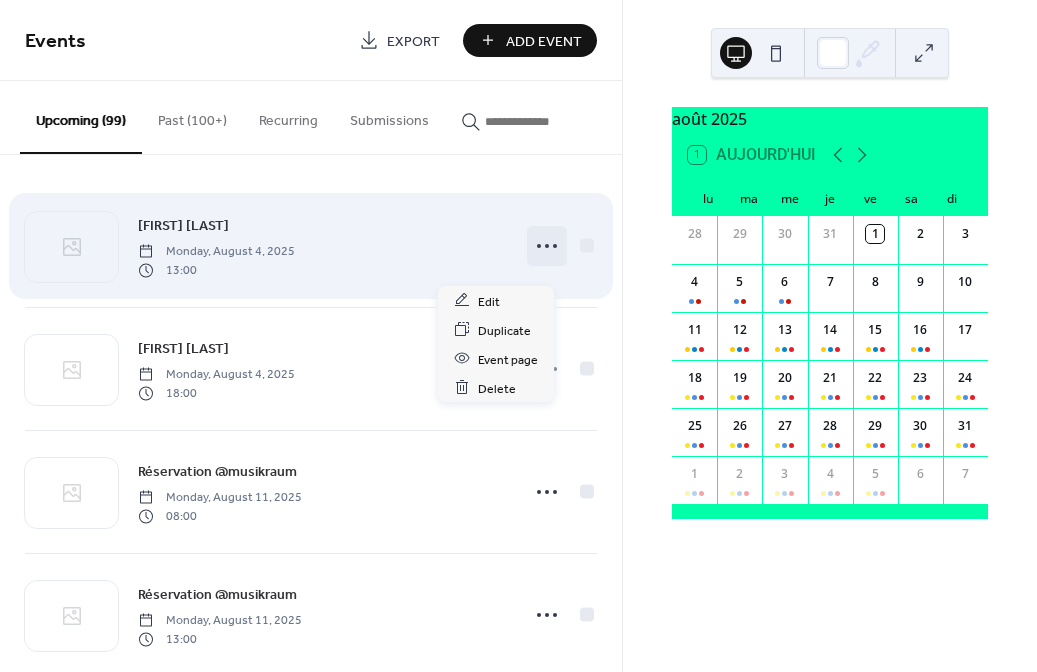click 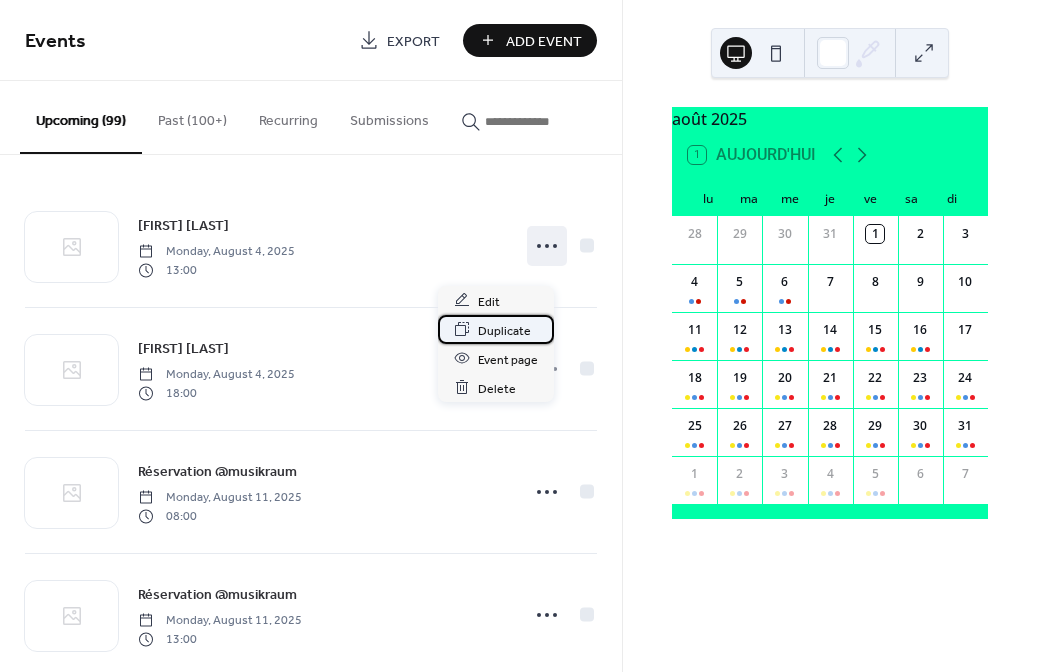 click on "Duplicate" at bounding box center [504, 330] 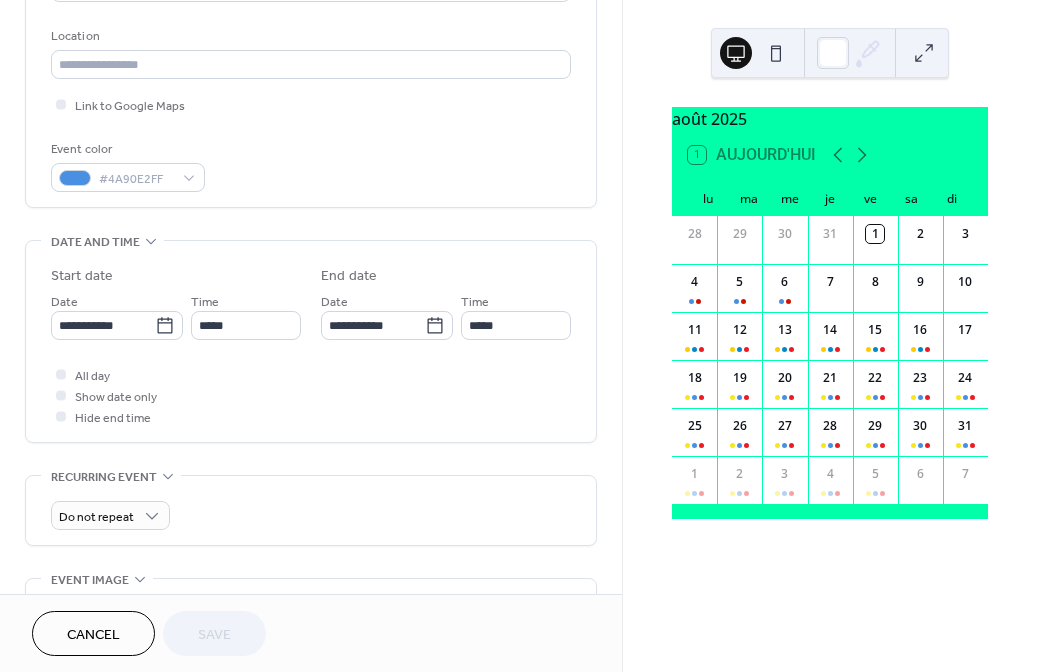 scroll, scrollTop: 421, scrollLeft: 0, axis: vertical 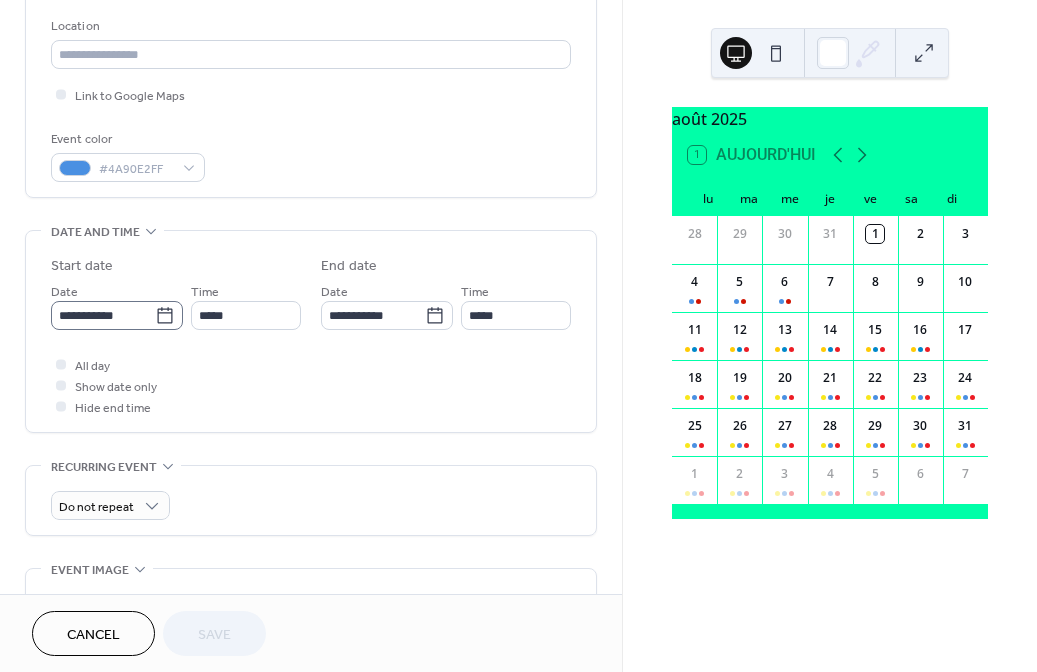 click 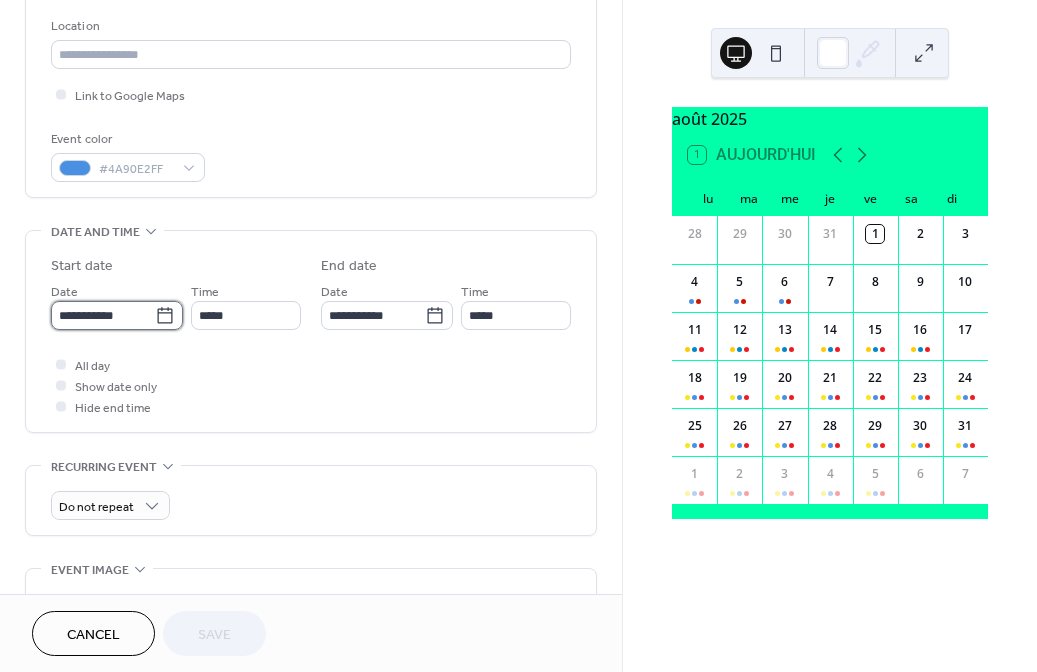 click on "**********" at bounding box center (103, 315) 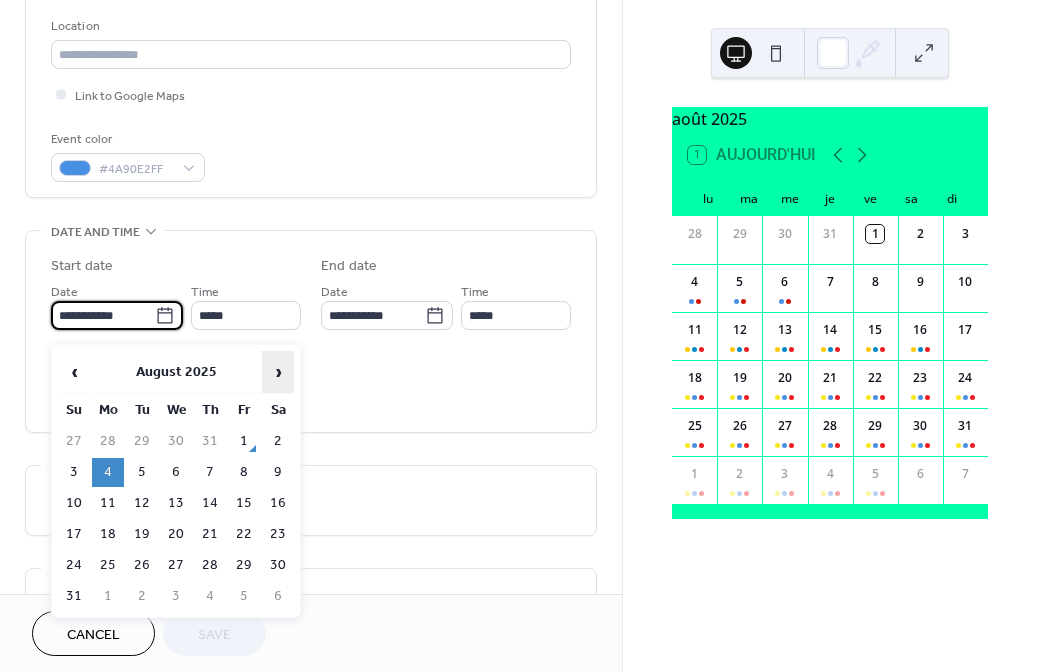 click on "›" at bounding box center (278, 372) 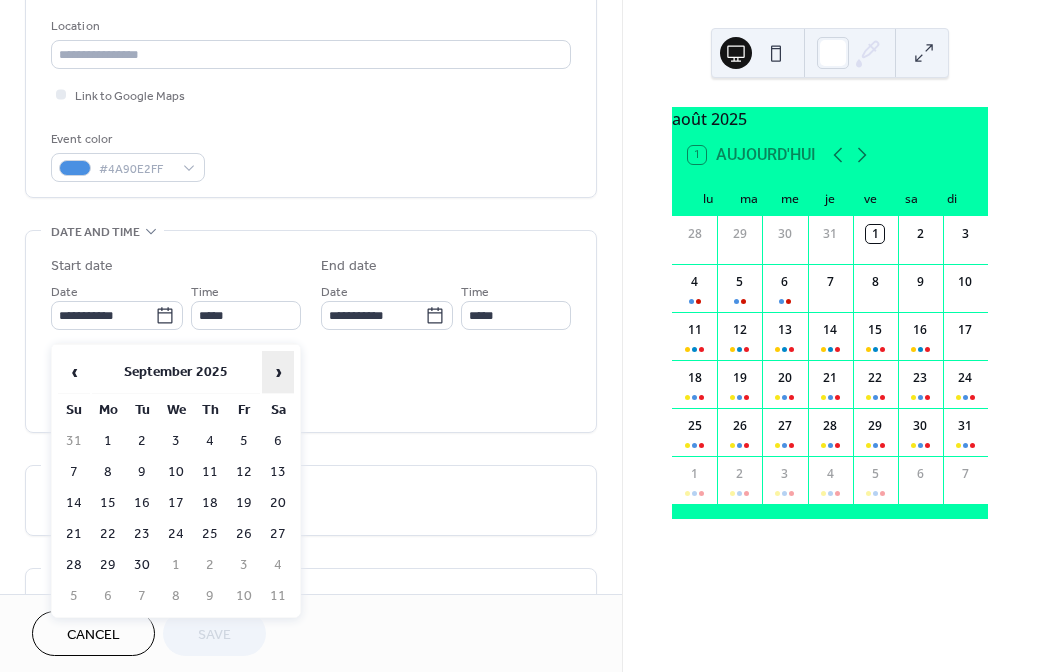 click on "›" at bounding box center [278, 372] 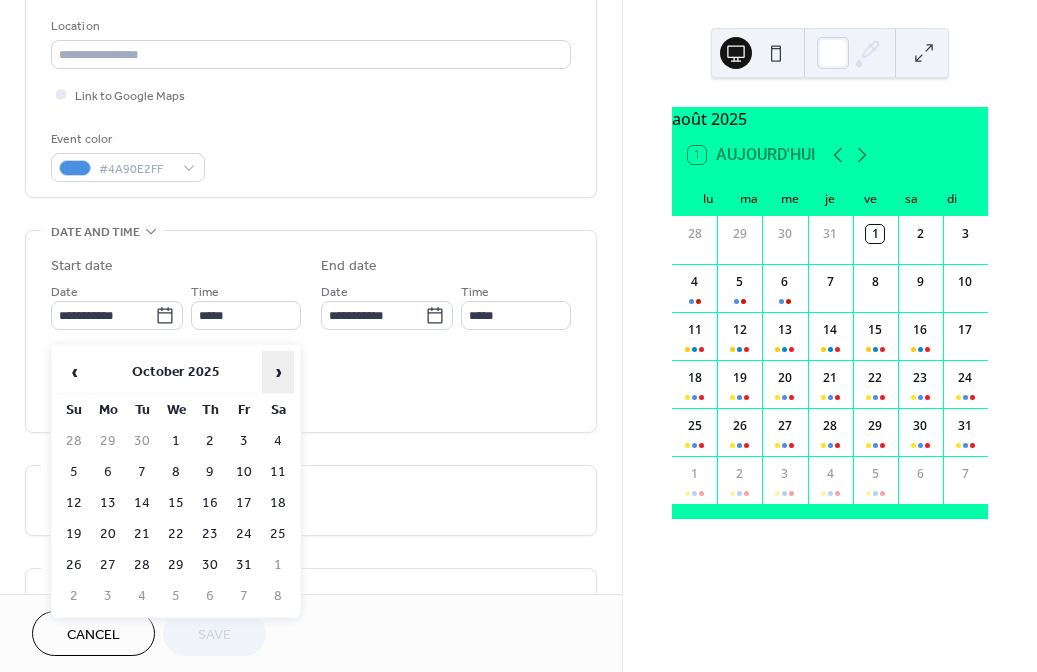 click on "›" at bounding box center [278, 372] 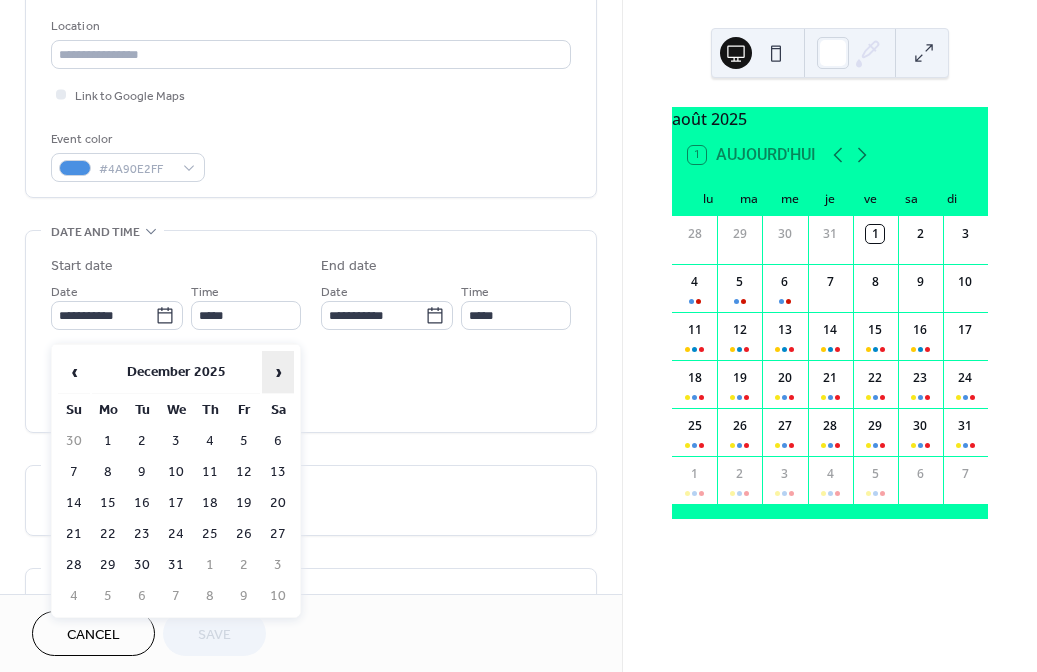 click on "›" at bounding box center [278, 372] 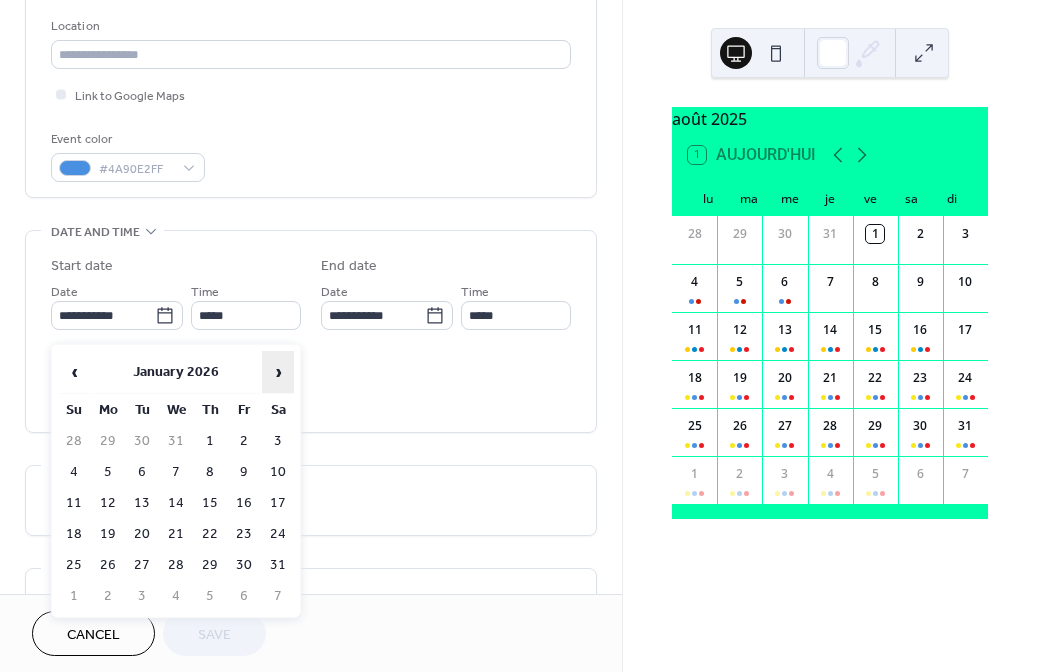 click on "›" at bounding box center (278, 372) 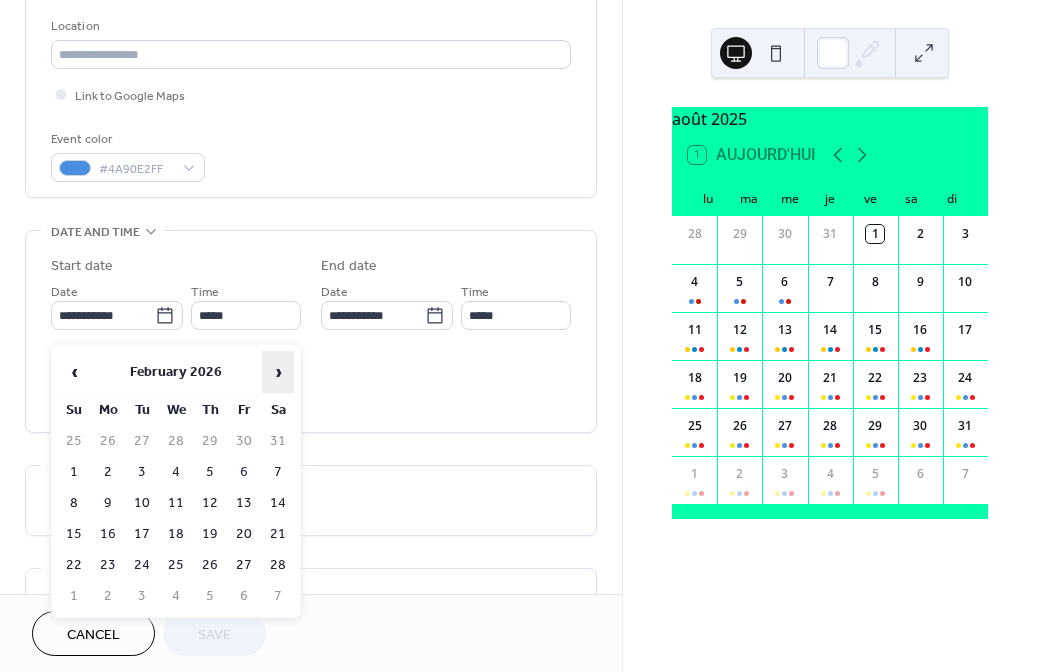 click on "›" at bounding box center (278, 372) 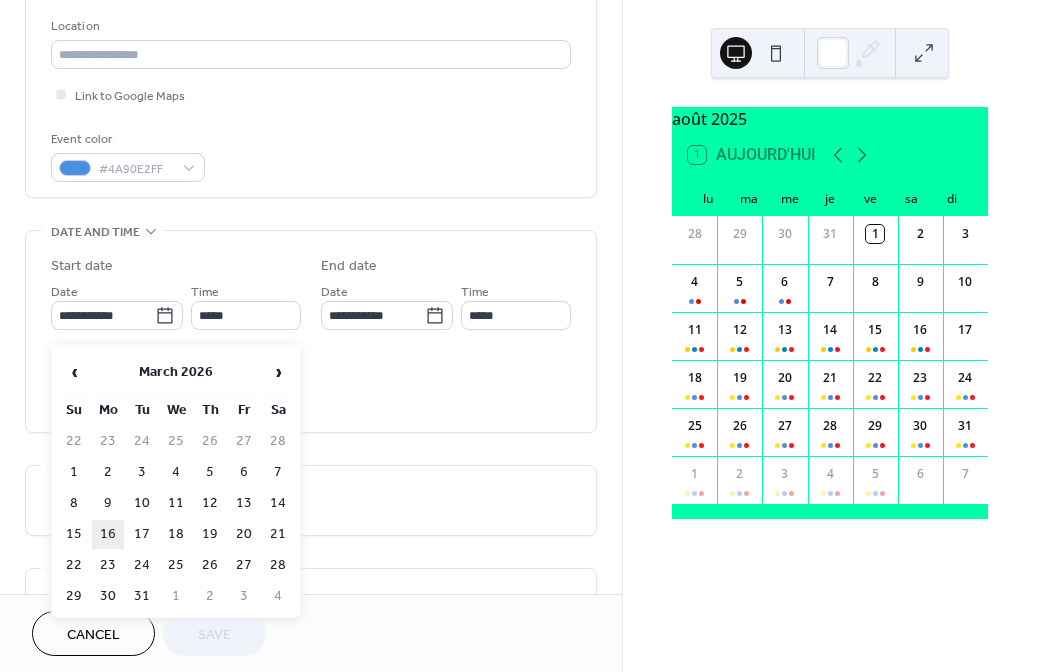 click on "16" at bounding box center [108, 534] 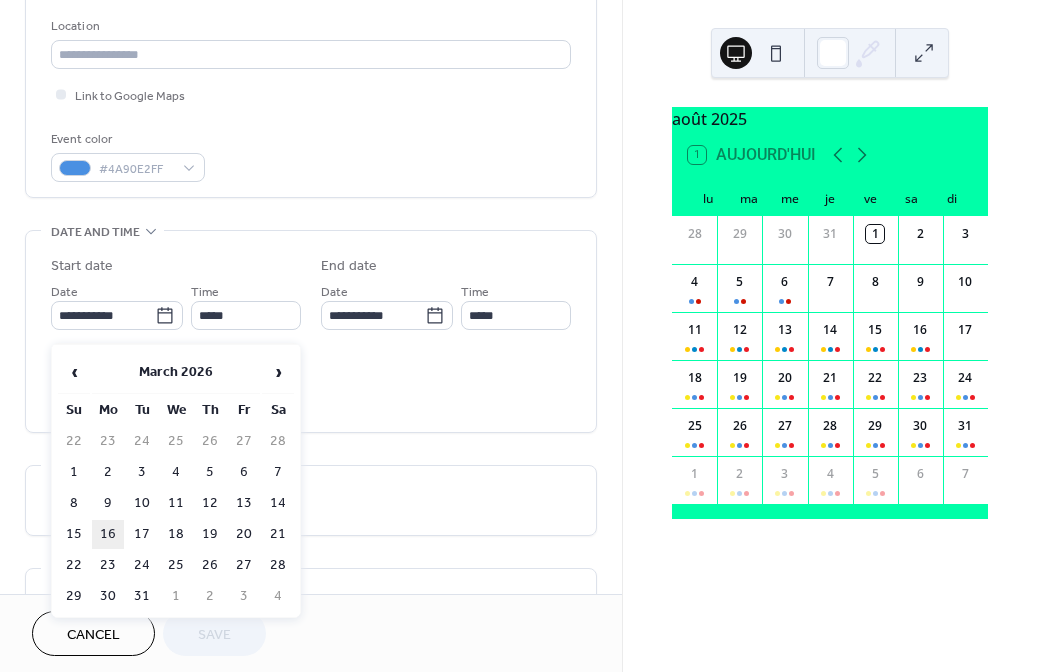 type on "**********" 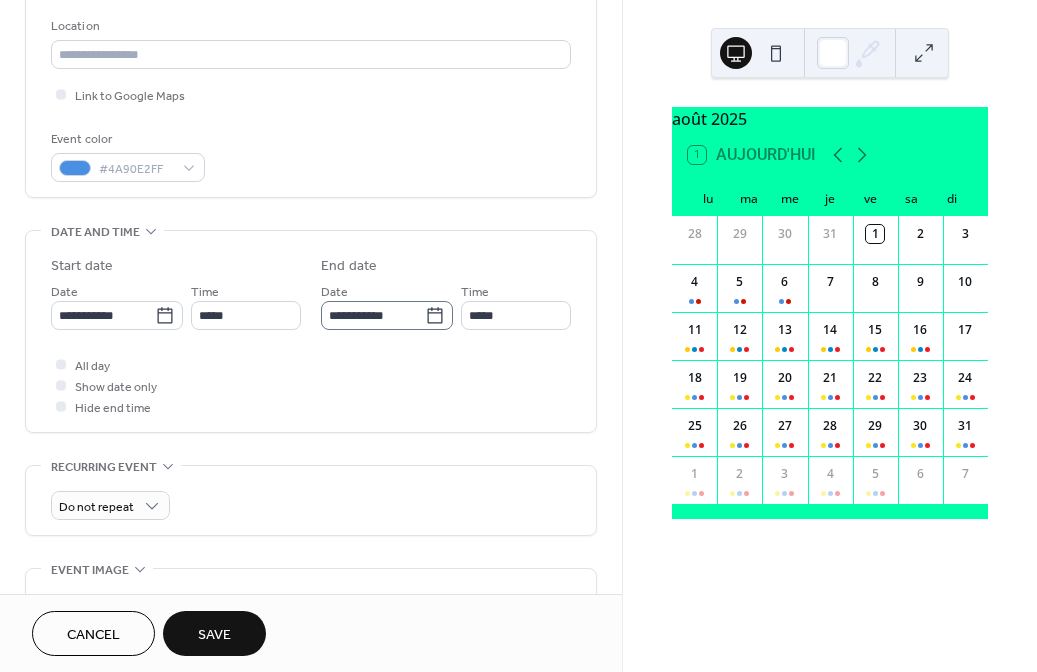 click 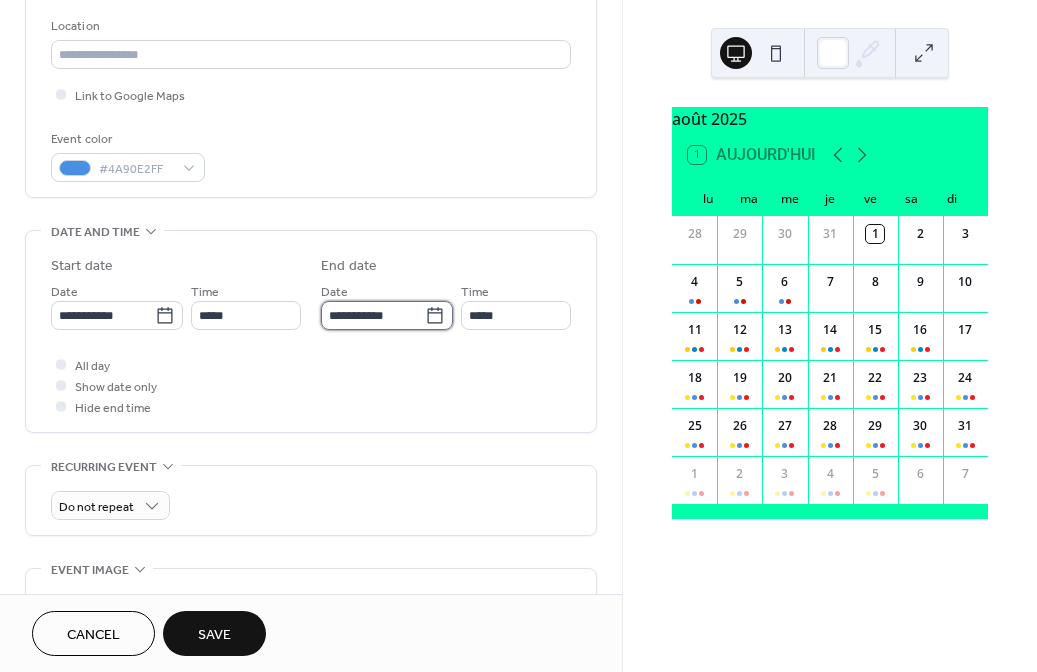 click on "**********" at bounding box center [373, 315] 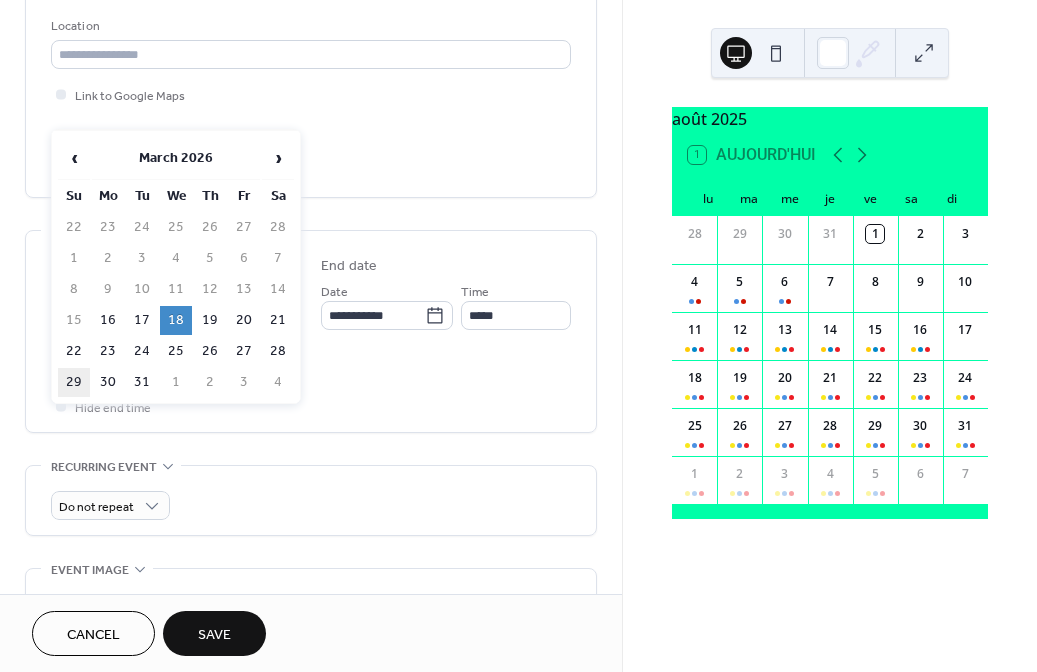 click on "29" at bounding box center [74, 382] 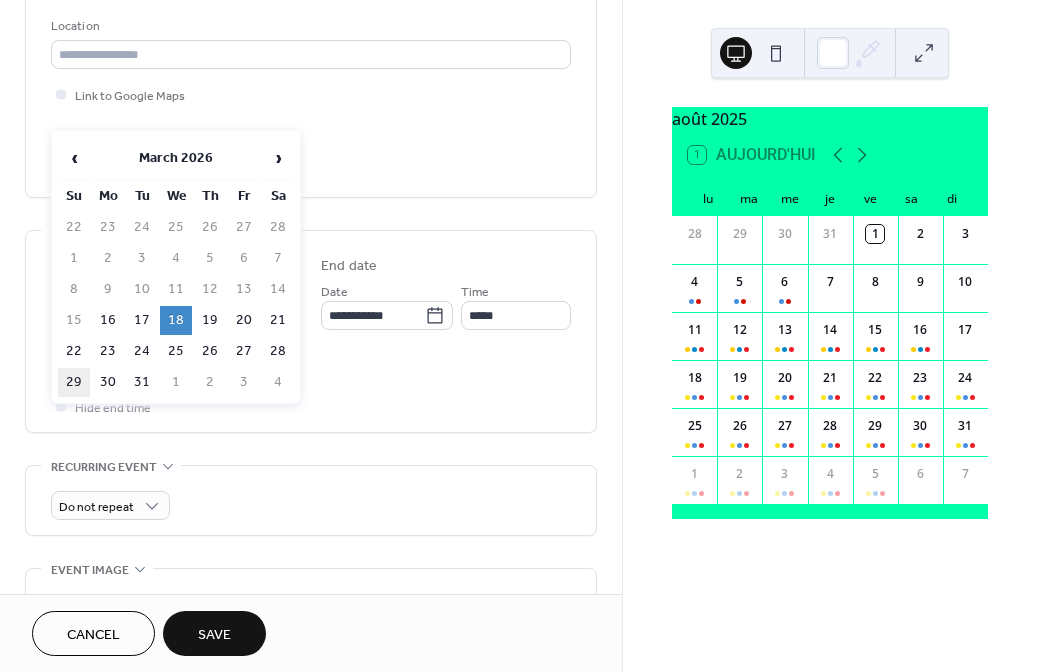 type on "**********" 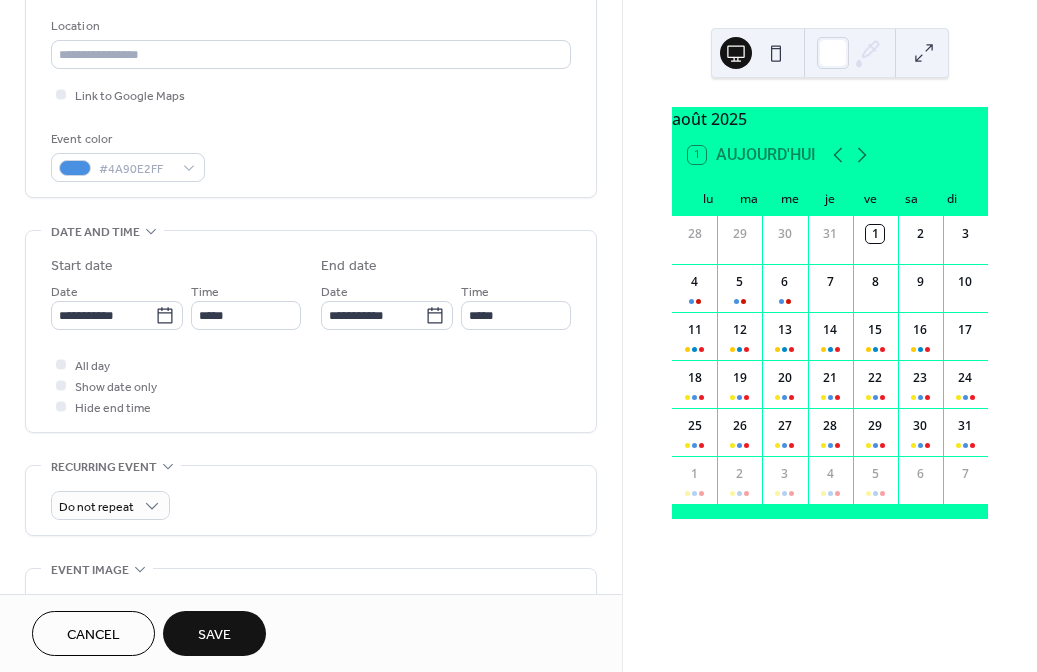 click on "Save" at bounding box center (214, 635) 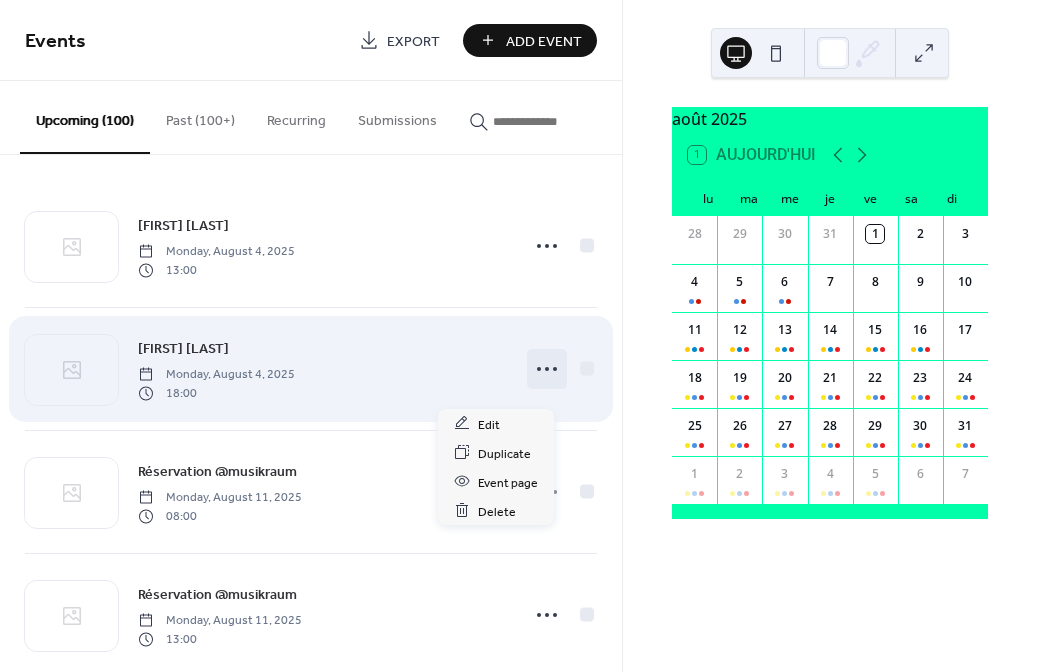 click 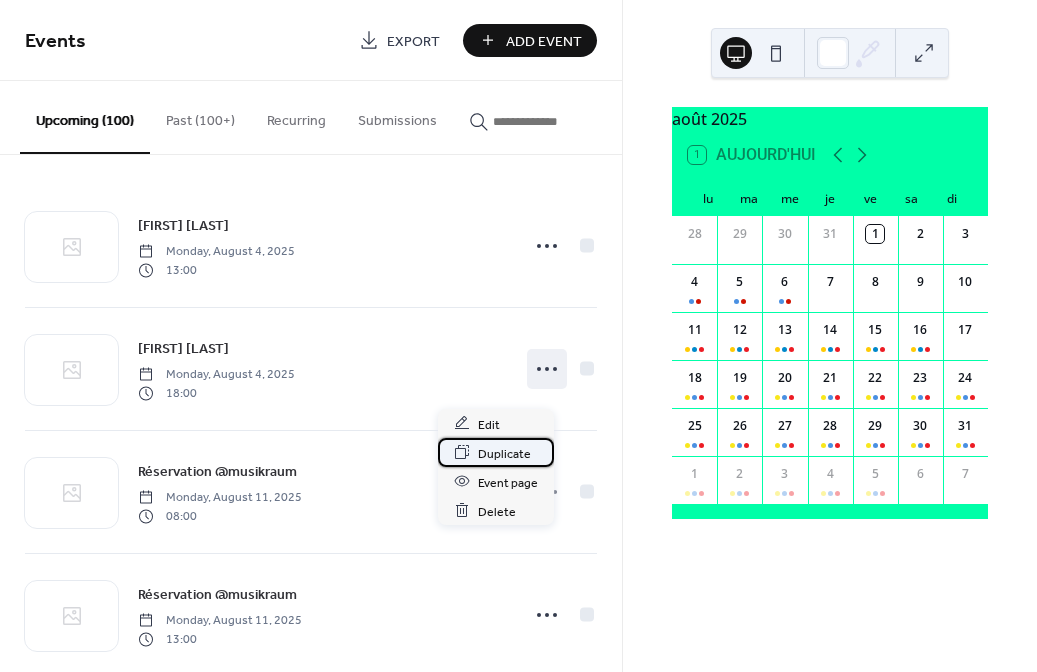 click on "Duplicate" at bounding box center [504, 453] 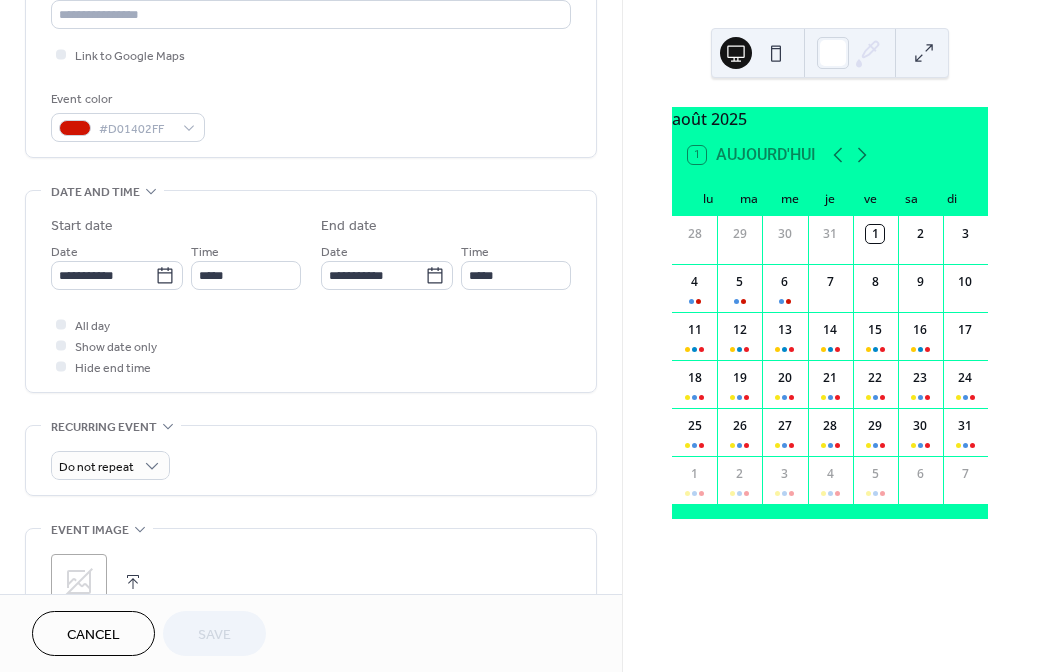 scroll, scrollTop: 468, scrollLeft: 0, axis: vertical 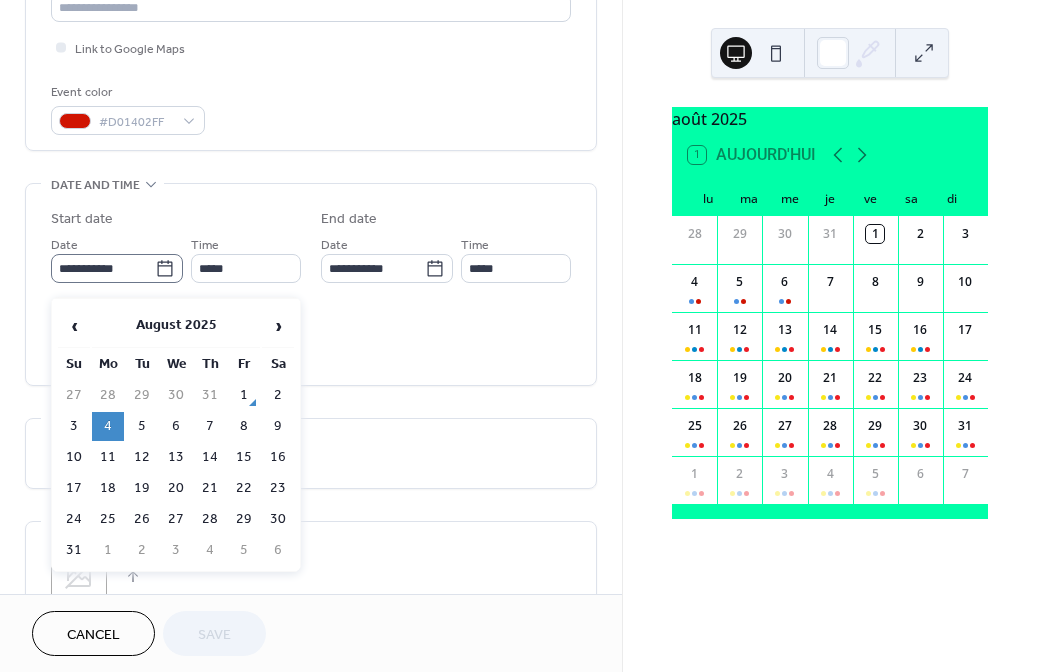 click 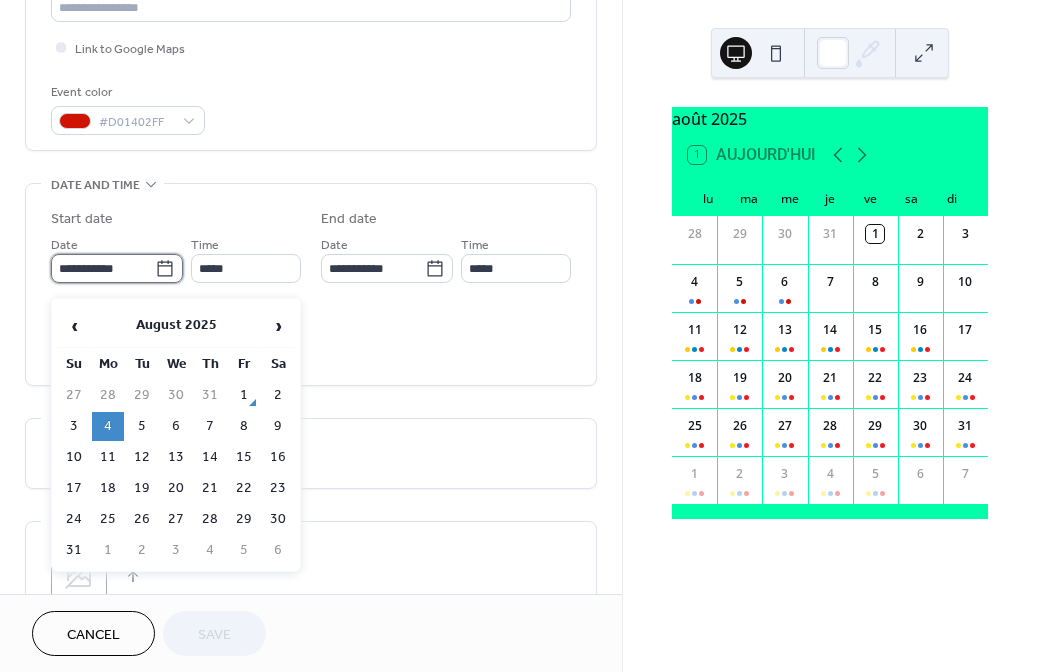 click on "**********" at bounding box center [103, 268] 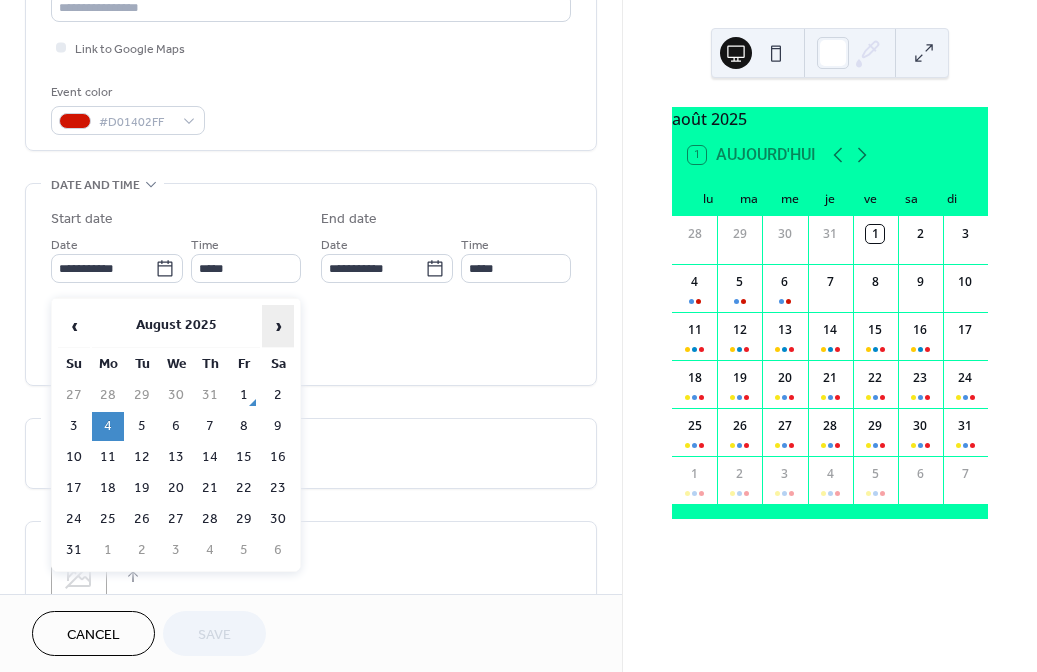 click on "›" at bounding box center [278, 326] 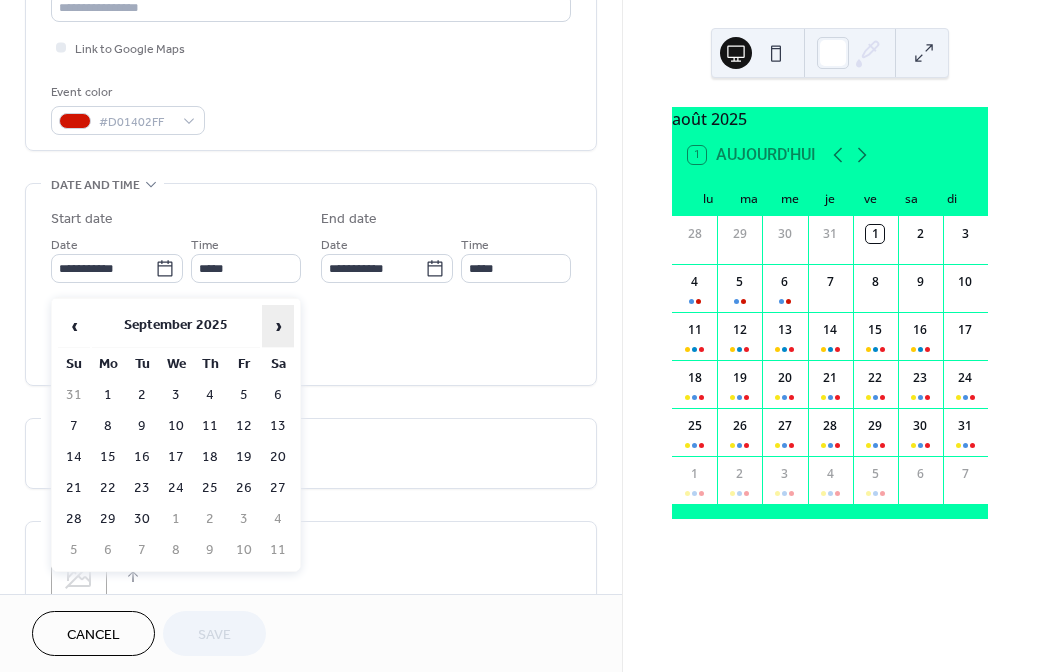 click on "›" at bounding box center (278, 326) 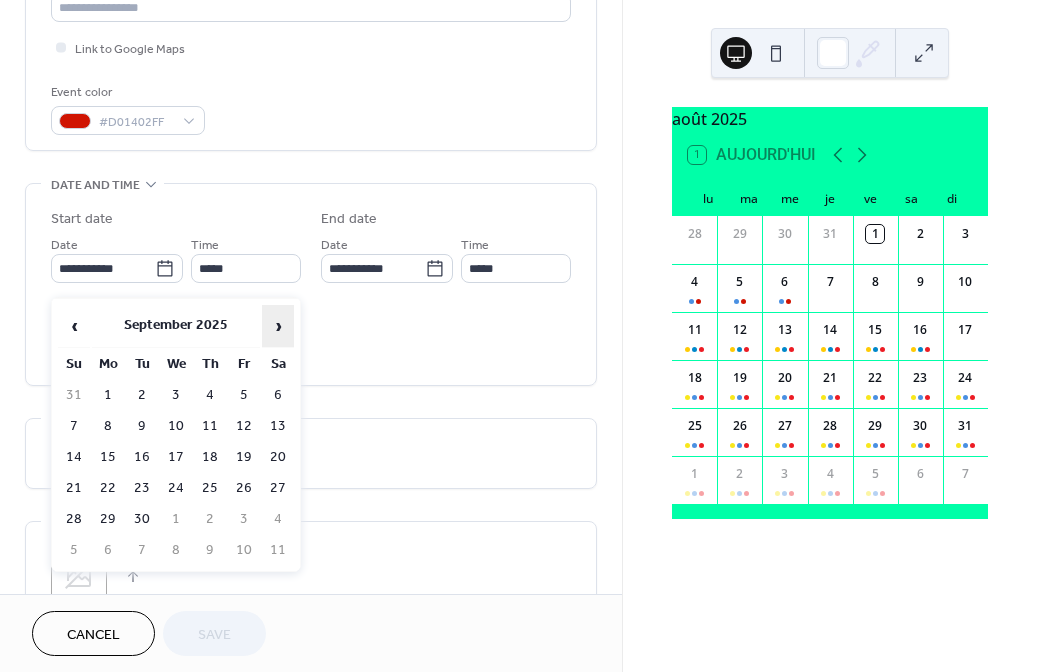 click on "›" at bounding box center [278, 326] 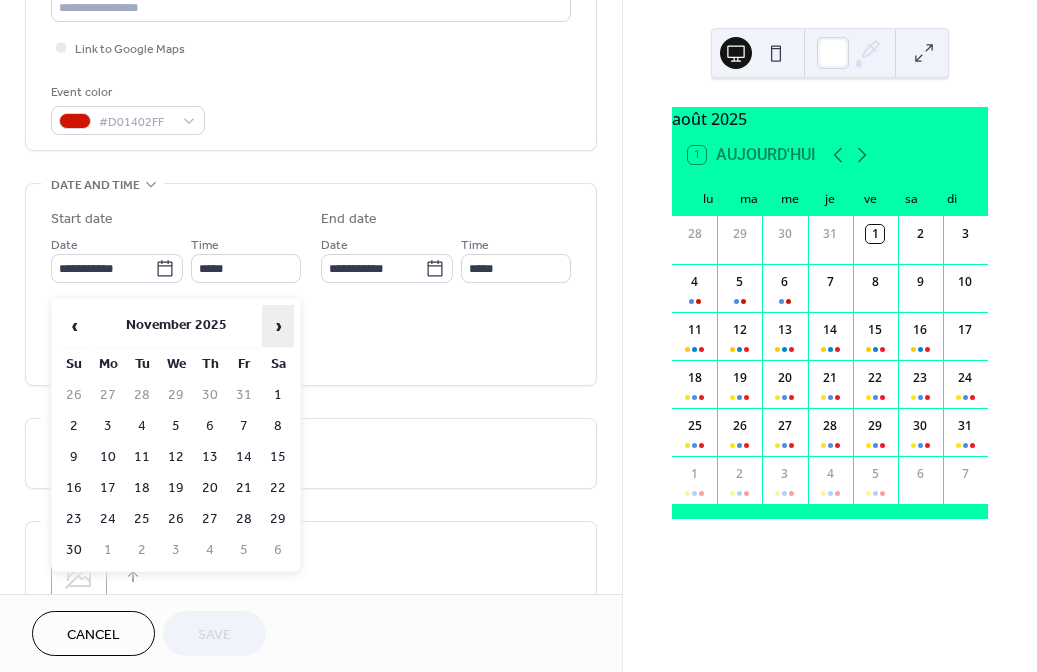 click on "›" at bounding box center (278, 326) 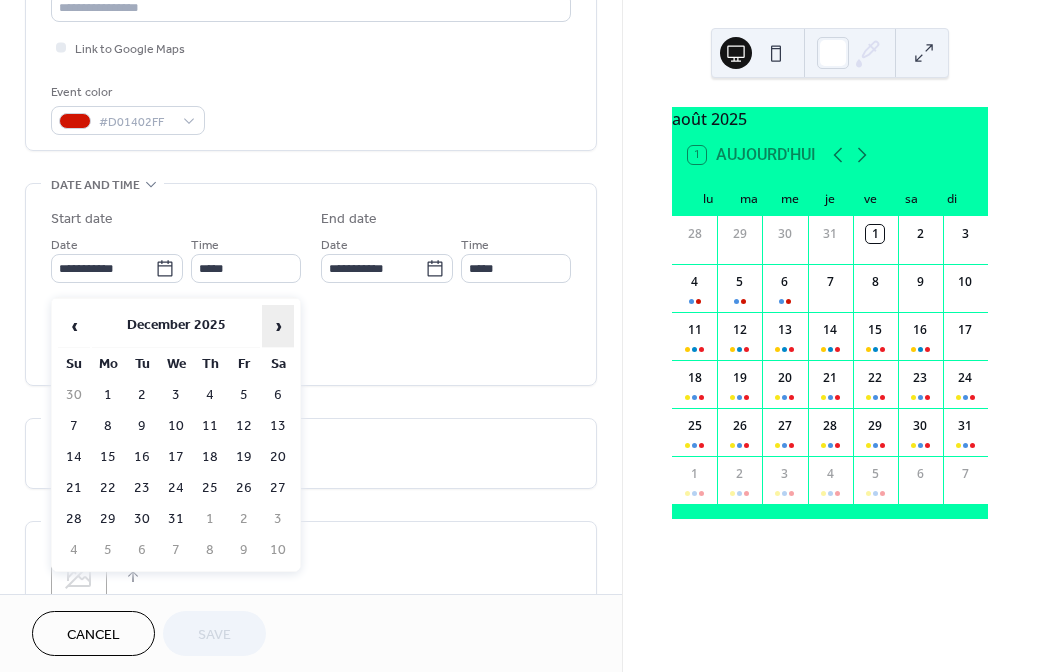 click on "›" at bounding box center (278, 326) 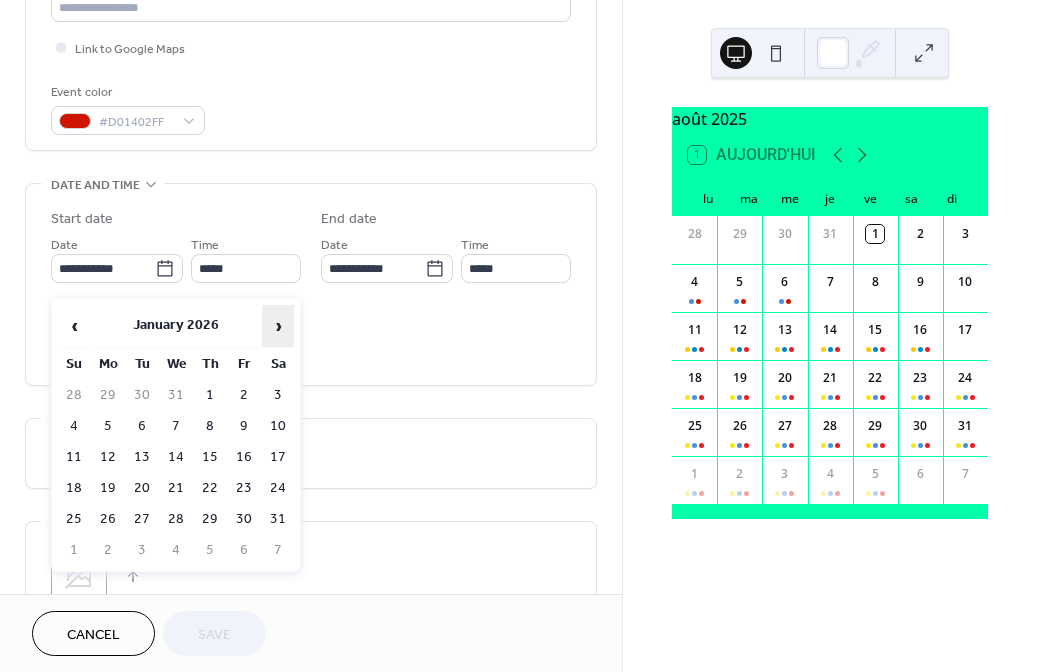 click on "›" at bounding box center [278, 326] 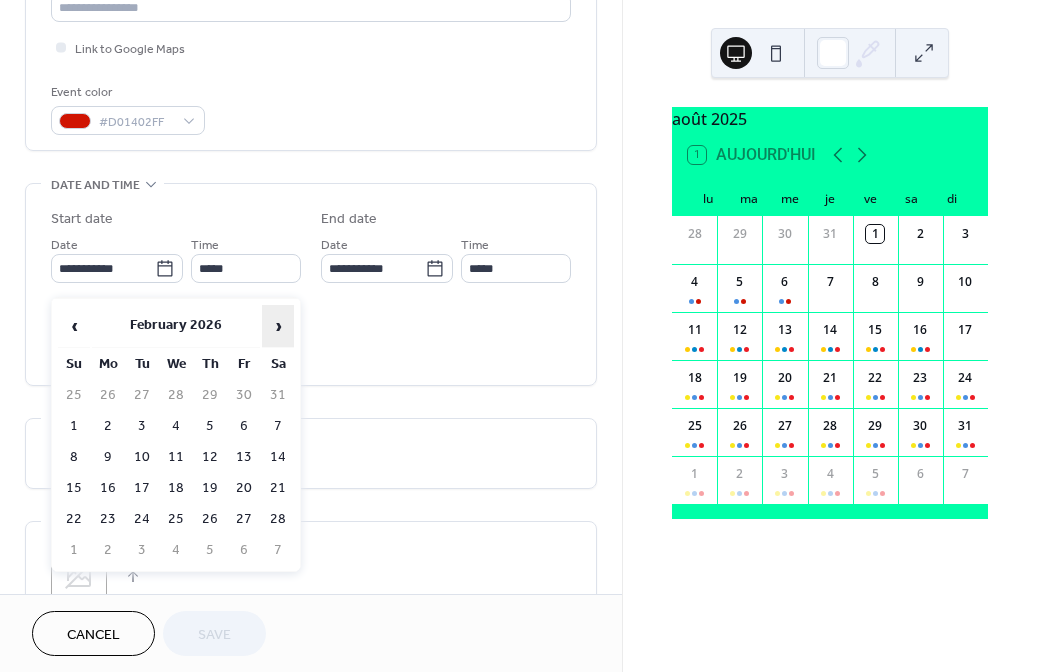 click on "›" at bounding box center (278, 326) 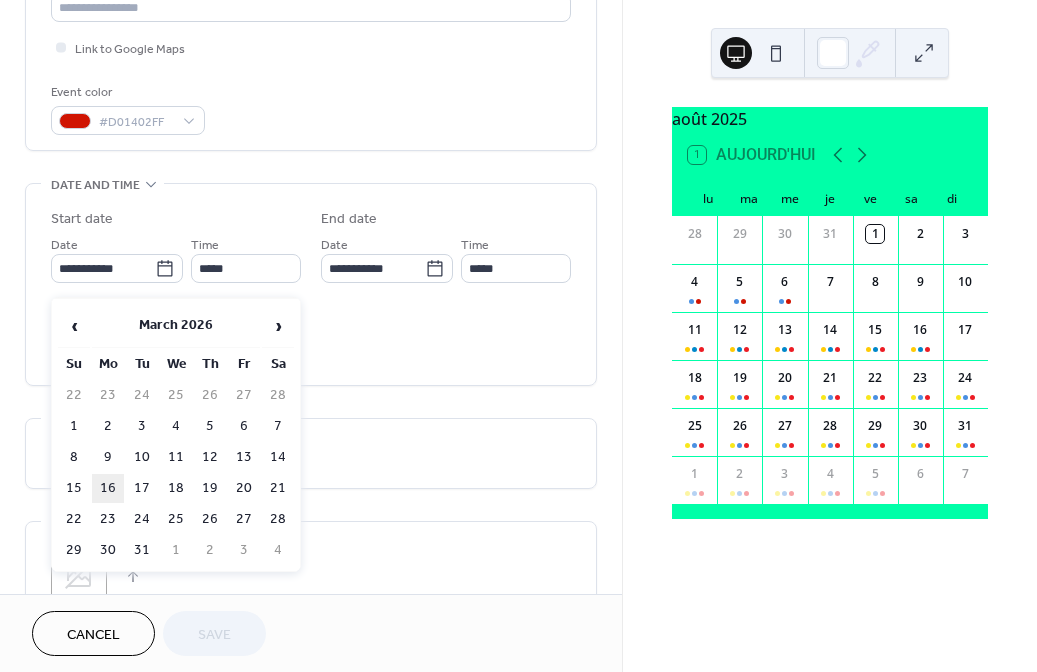 click on "16" at bounding box center (108, 488) 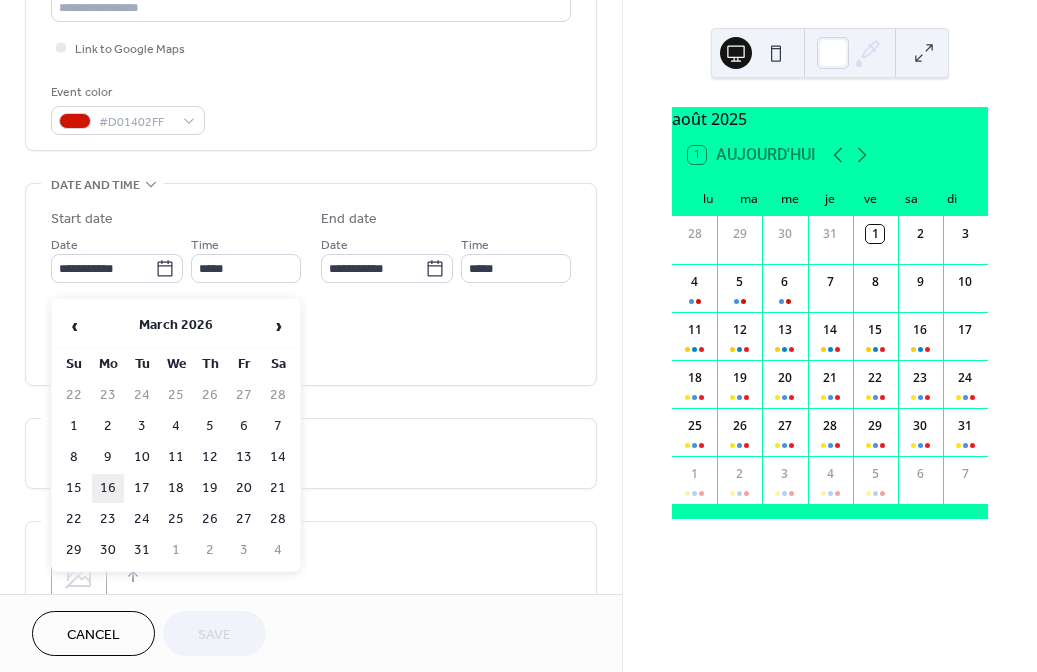 type on "**********" 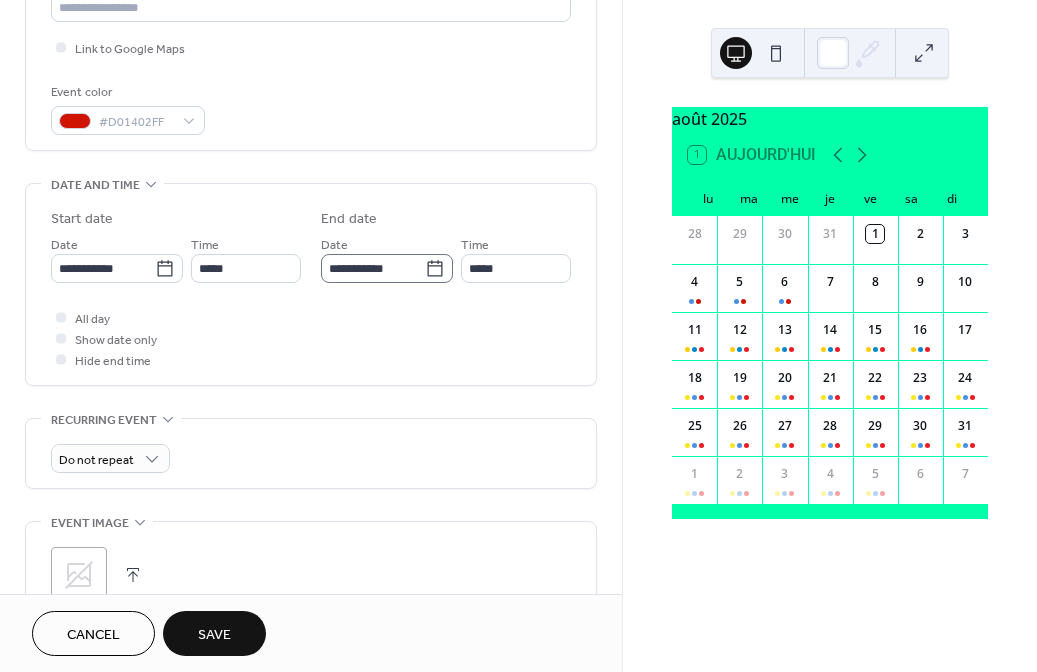 click 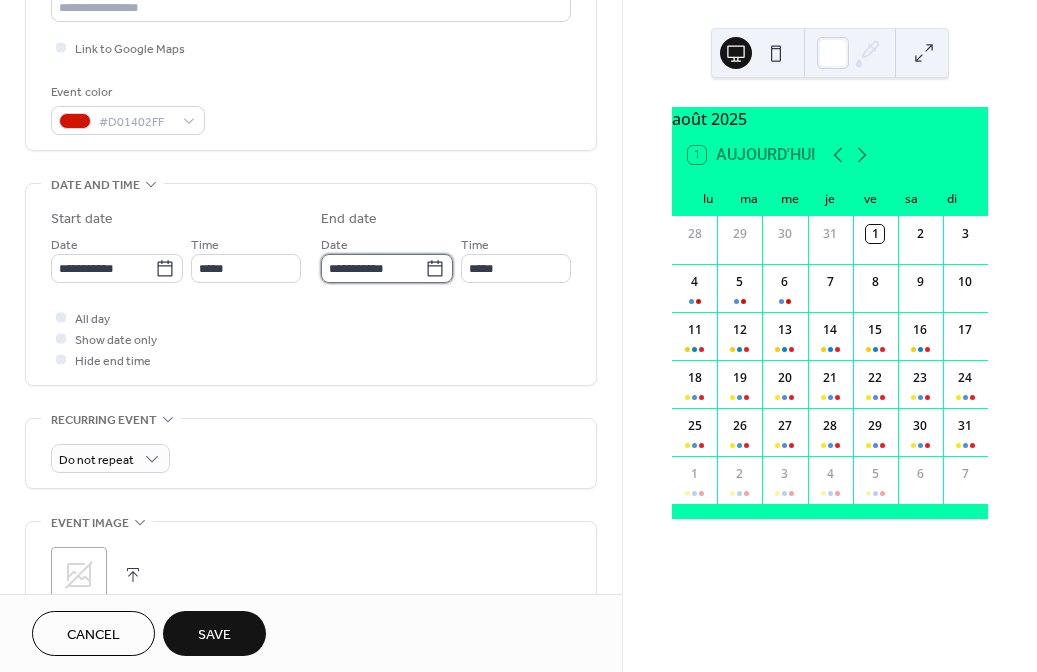 click on "**********" at bounding box center [373, 268] 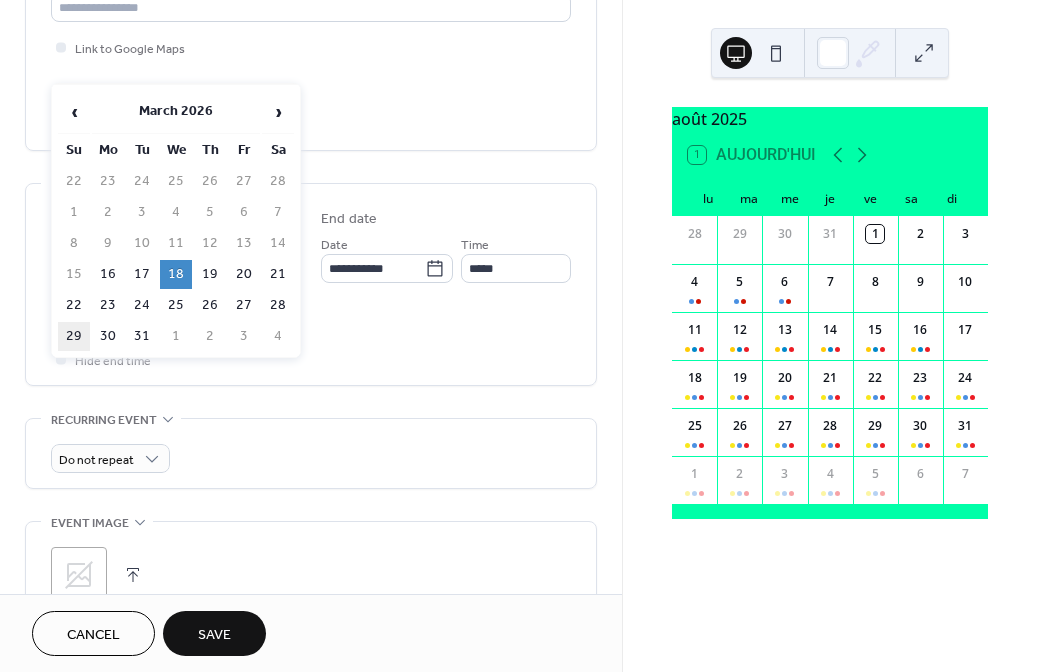 click on "29" at bounding box center [74, 336] 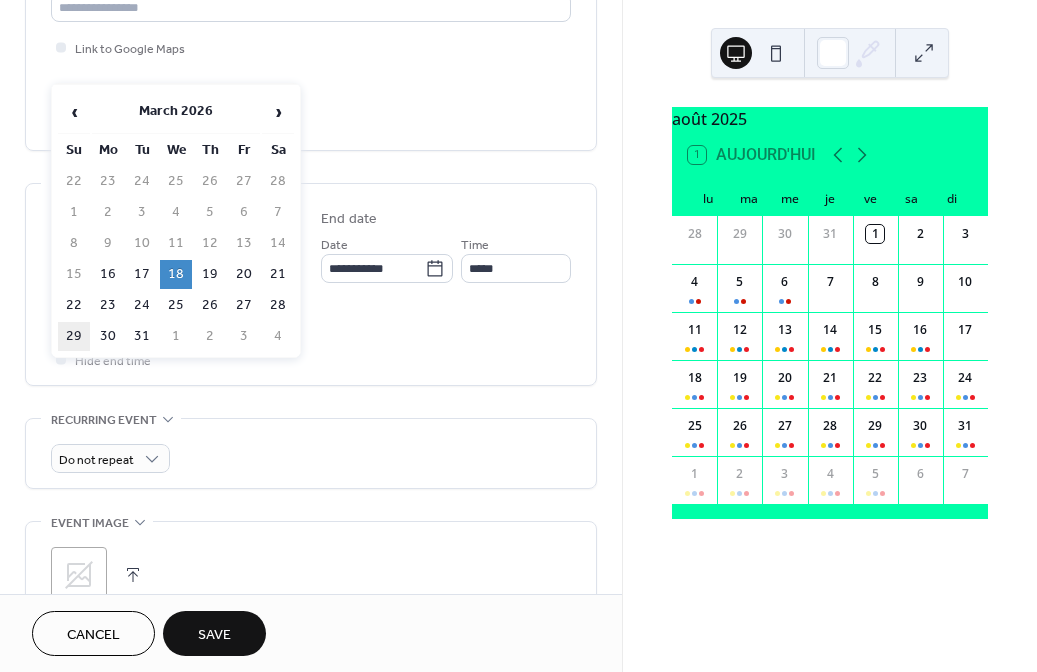 type on "**********" 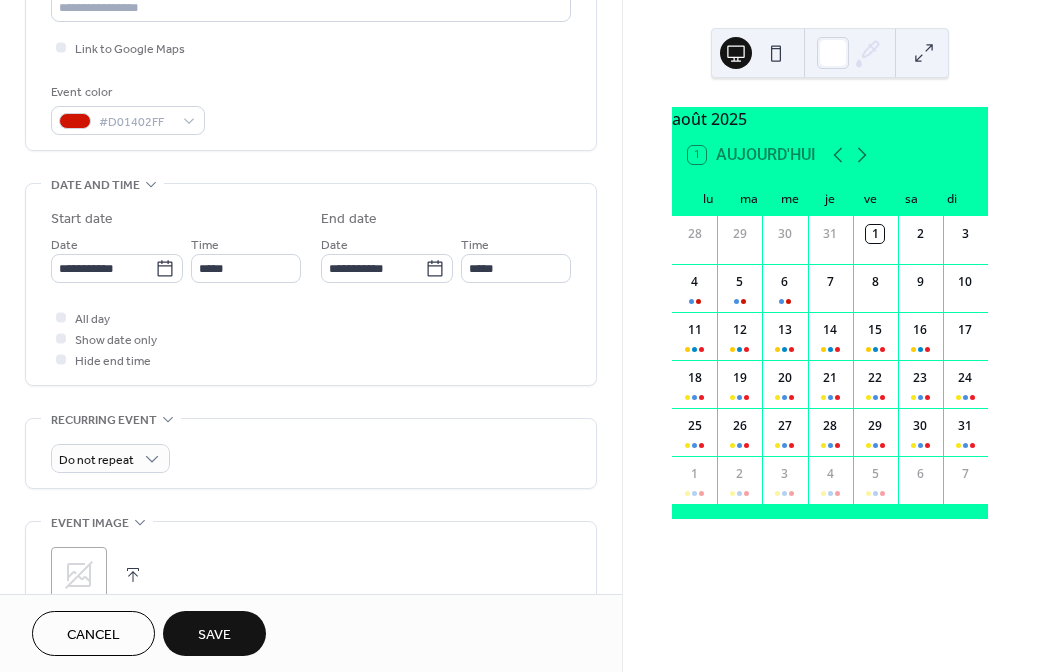 click on "Save" at bounding box center [214, 635] 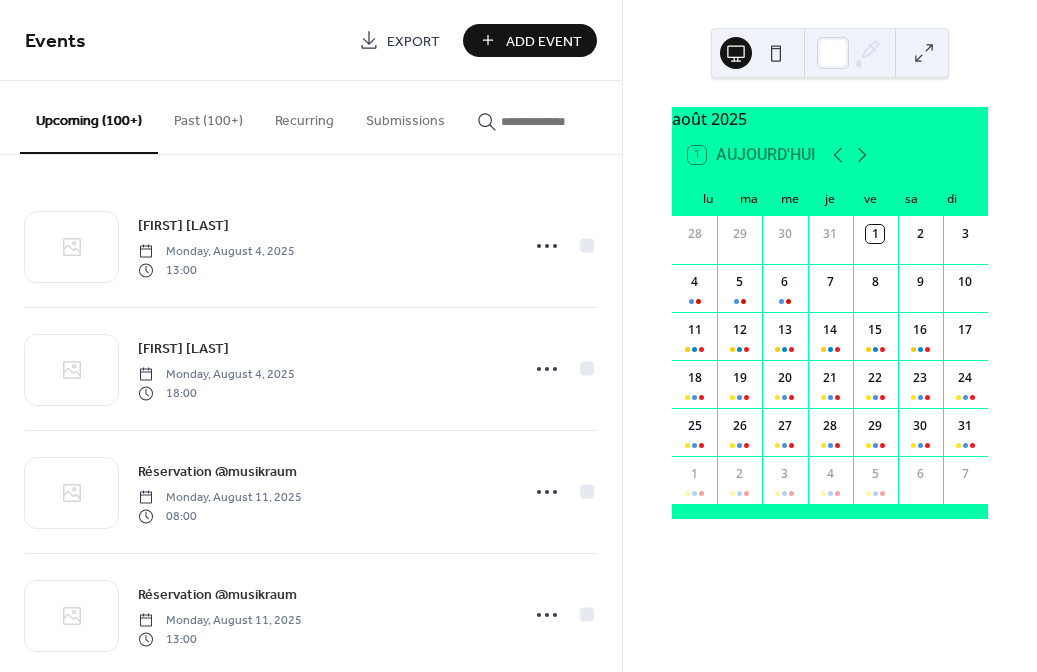 scroll, scrollTop: 0, scrollLeft: 0, axis: both 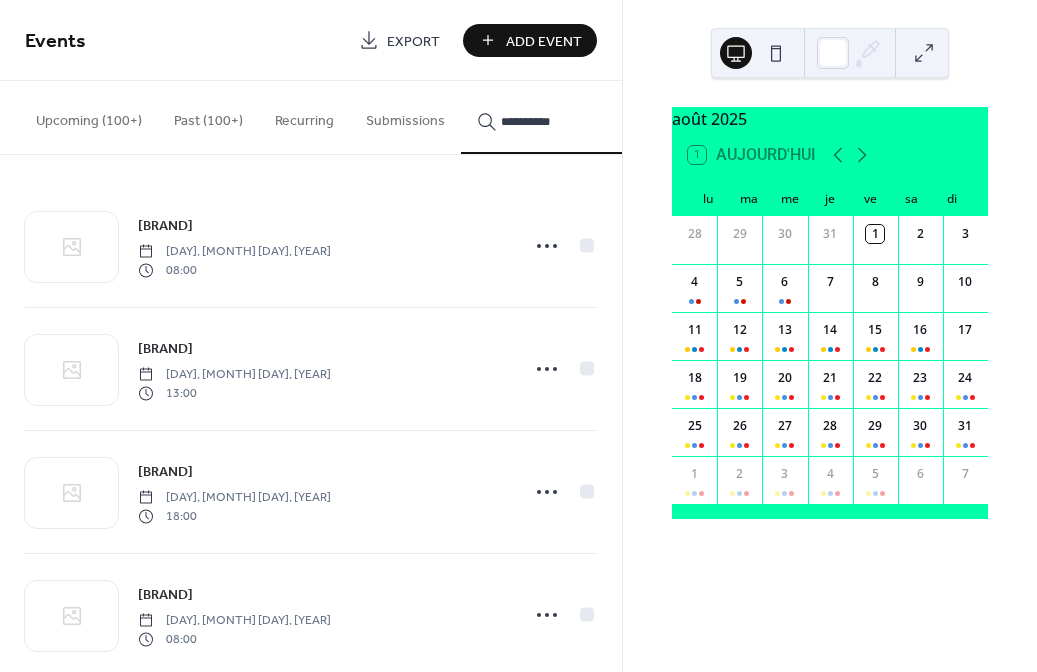 type on "**********" 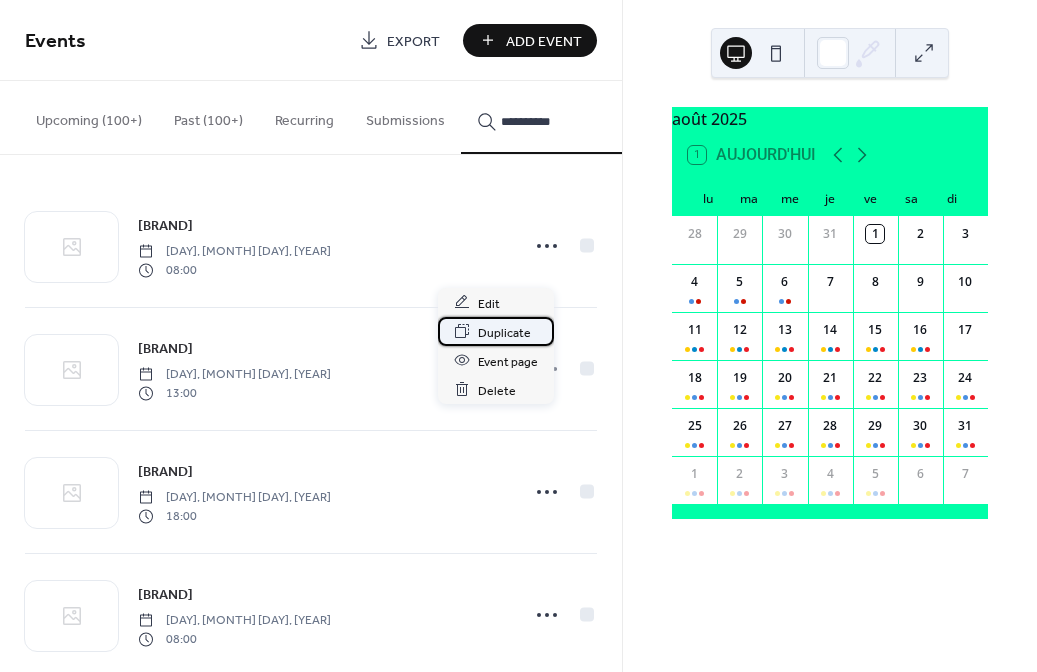 click on "Duplicate" at bounding box center (504, 332) 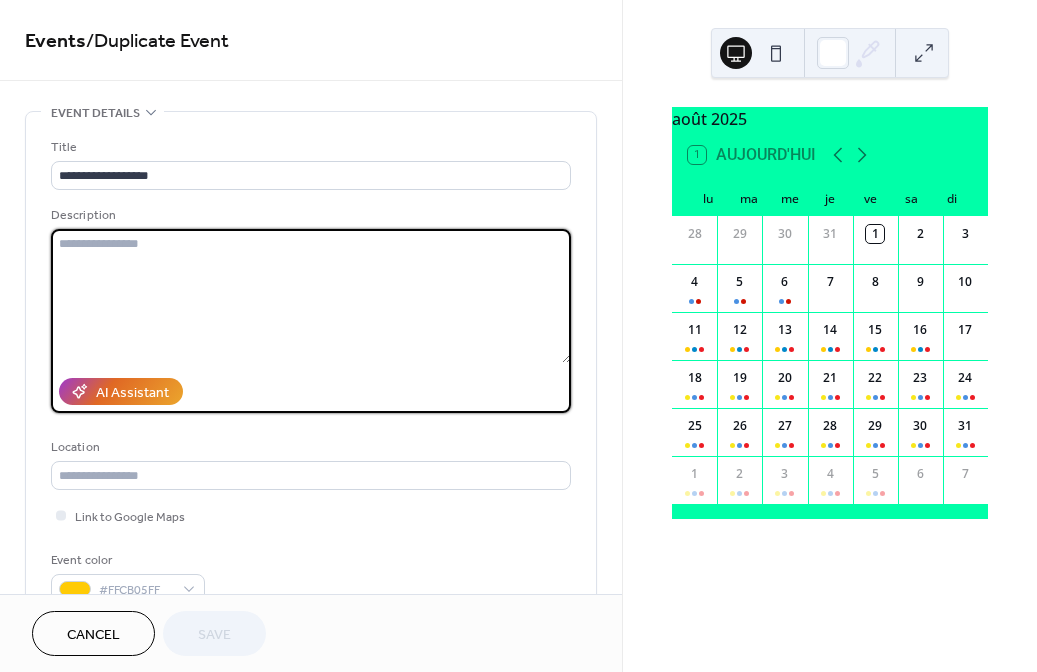 click at bounding box center (311, 296) 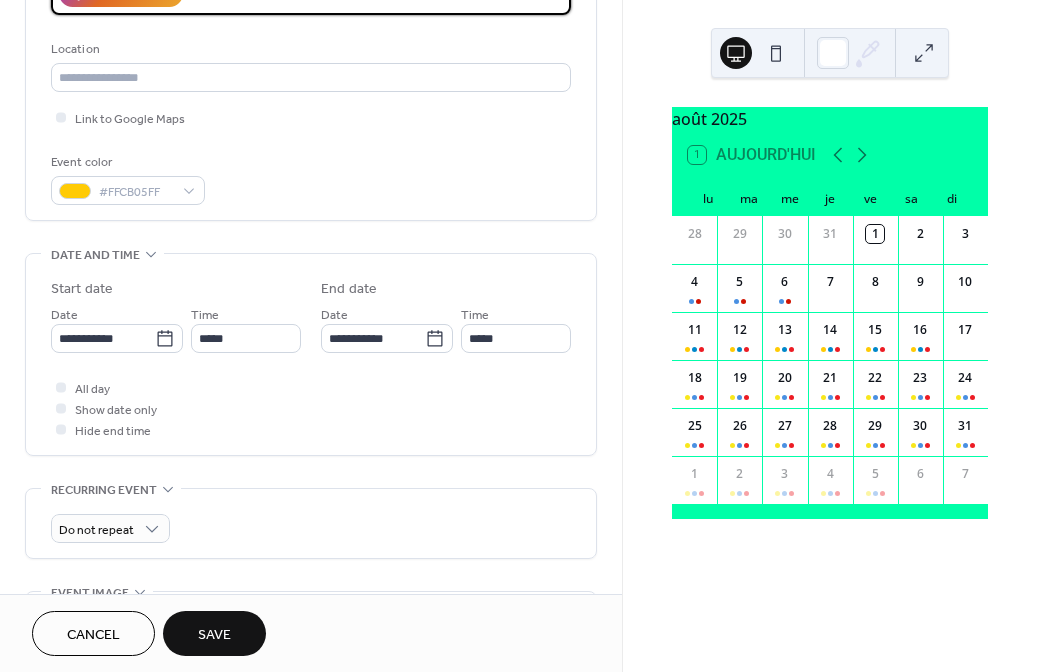 scroll, scrollTop: 410, scrollLeft: 0, axis: vertical 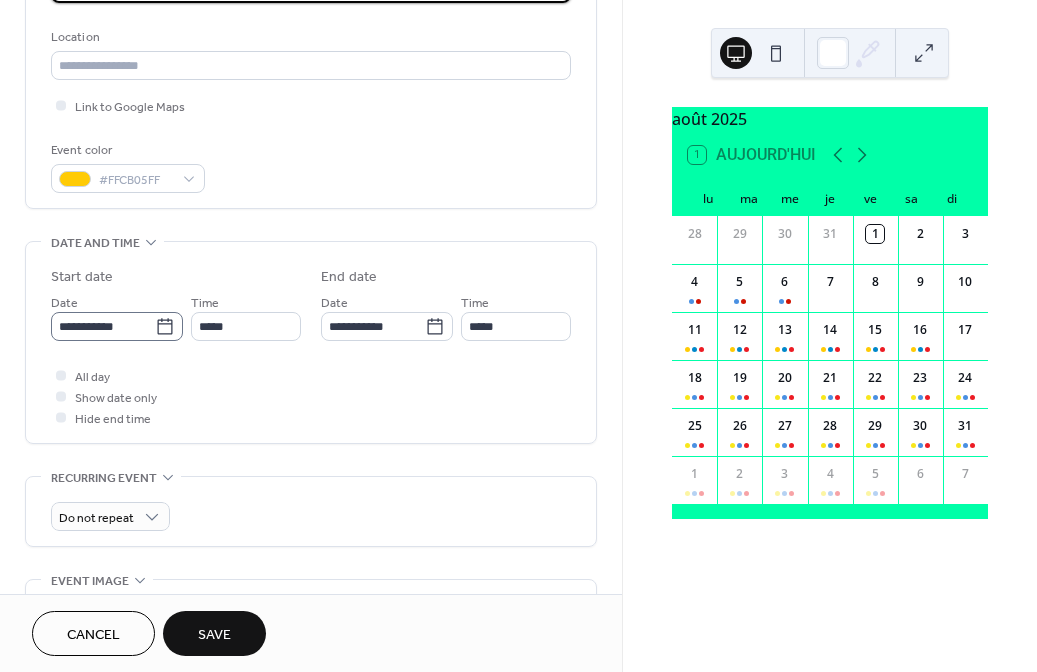 type on "********" 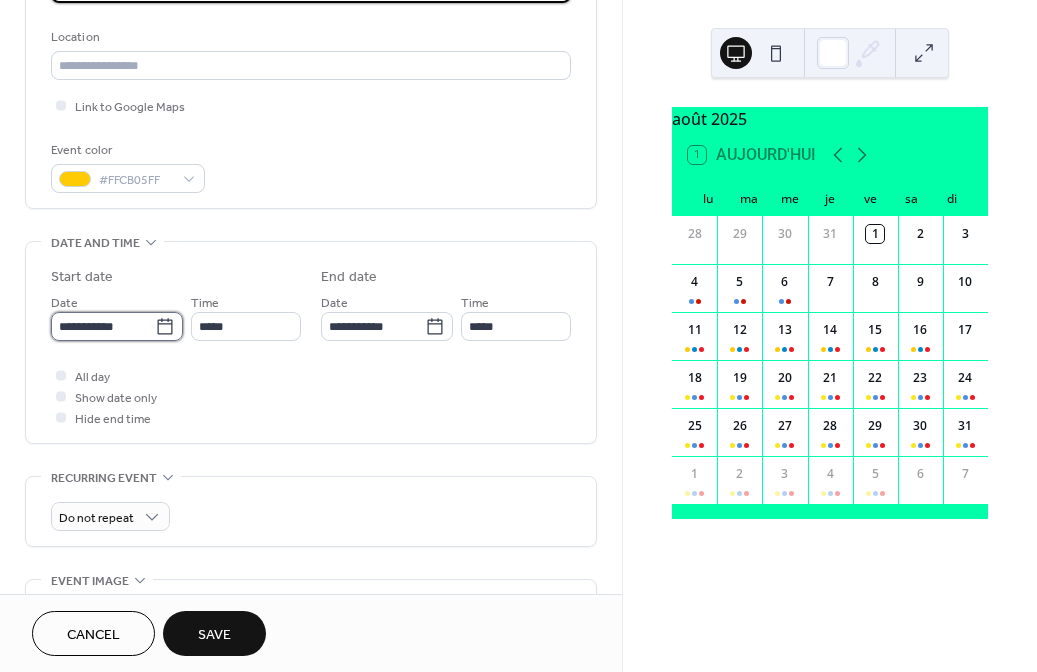 click on "**********" at bounding box center [103, 326] 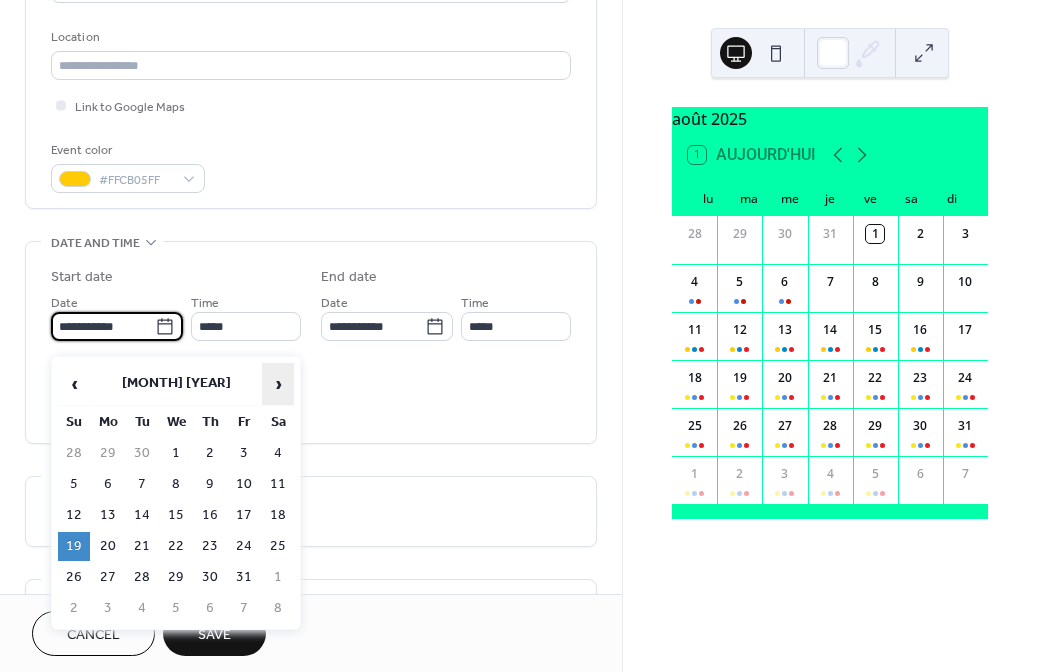 click on "›" at bounding box center (278, 384) 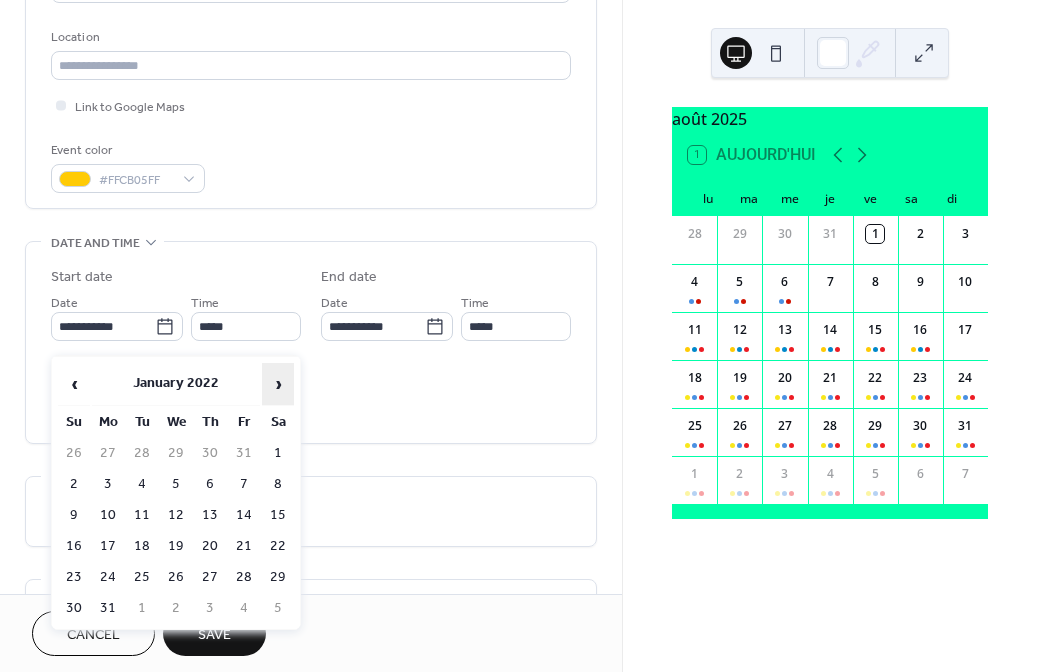 click on "›" at bounding box center (278, 384) 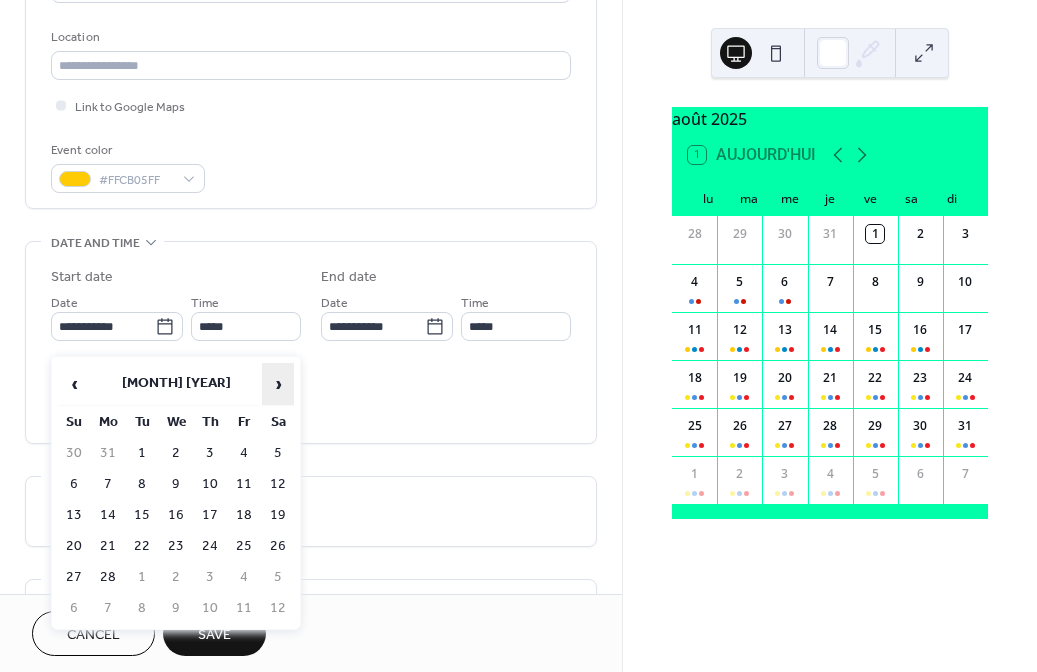 click on "›" at bounding box center [278, 384] 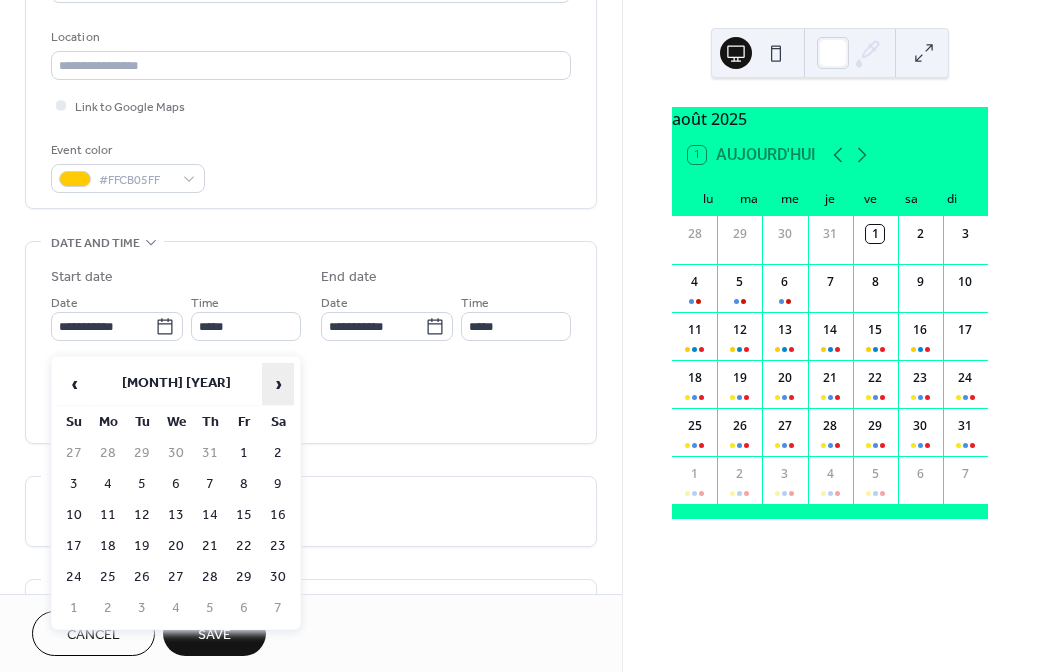 click on "›" at bounding box center [278, 384] 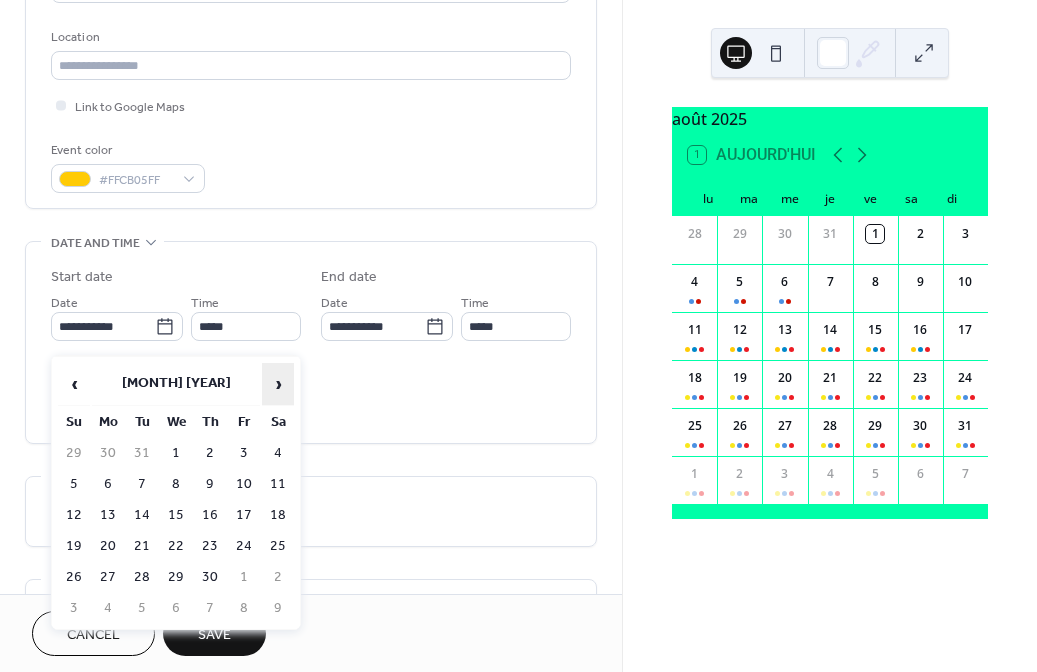click on "›" at bounding box center [278, 384] 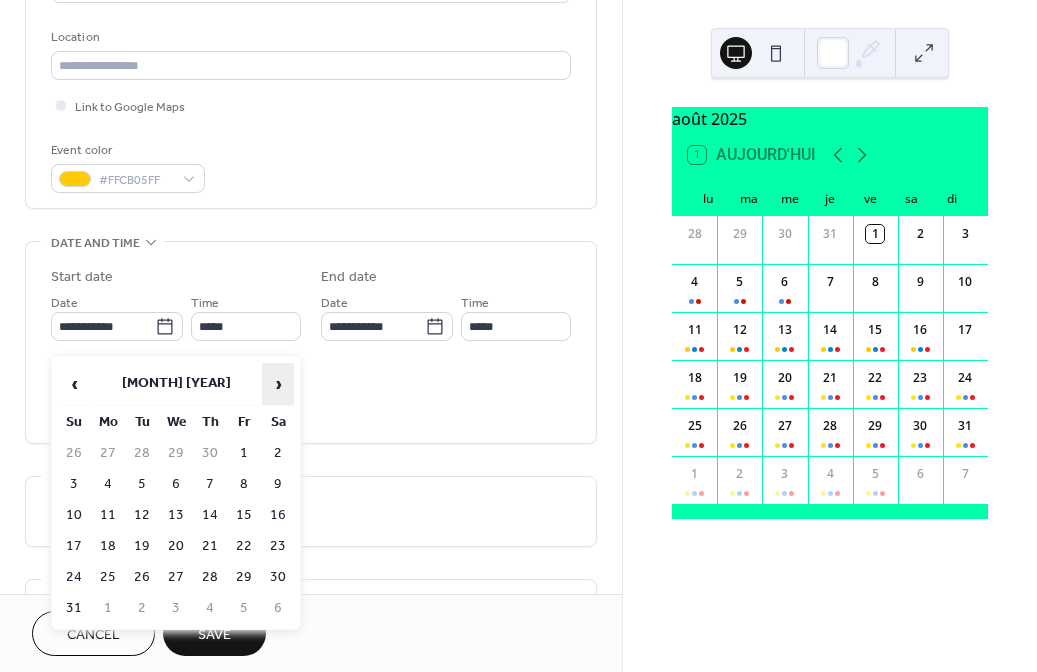 click on "›" at bounding box center (278, 384) 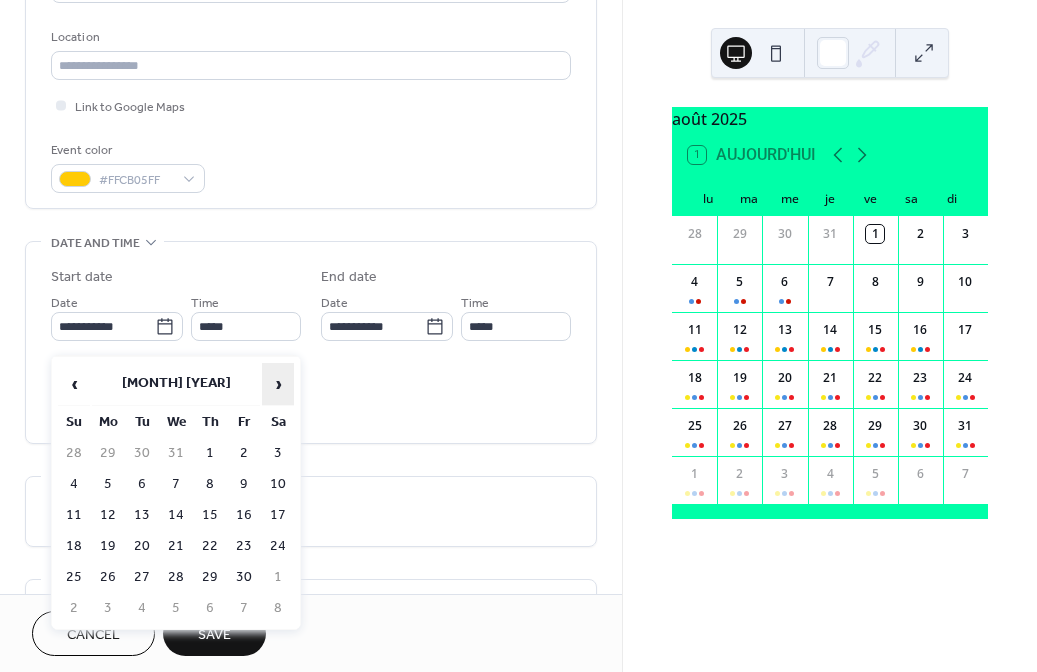 click on "›" at bounding box center [278, 384] 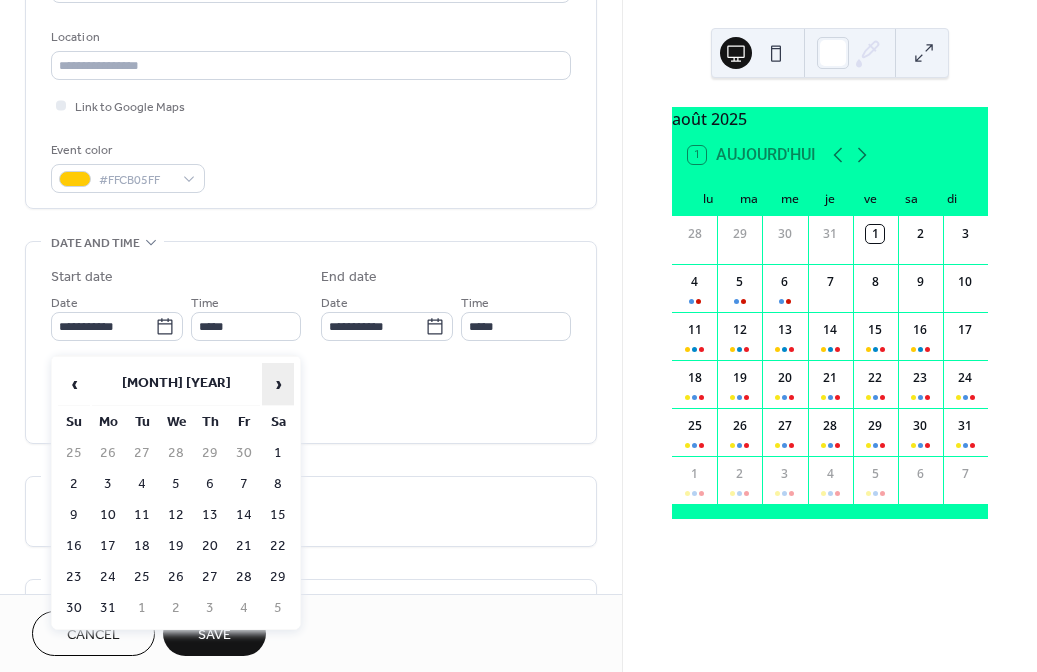 click on "›" at bounding box center [278, 384] 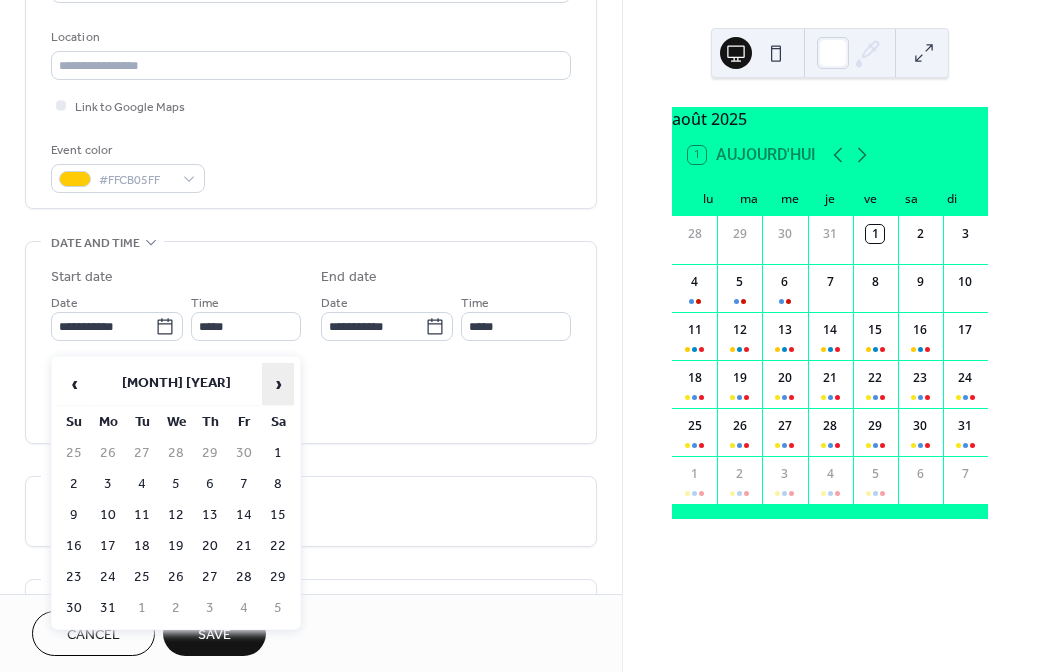 click on "›" at bounding box center (278, 384) 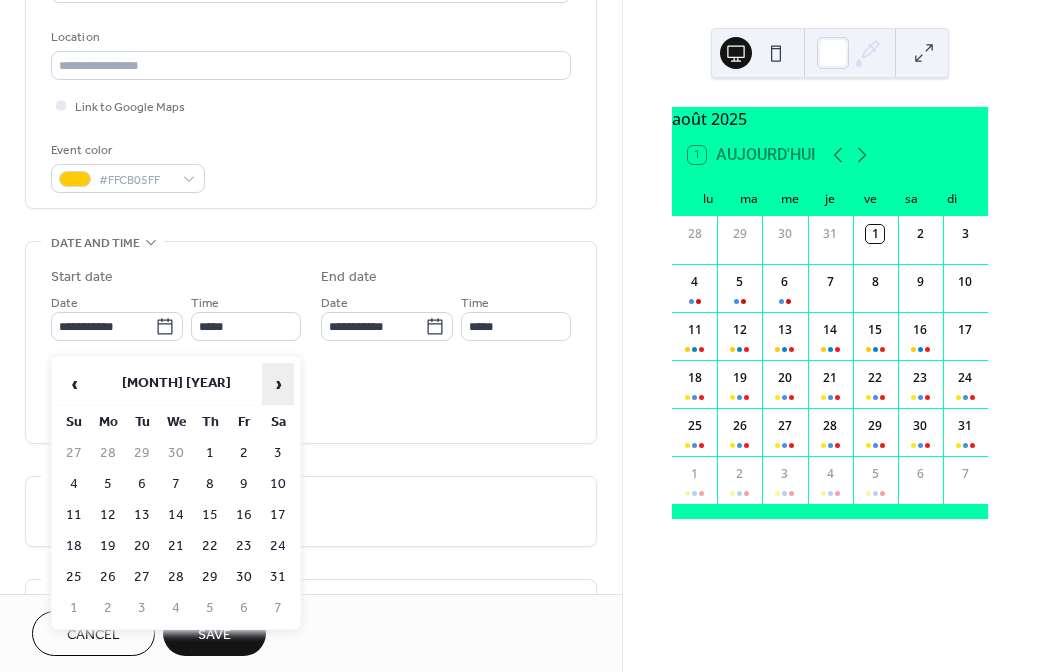 click on "›" at bounding box center [278, 384] 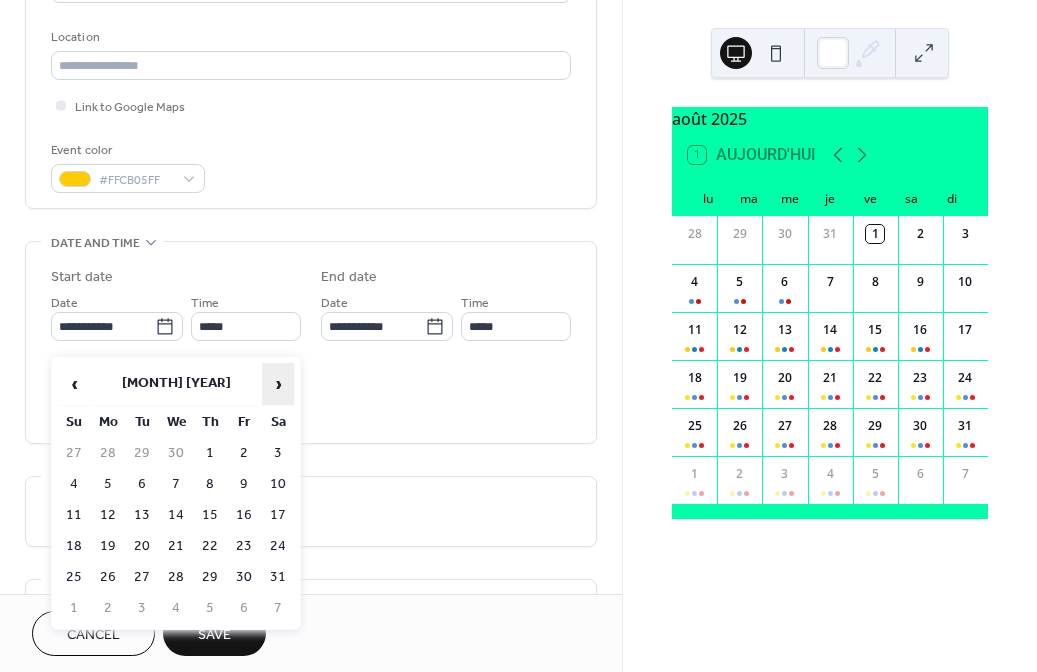 click on "›" at bounding box center (278, 384) 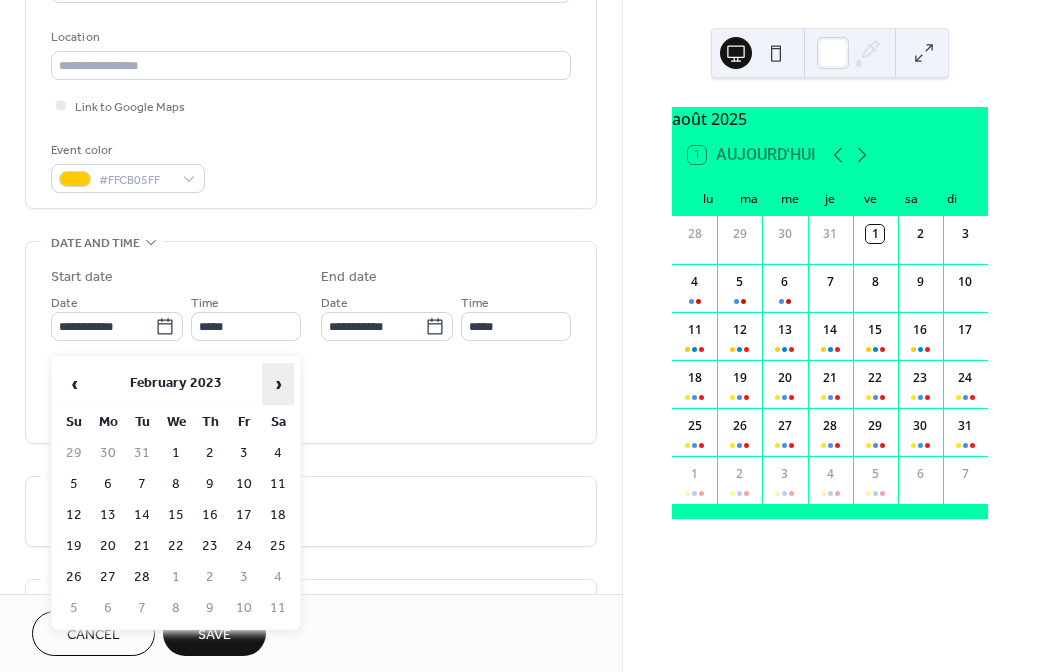 click on "›" at bounding box center (278, 384) 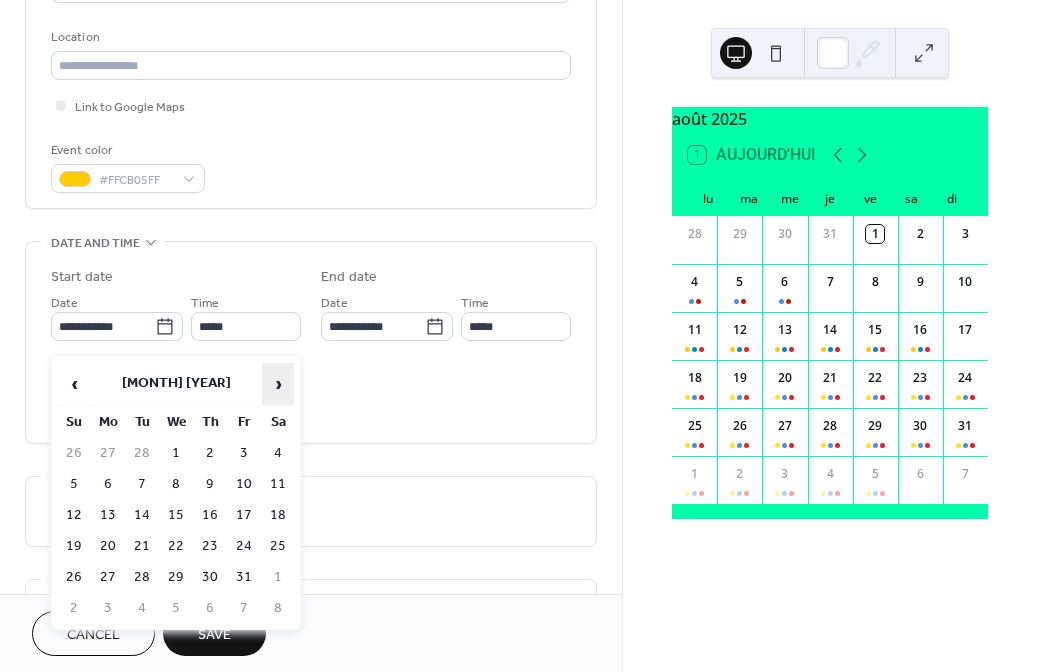 click on "›" at bounding box center [278, 384] 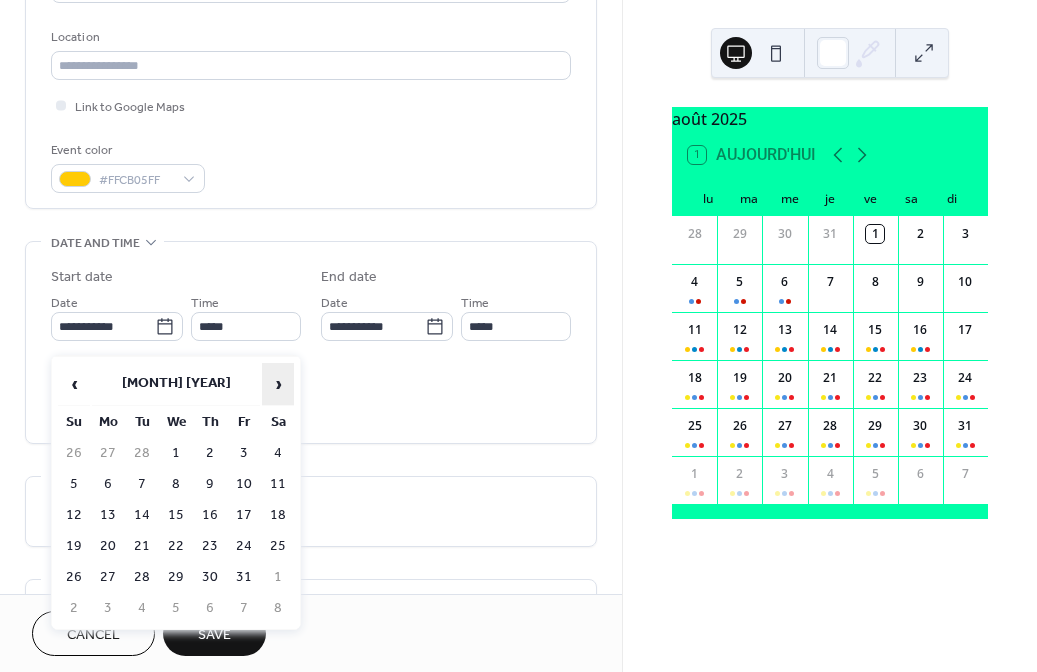 click on "›" at bounding box center [278, 384] 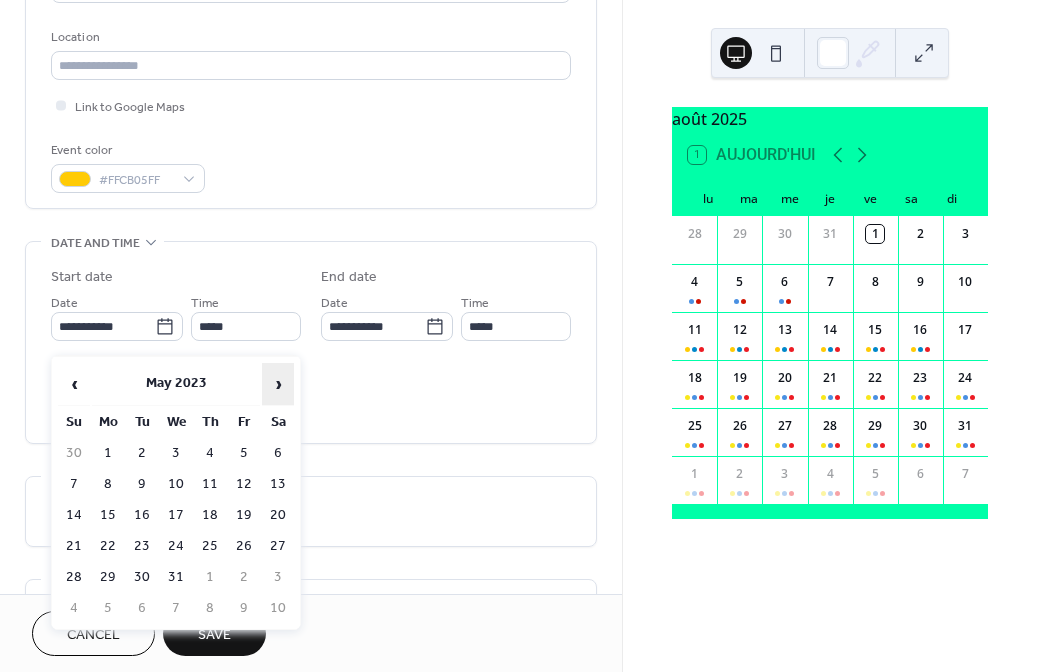 click on "›" at bounding box center [278, 384] 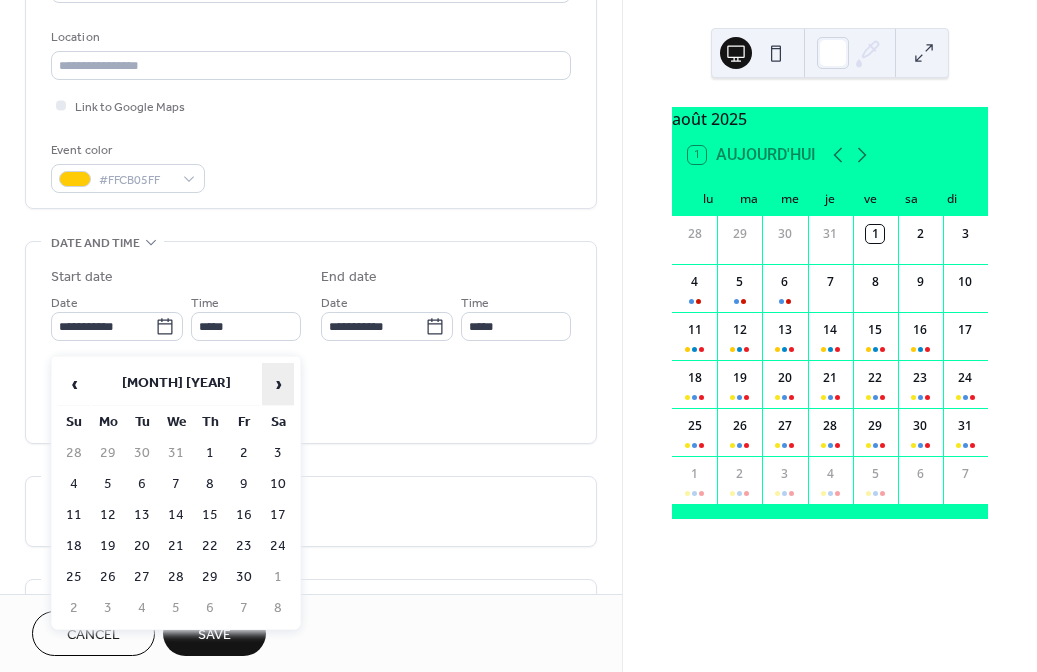 click on "›" at bounding box center [278, 384] 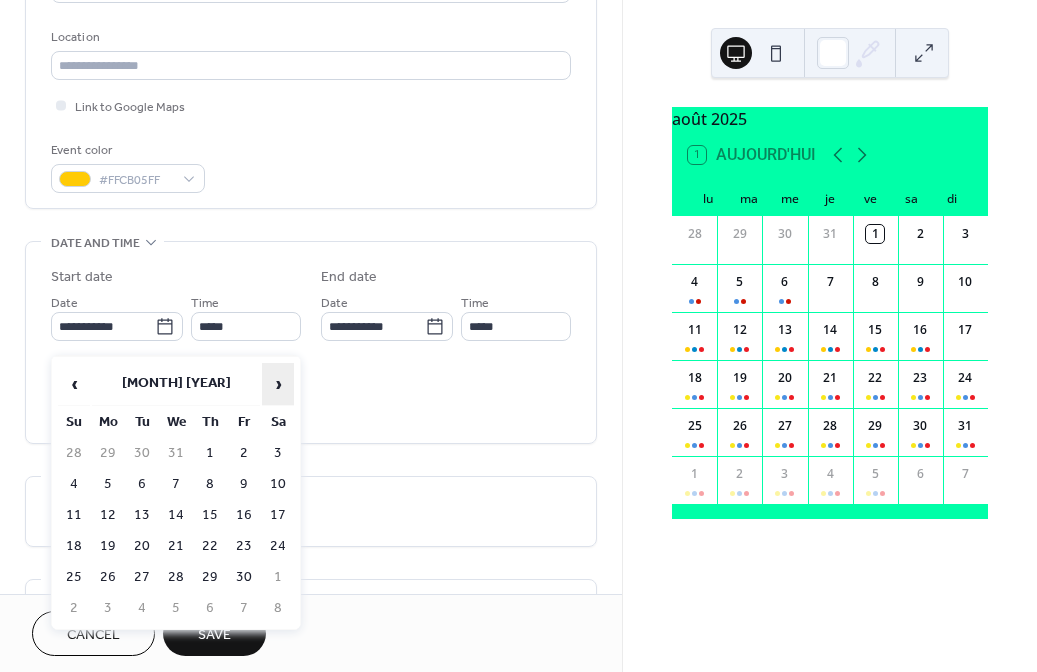 click on "›" at bounding box center (278, 384) 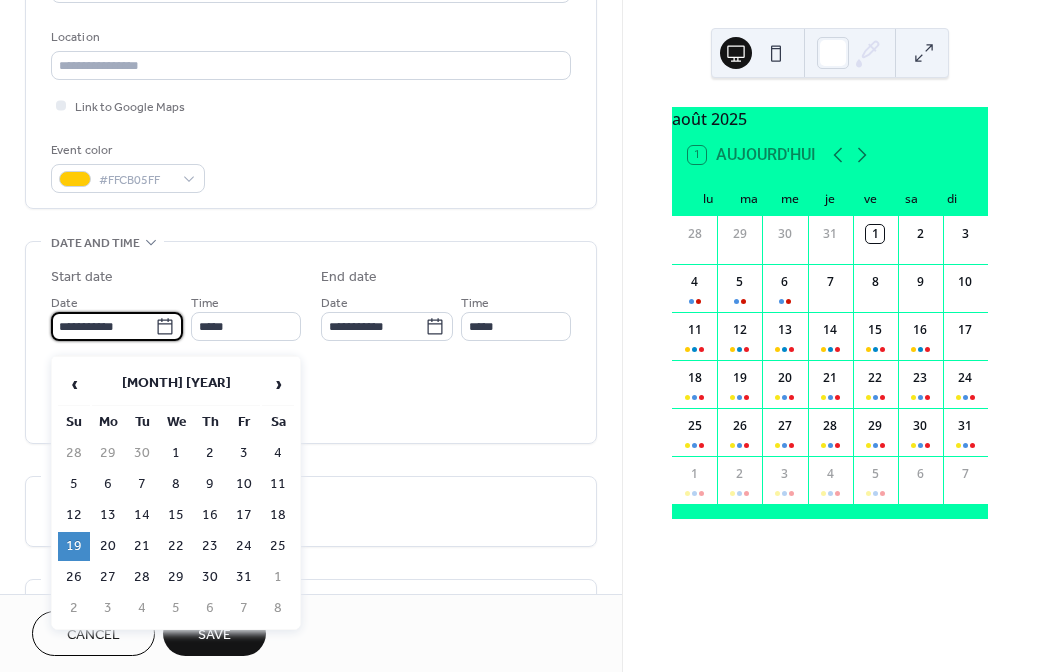 click on "**********" at bounding box center [103, 326] 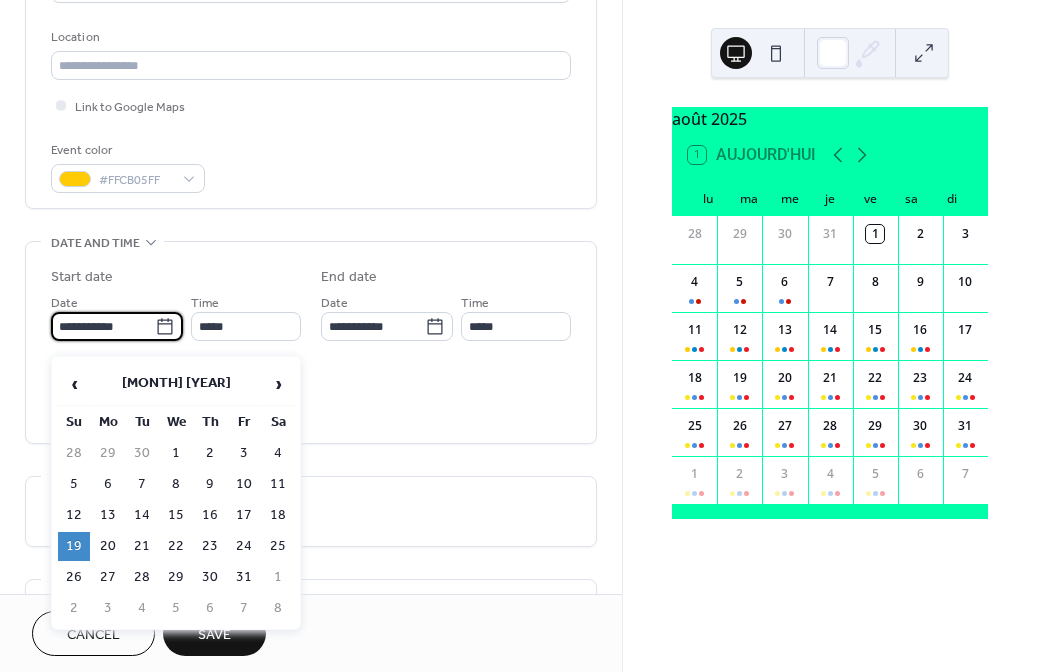click on "**********" at bounding box center (103, 326) 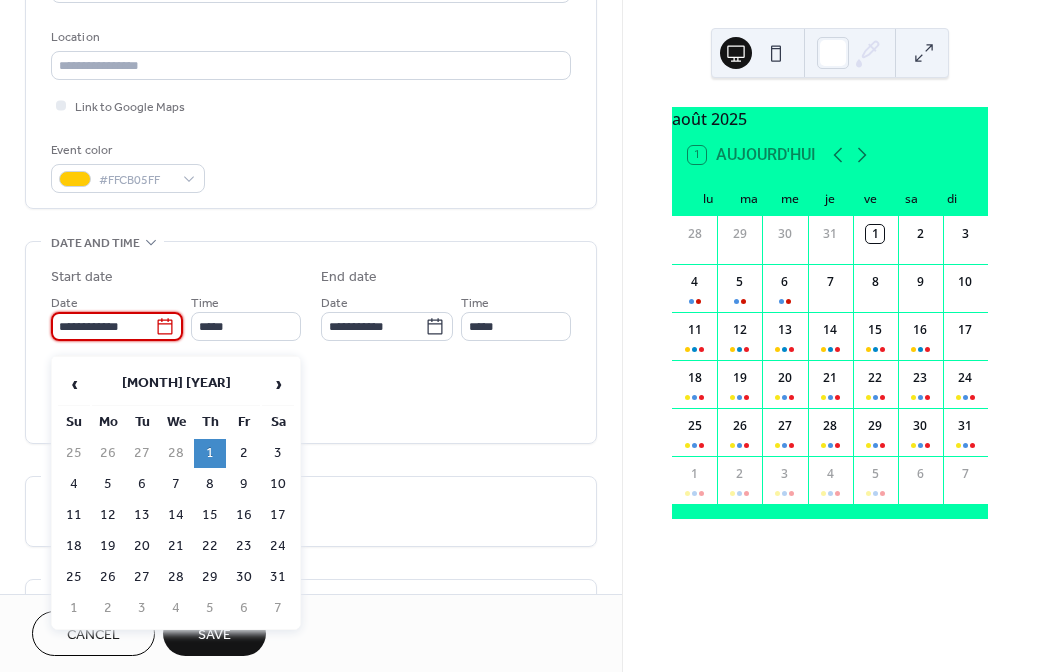 type on "**********" 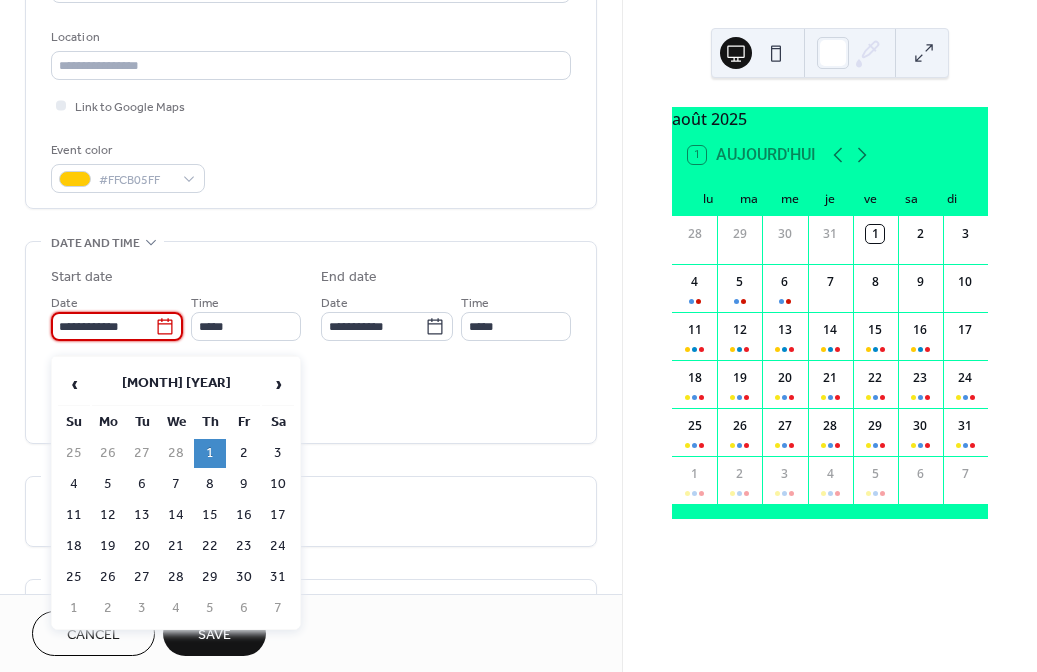 type on "**********" 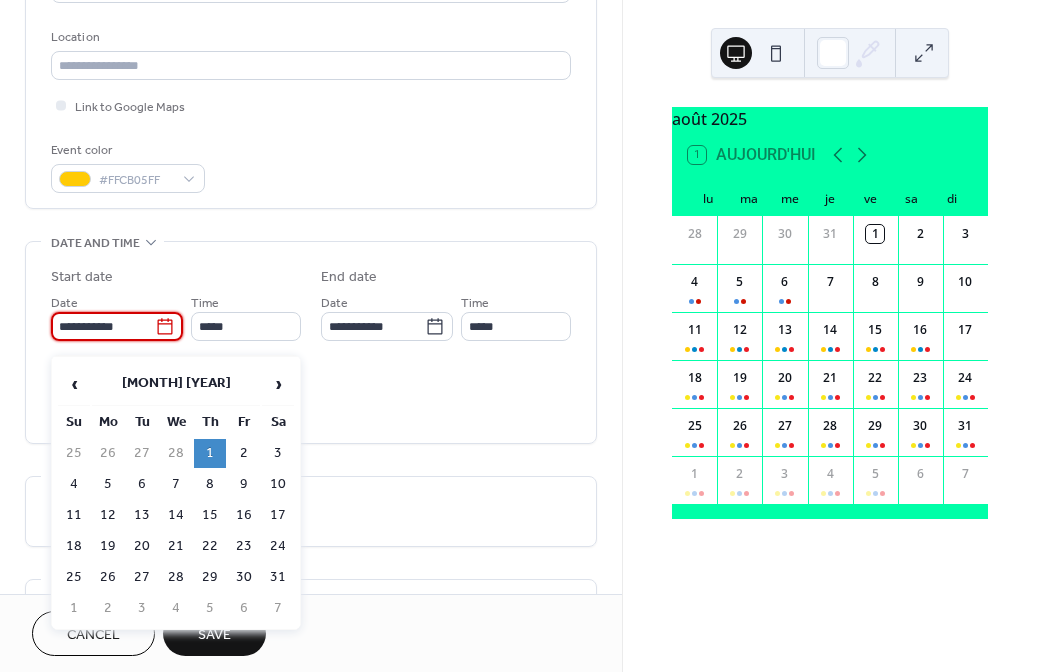 click on "**********" at bounding box center (311, 342) 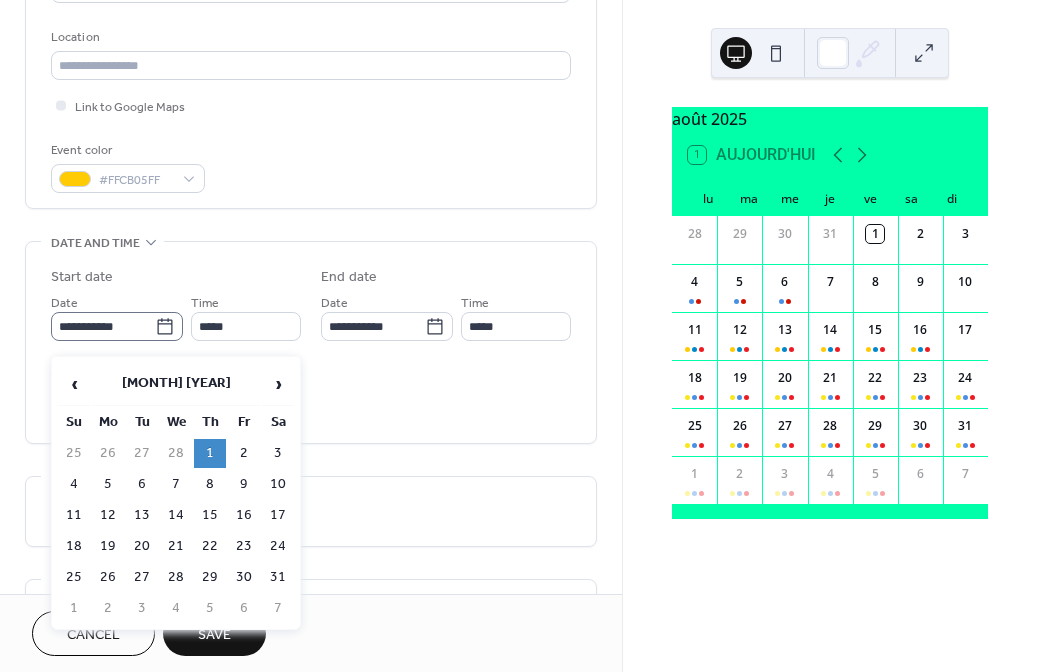 click 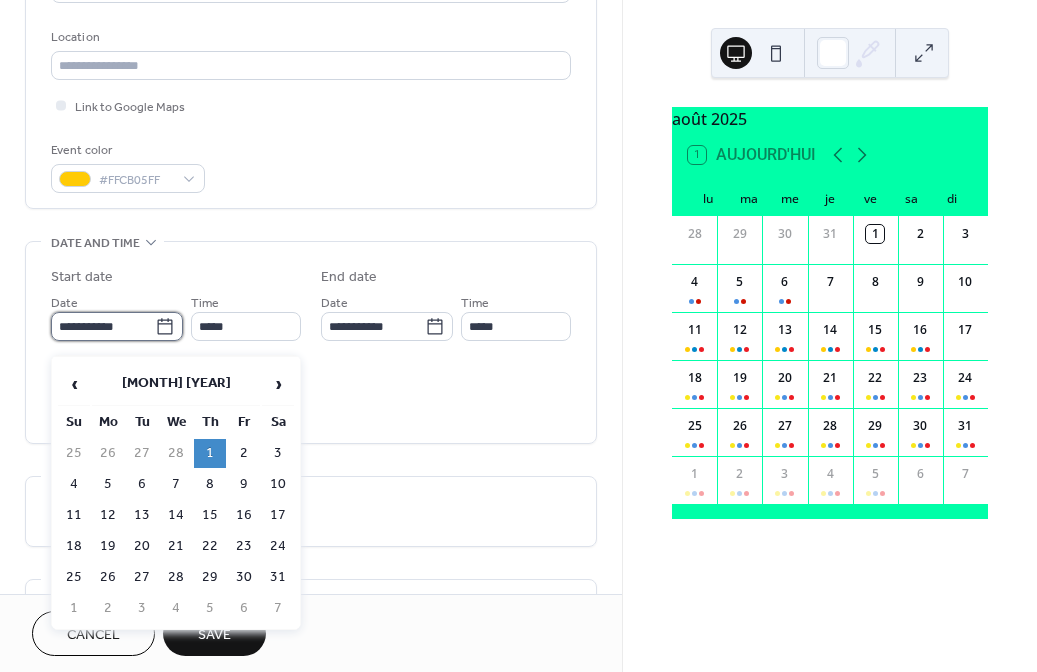 click on "**********" at bounding box center (103, 326) 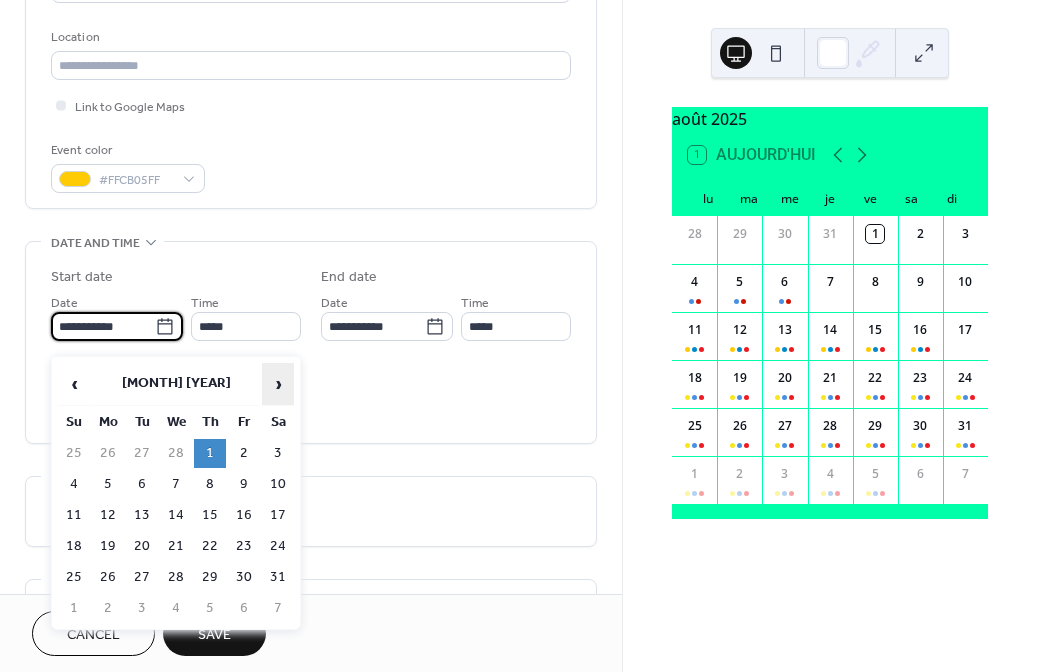 click on "›" at bounding box center (278, 384) 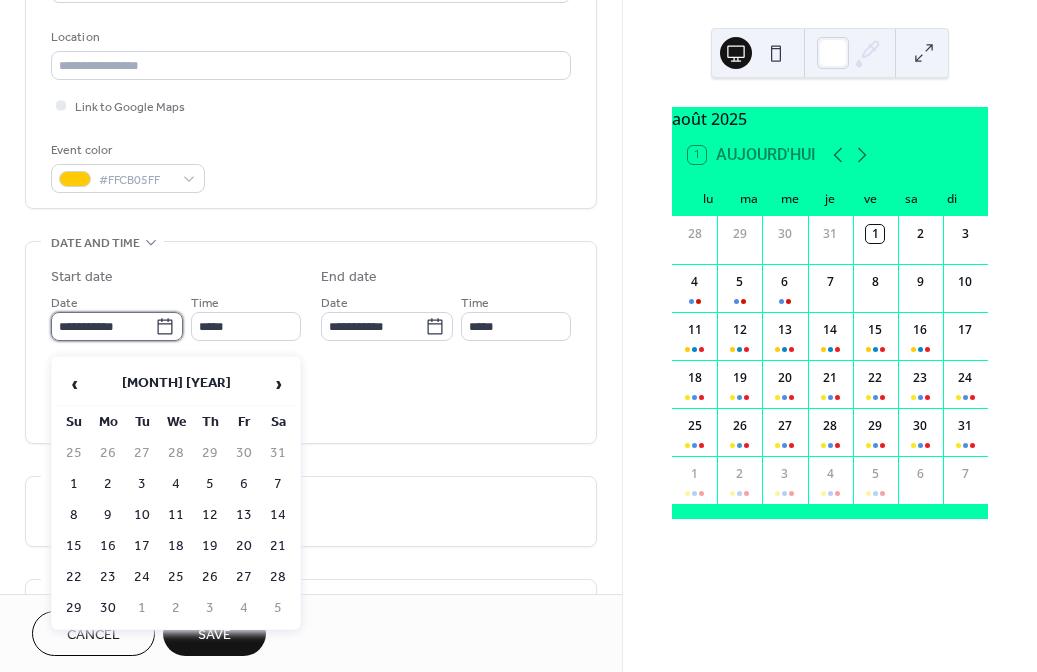 click on "**********" at bounding box center (103, 326) 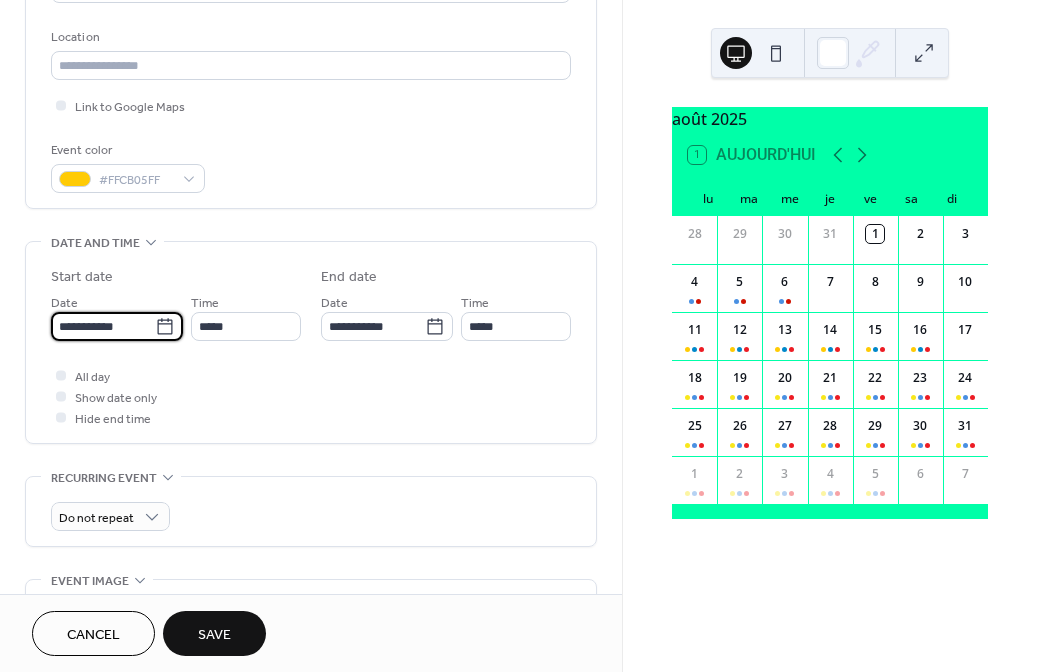 type on "**********" 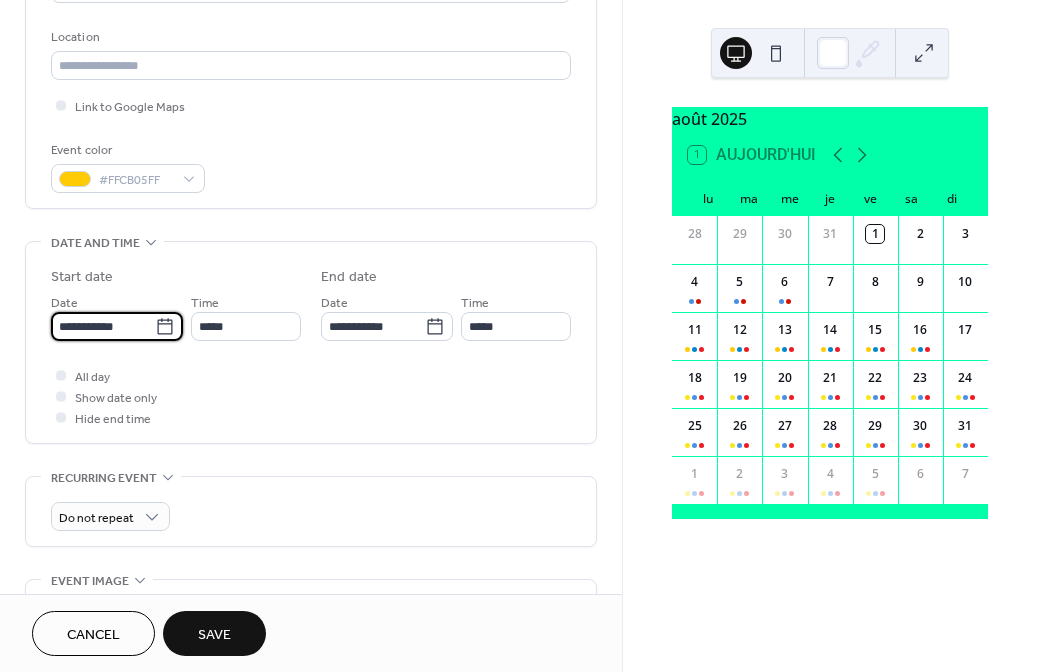 type on "**********" 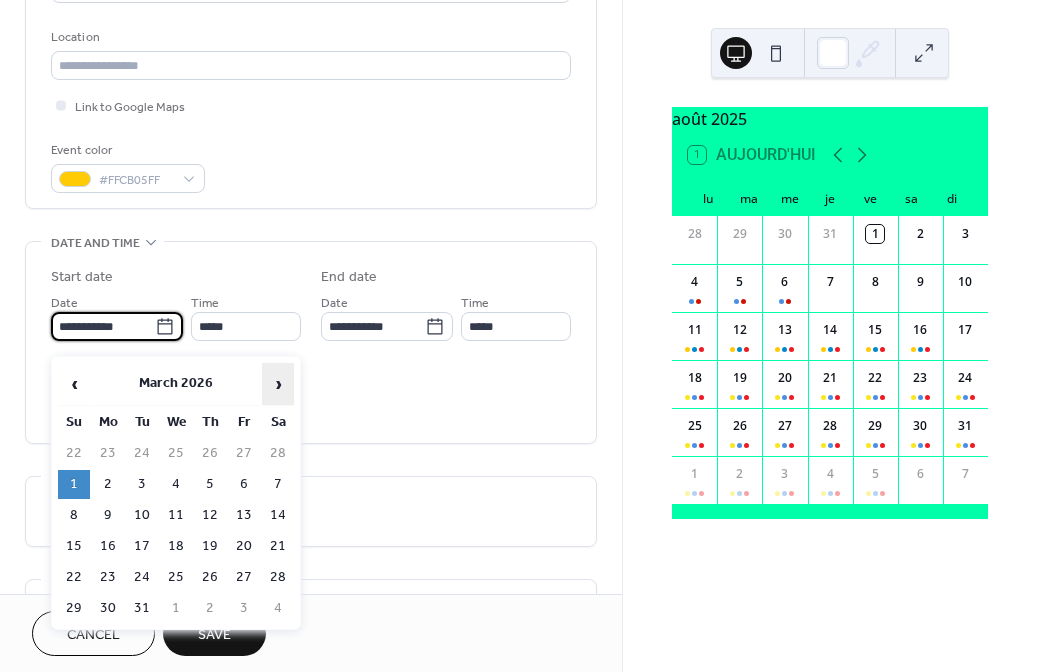 click on "›" at bounding box center [278, 384] 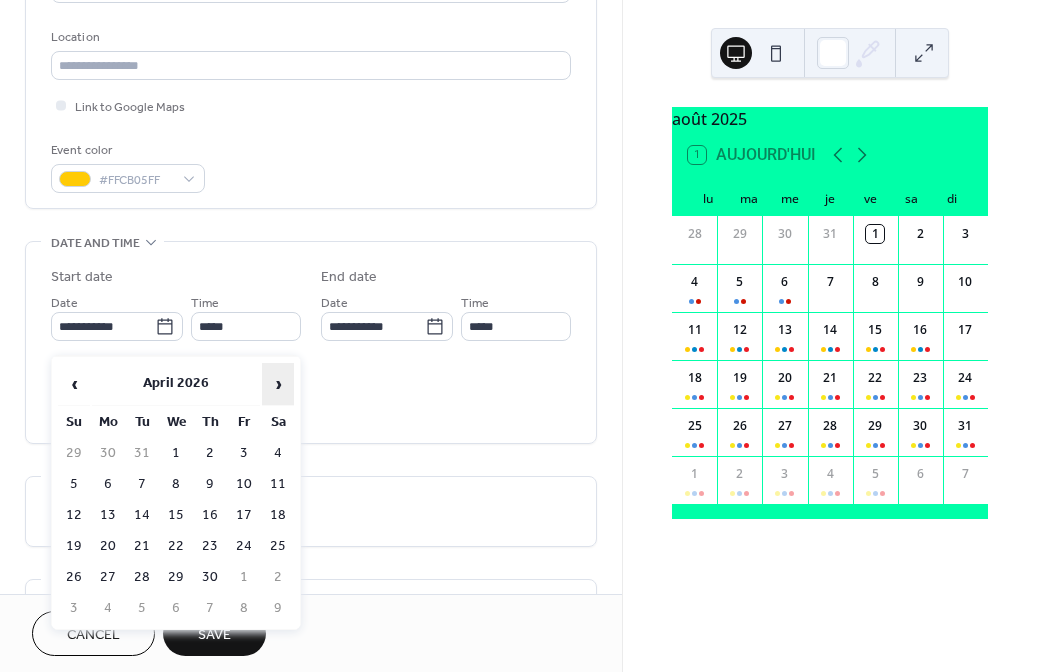 click on "›" at bounding box center [278, 384] 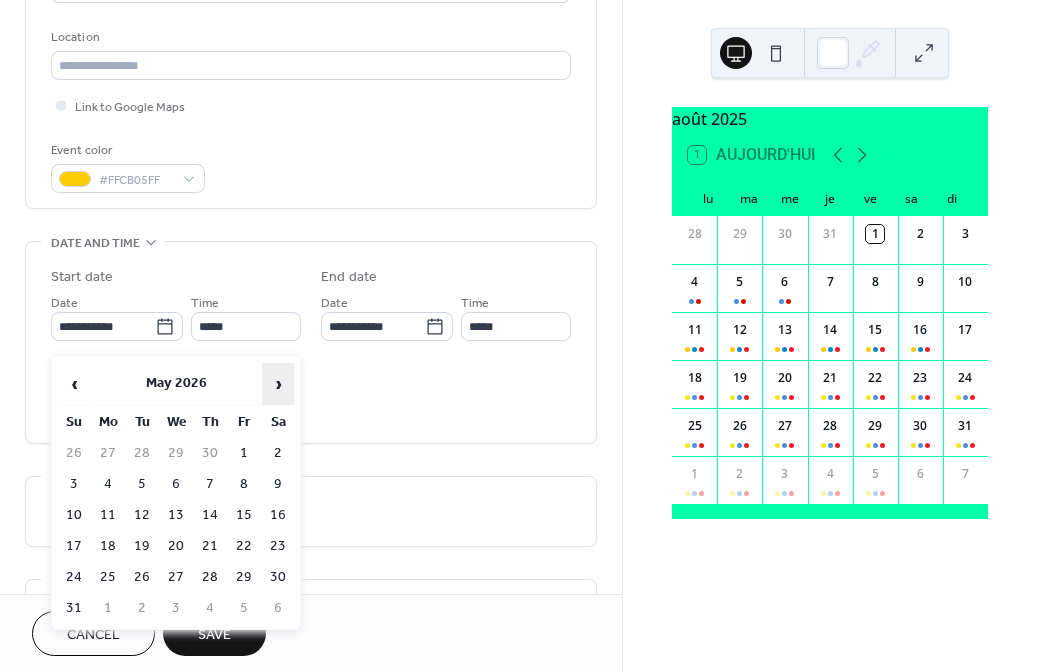 click on "›" at bounding box center (278, 384) 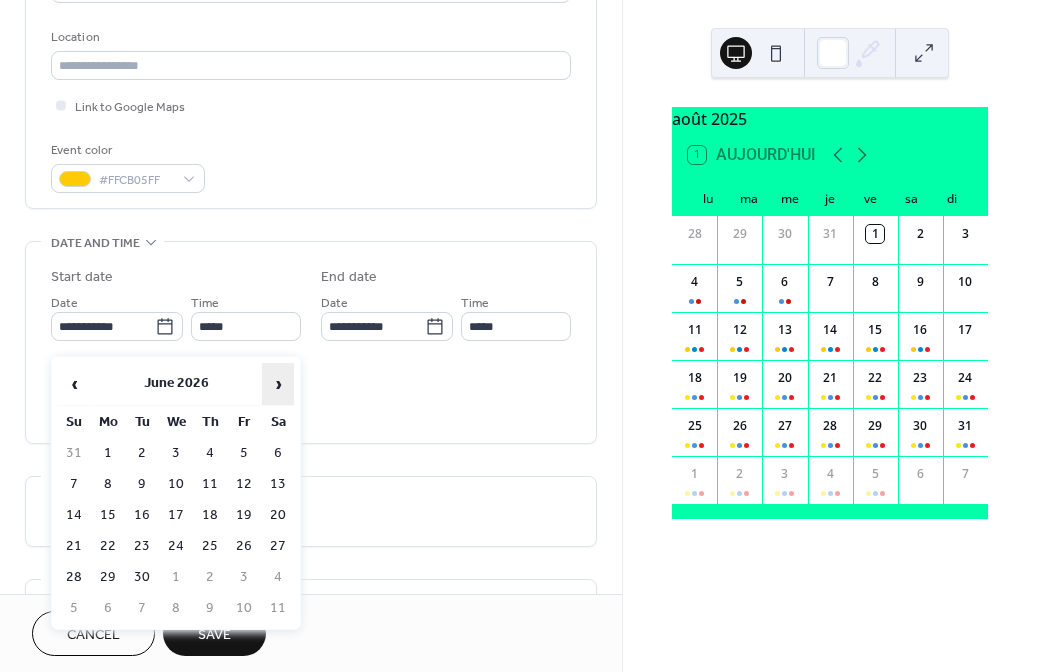 click on "›" at bounding box center (278, 384) 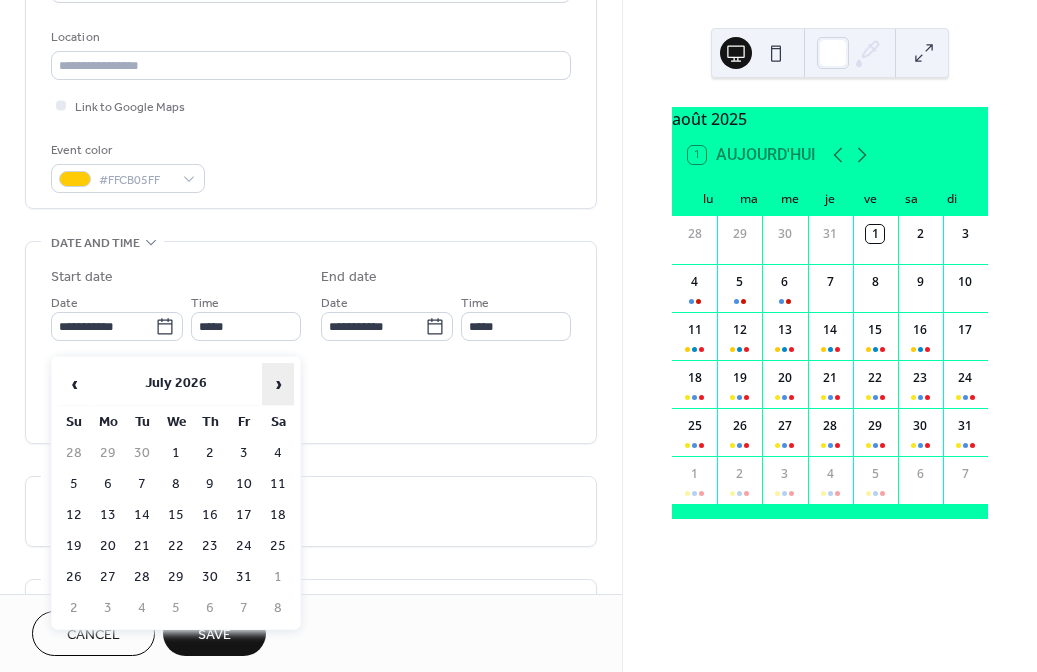 click on "›" at bounding box center [278, 384] 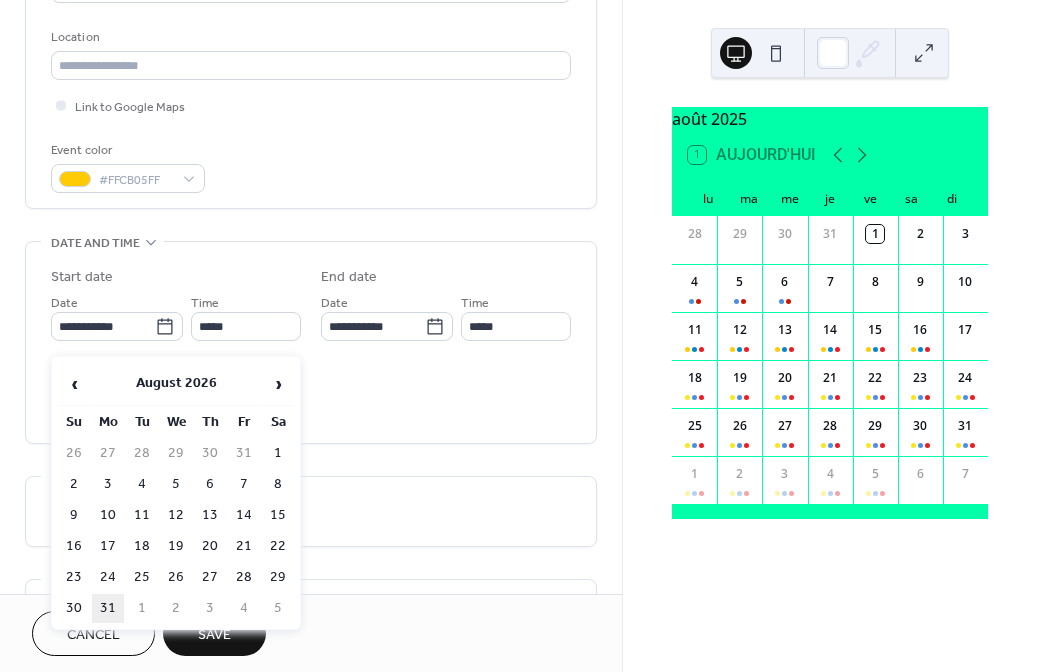 click on "31" at bounding box center (108, 608) 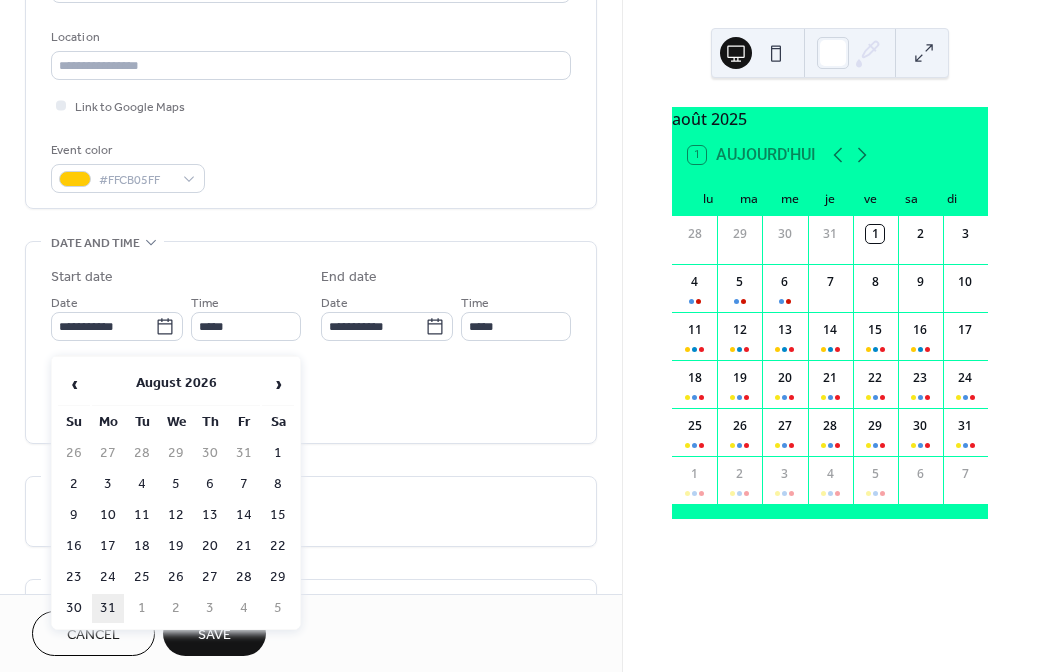 type on "**********" 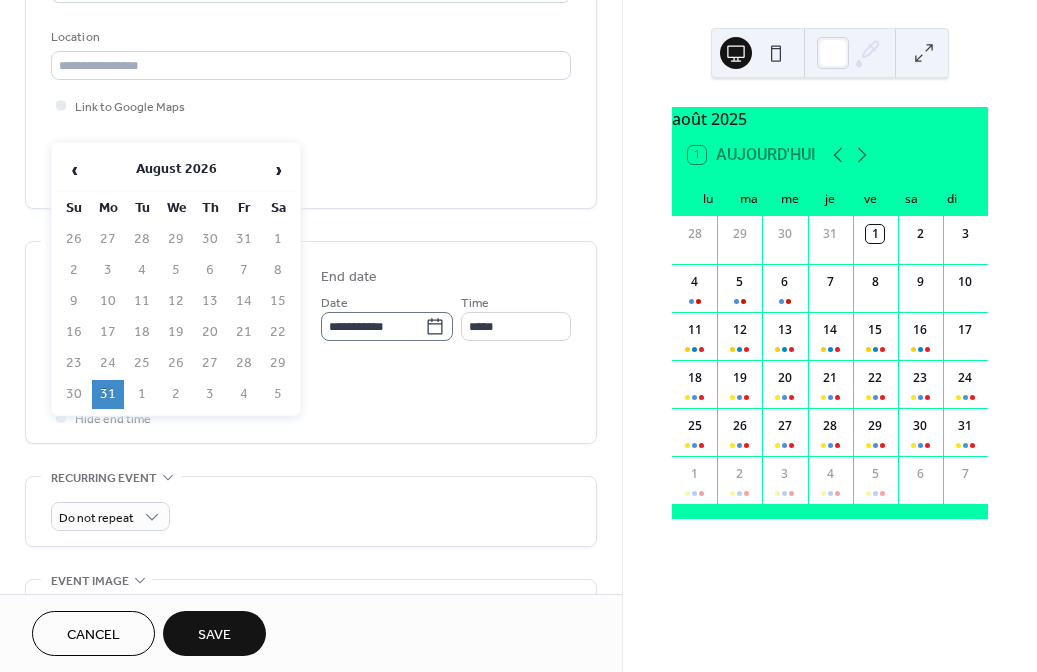 click 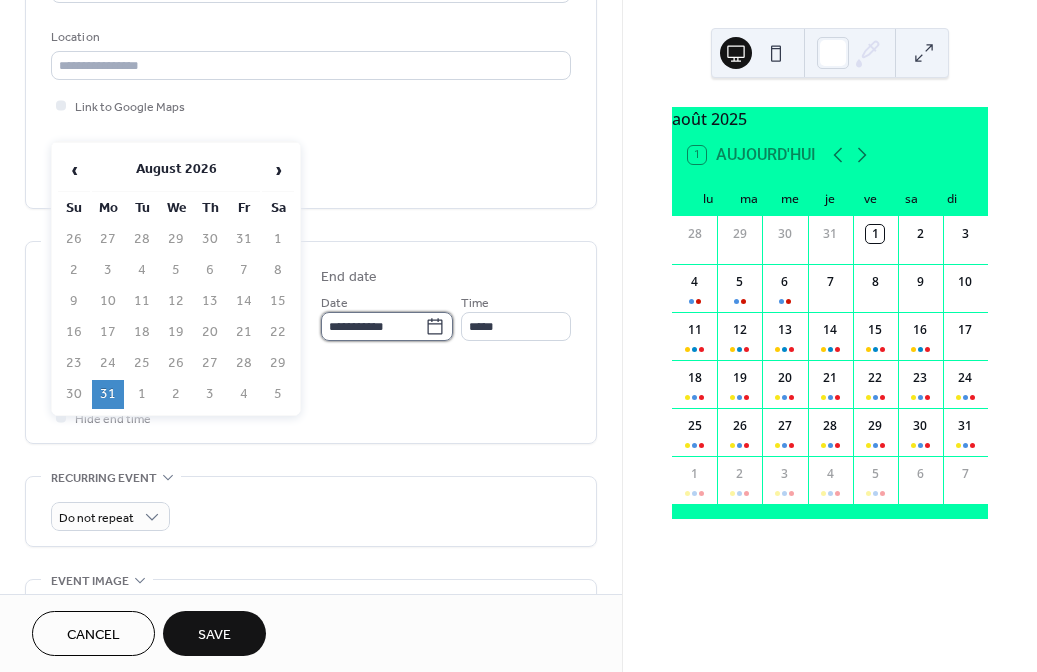 click on "**********" at bounding box center [373, 326] 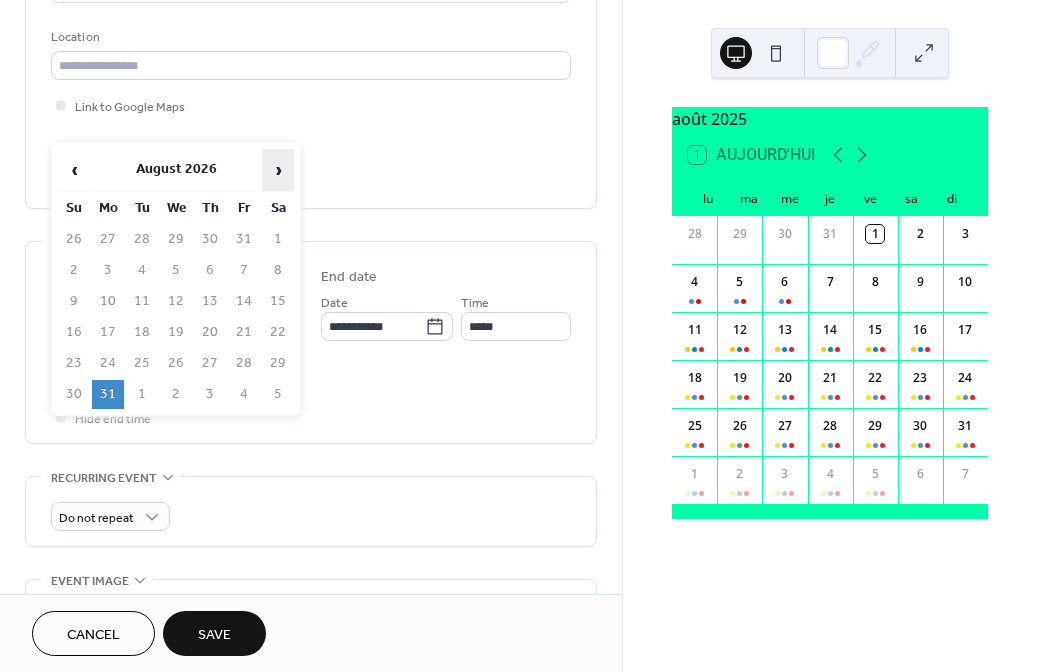 click on "›" at bounding box center [278, 170] 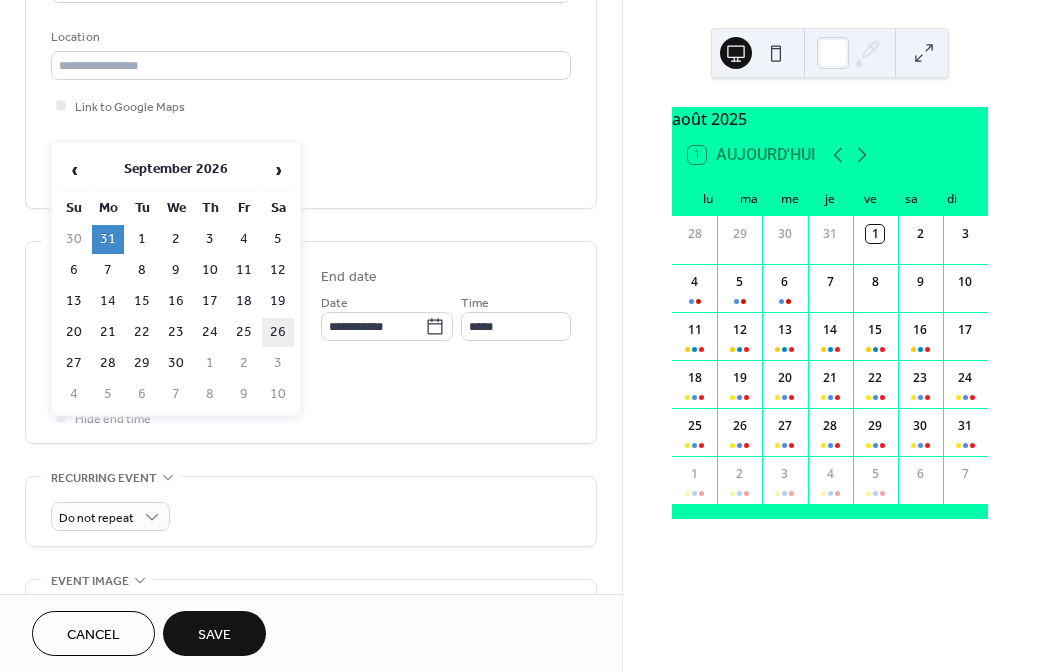 click on "26" at bounding box center [278, 332] 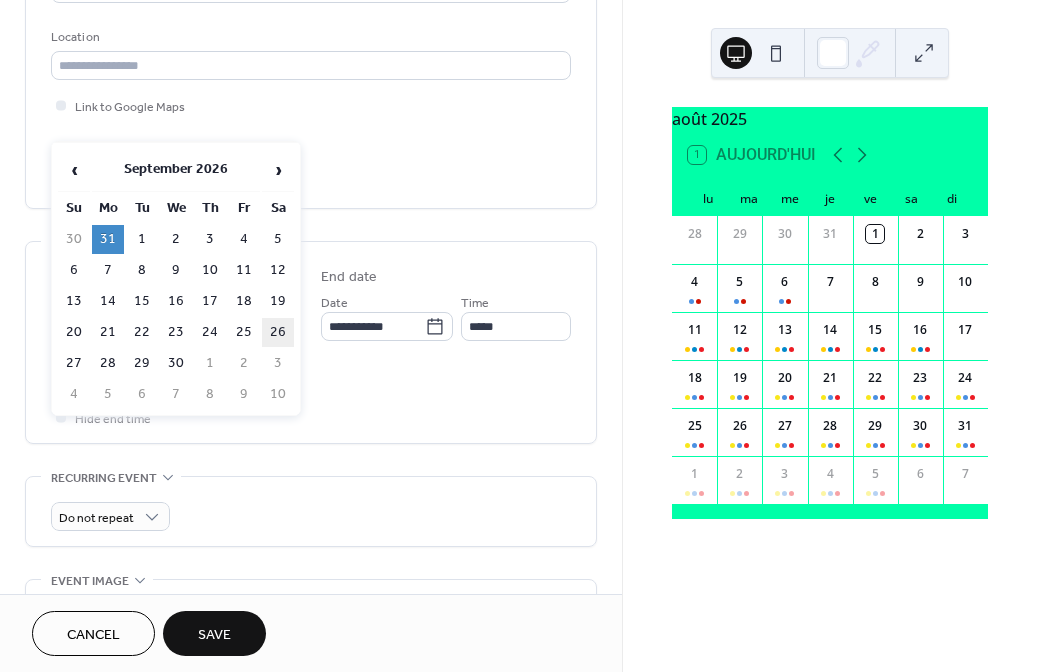 type on "**********" 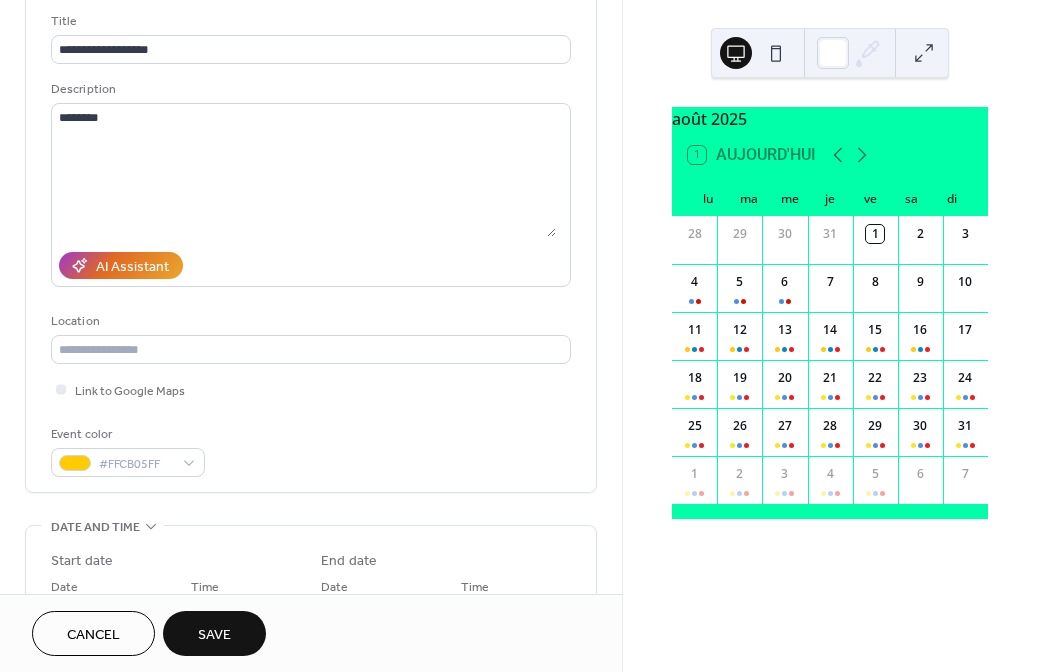 scroll, scrollTop: 119, scrollLeft: 0, axis: vertical 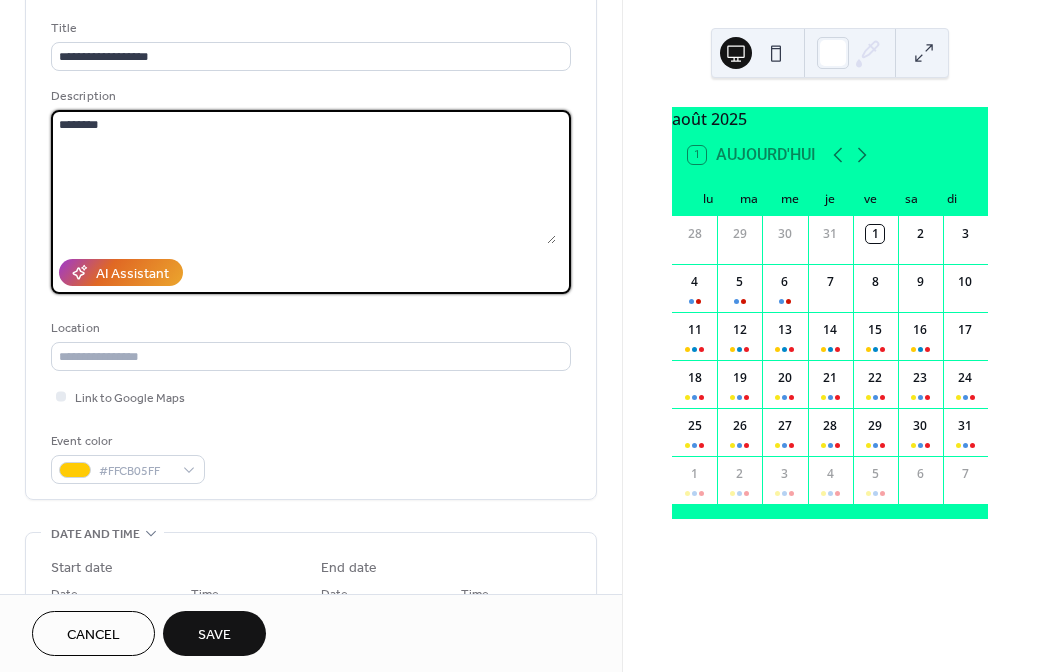 click on "********" at bounding box center [303, 177] 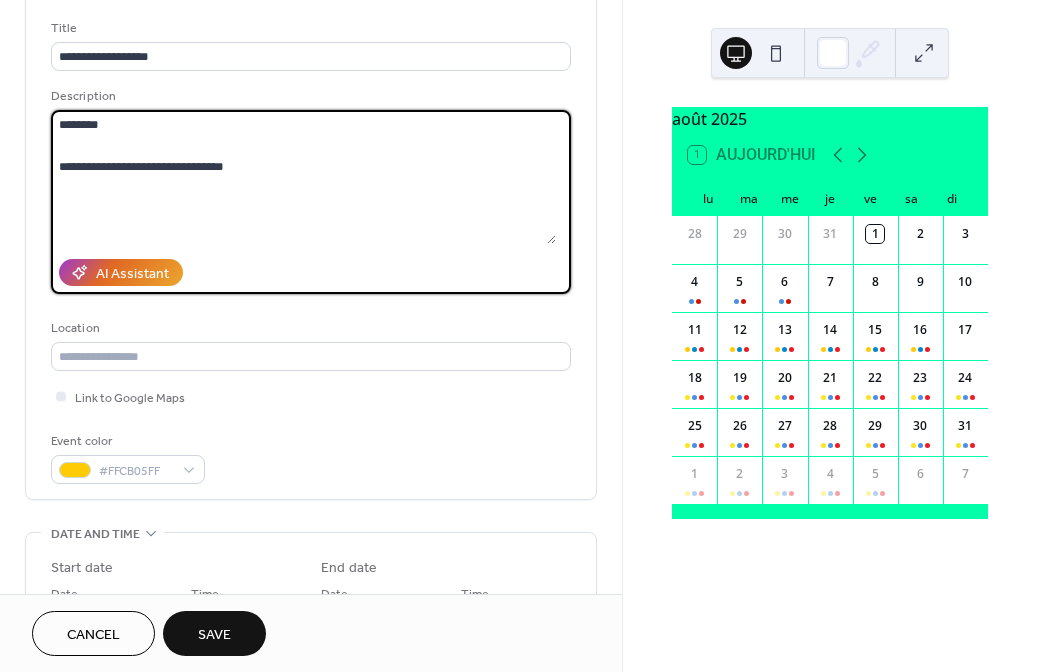 paste on "**********" 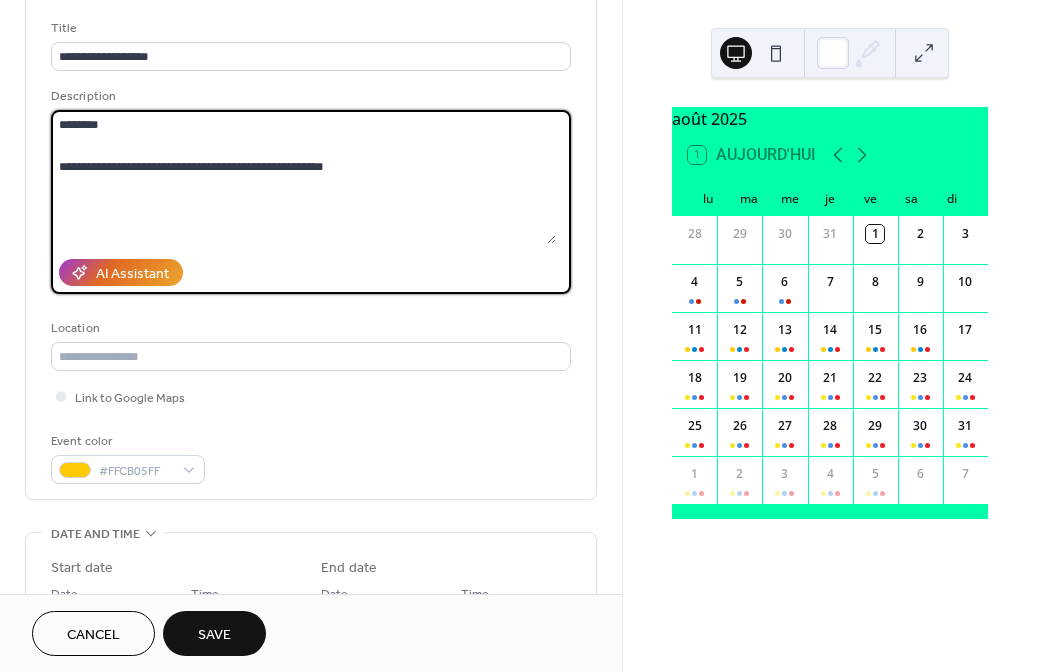 click on "**********" at bounding box center [303, 177] 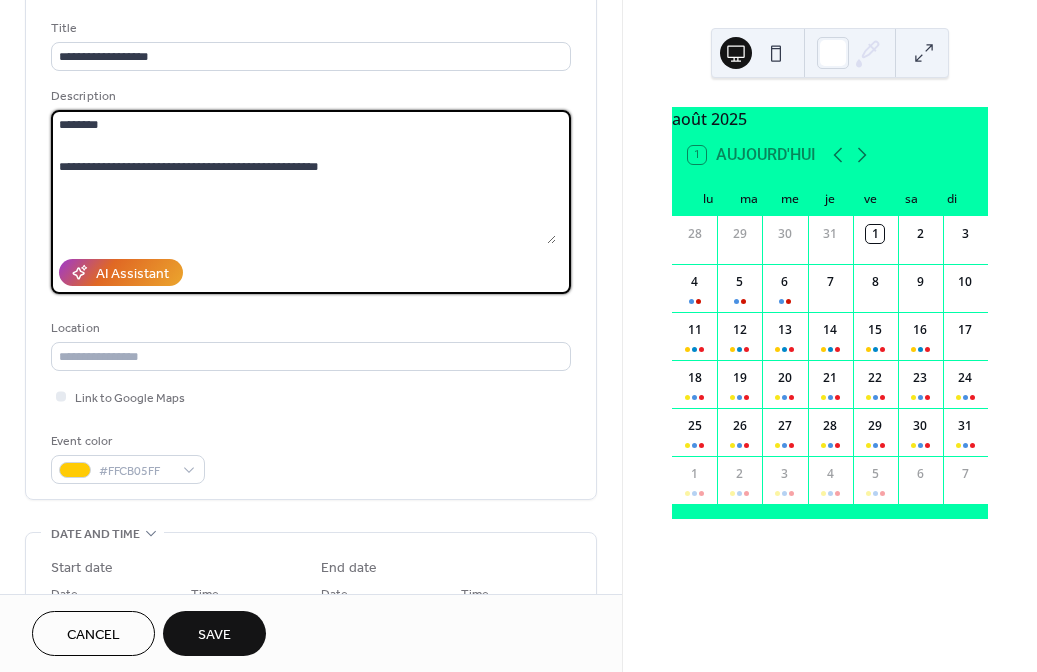 type on "**********" 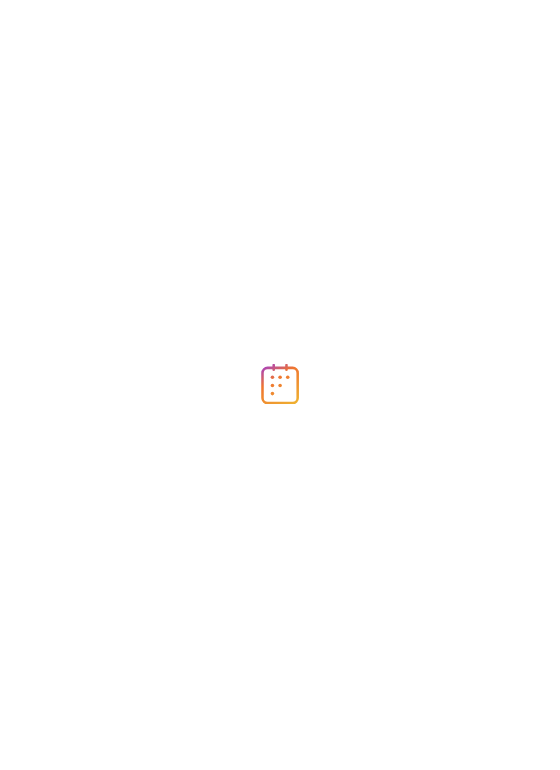 scroll, scrollTop: 0, scrollLeft: 0, axis: both 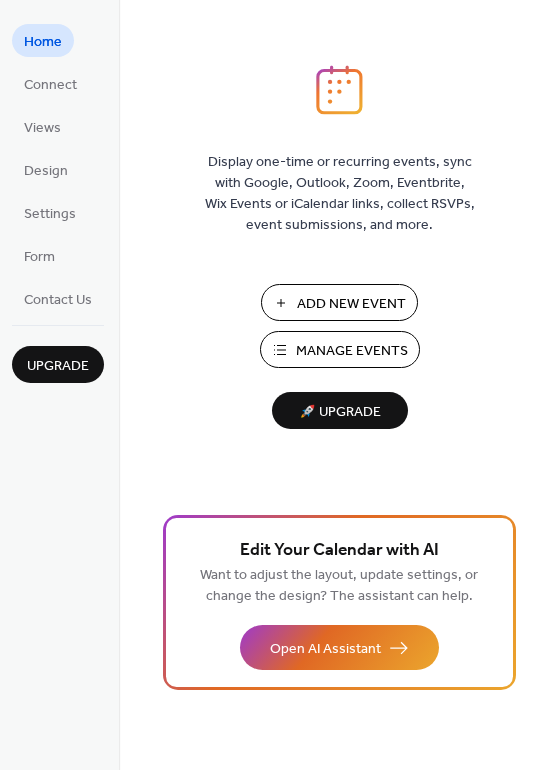click on "Manage Events" at bounding box center [352, 351] 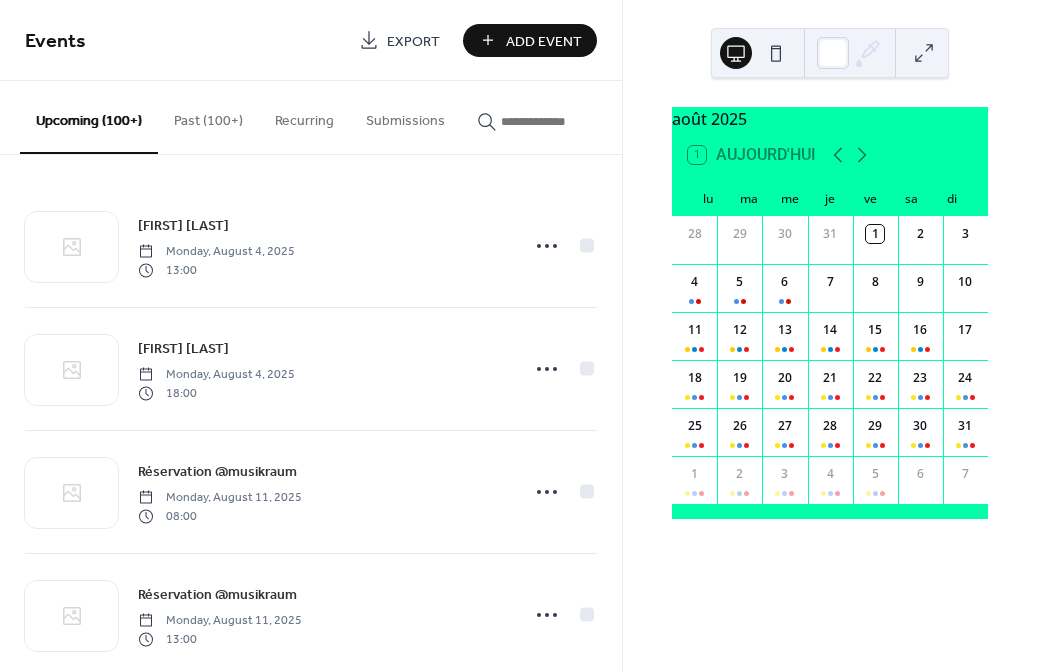 scroll, scrollTop: 0, scrollLeft: 0, axis: both 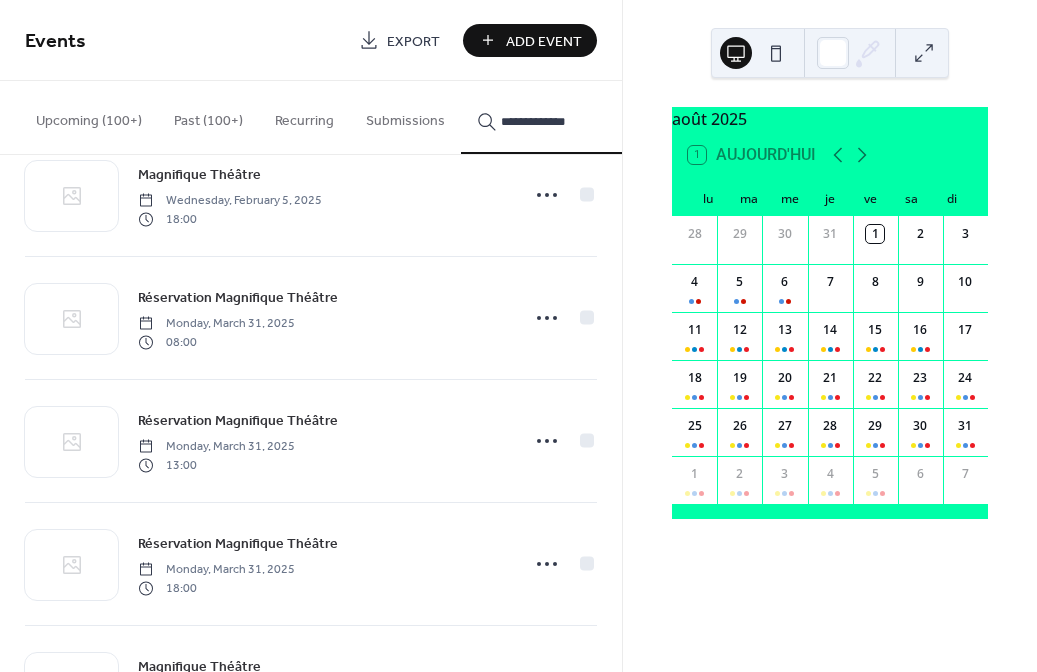 type on "**********" 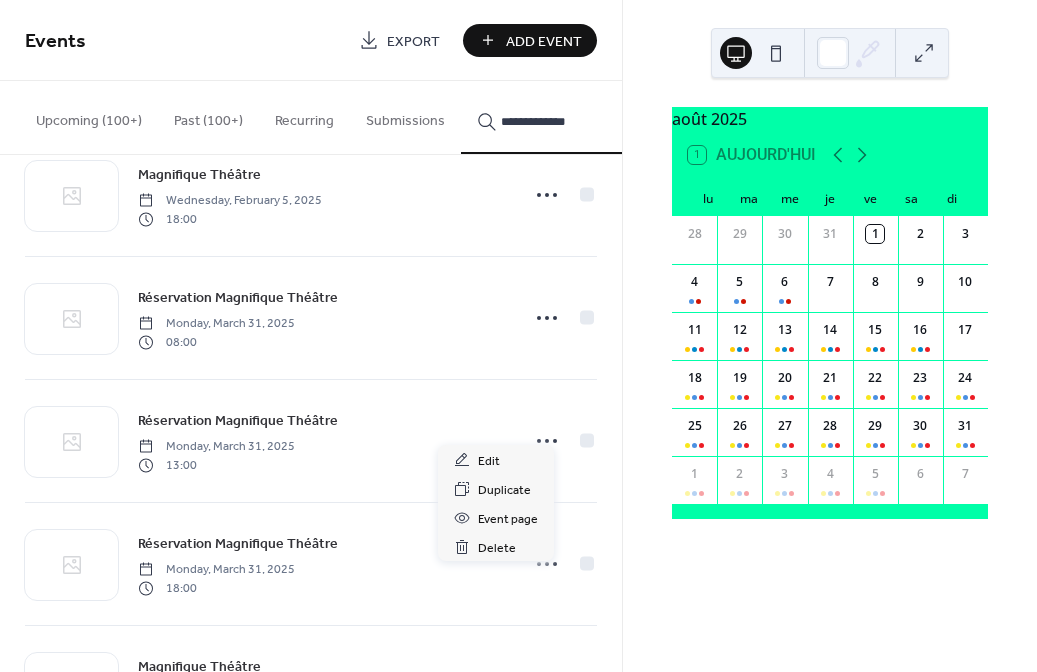 click 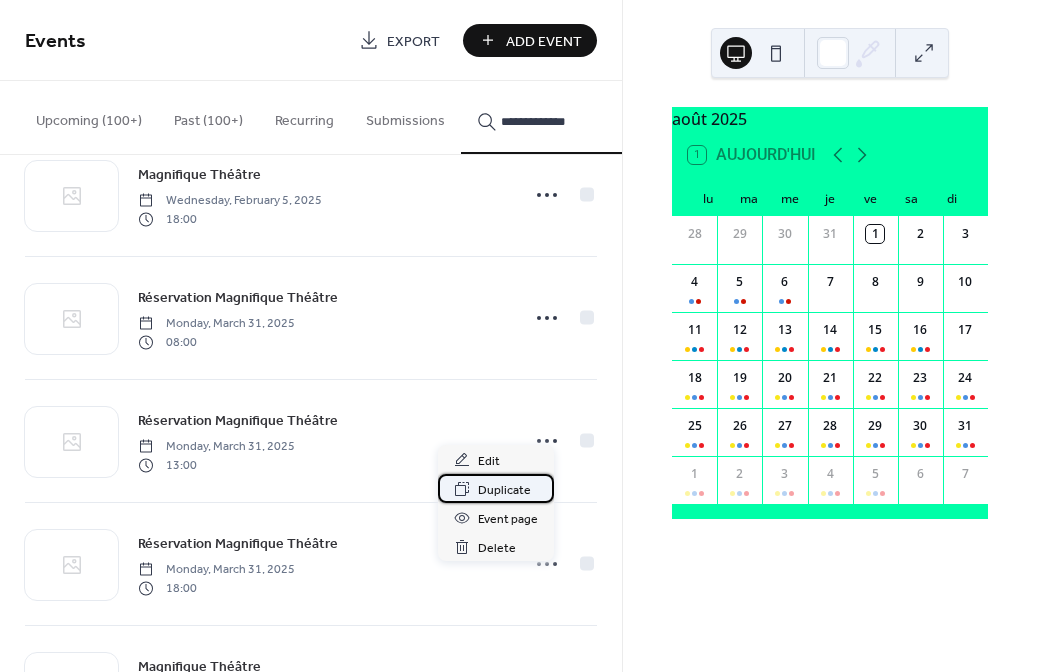 click on "Duplicate" at bounding box center (504, 490) 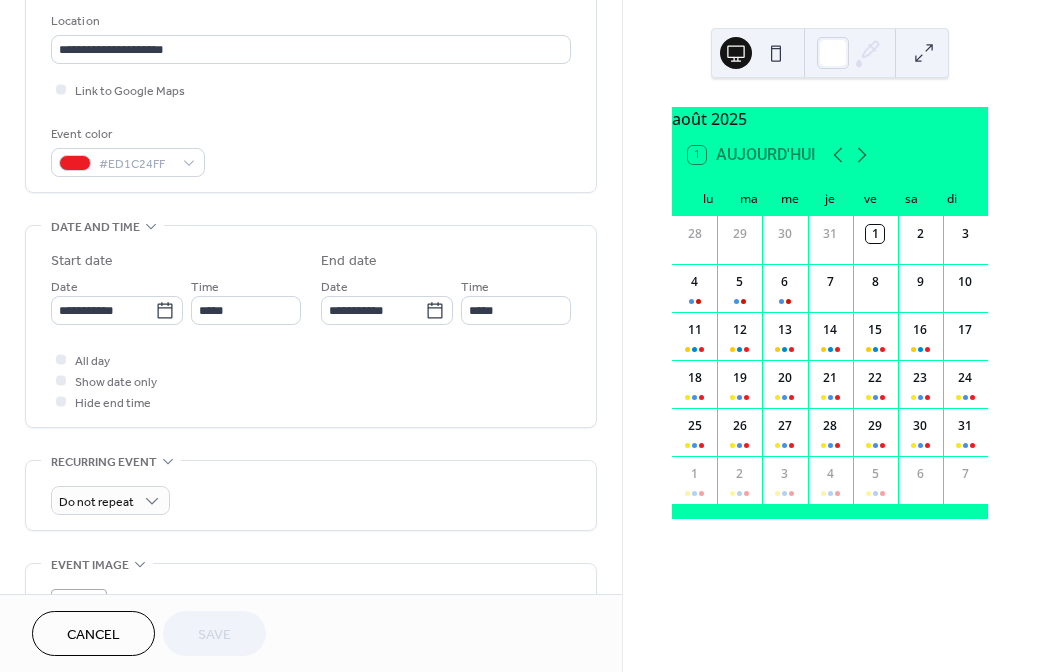 scroll, scrollTop: 471, scrollLeft: 0, axis: vertical 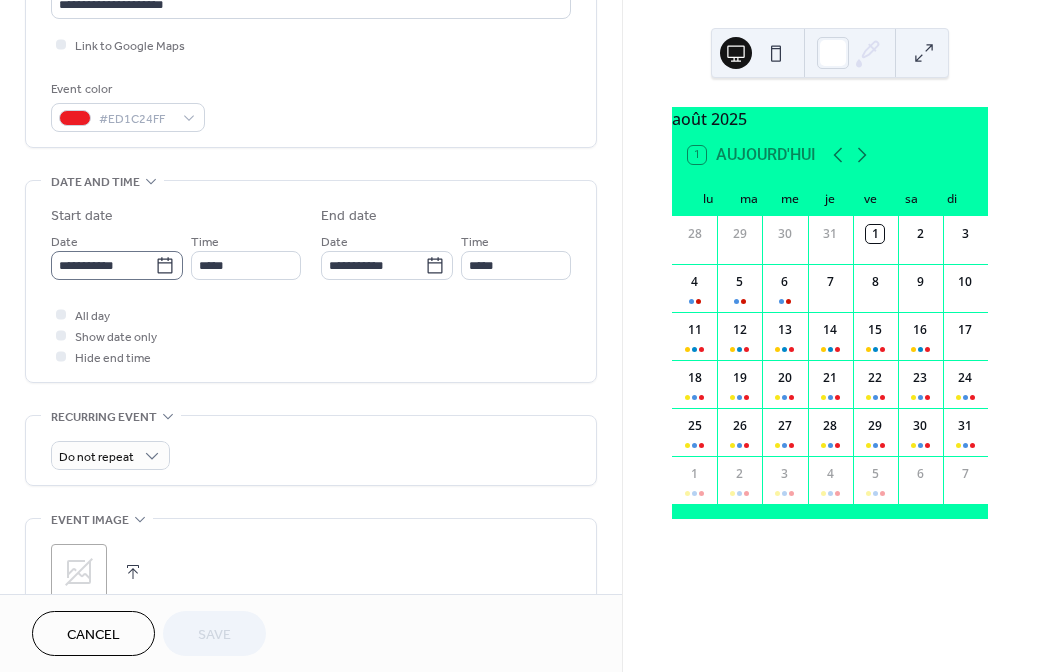 click 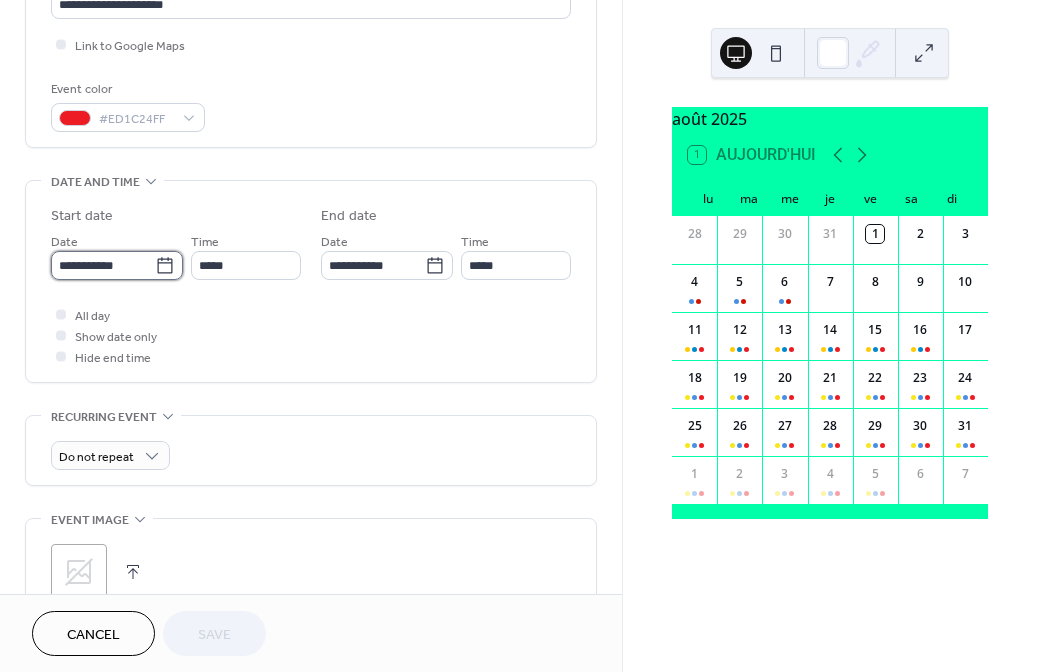 click on "**********" at bounding box center (103, 265) 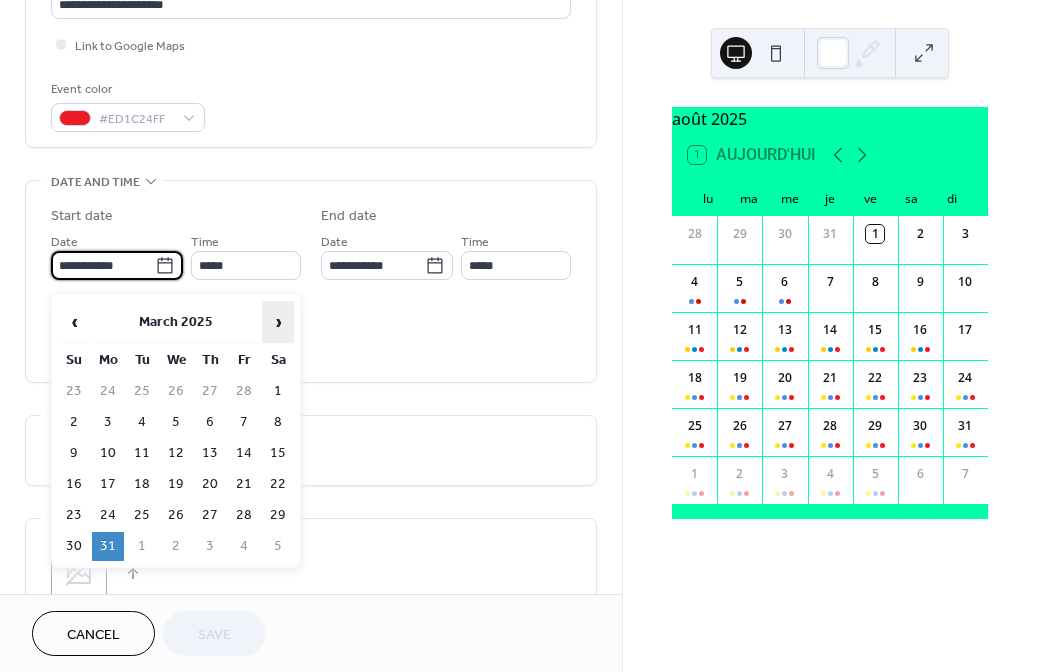 click on "›" at bounding box center [278, 322] 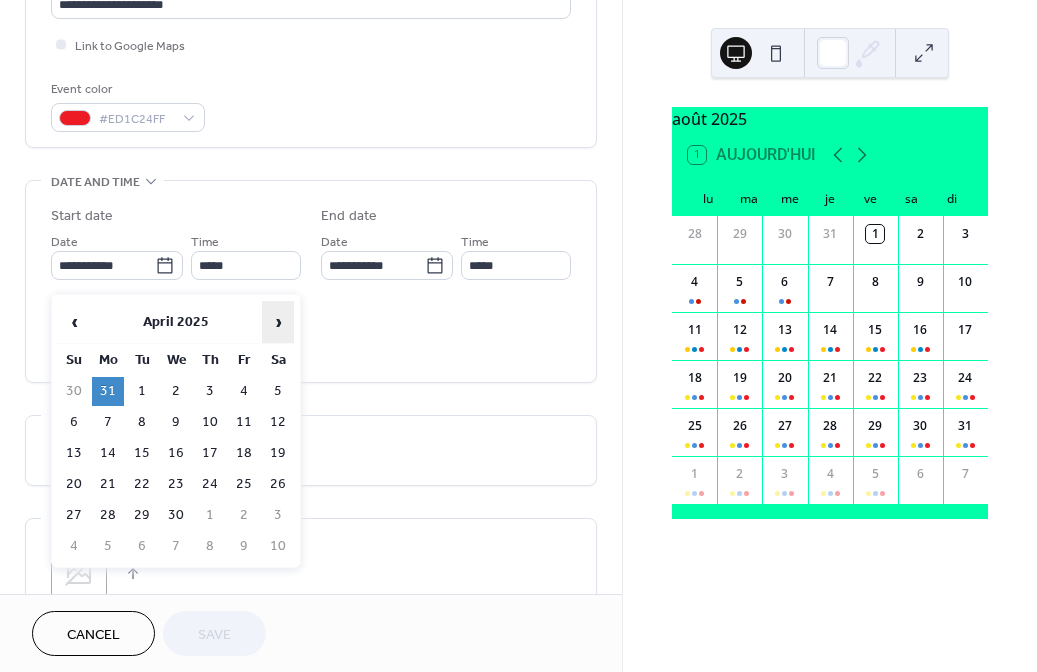 click on "›" at bounding box center (278, 322) 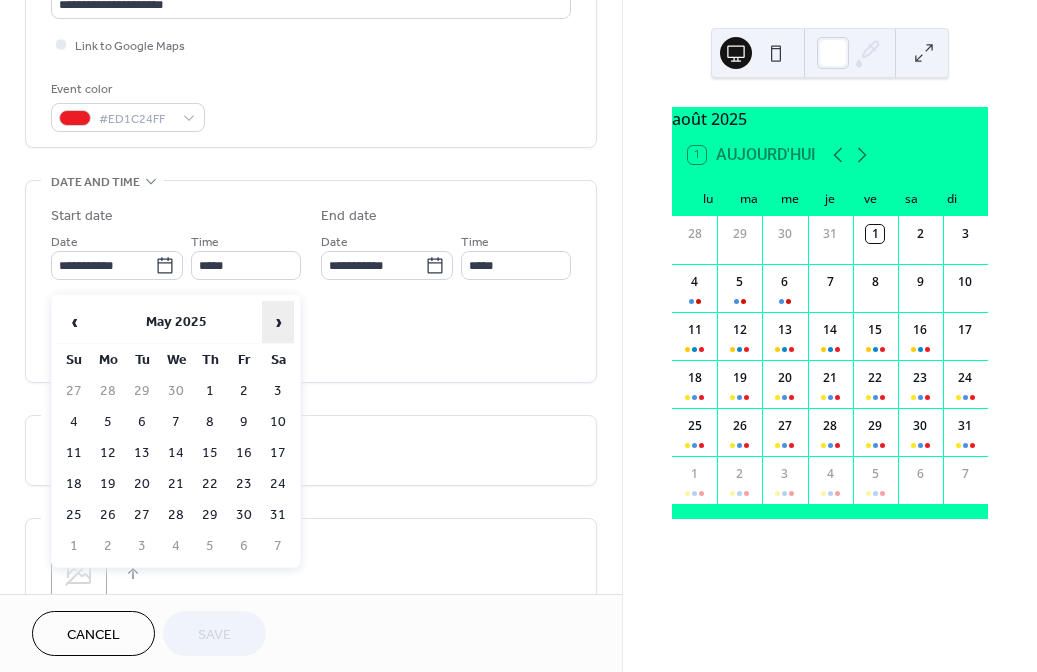 click on "›" at bounding box center [278, 322] 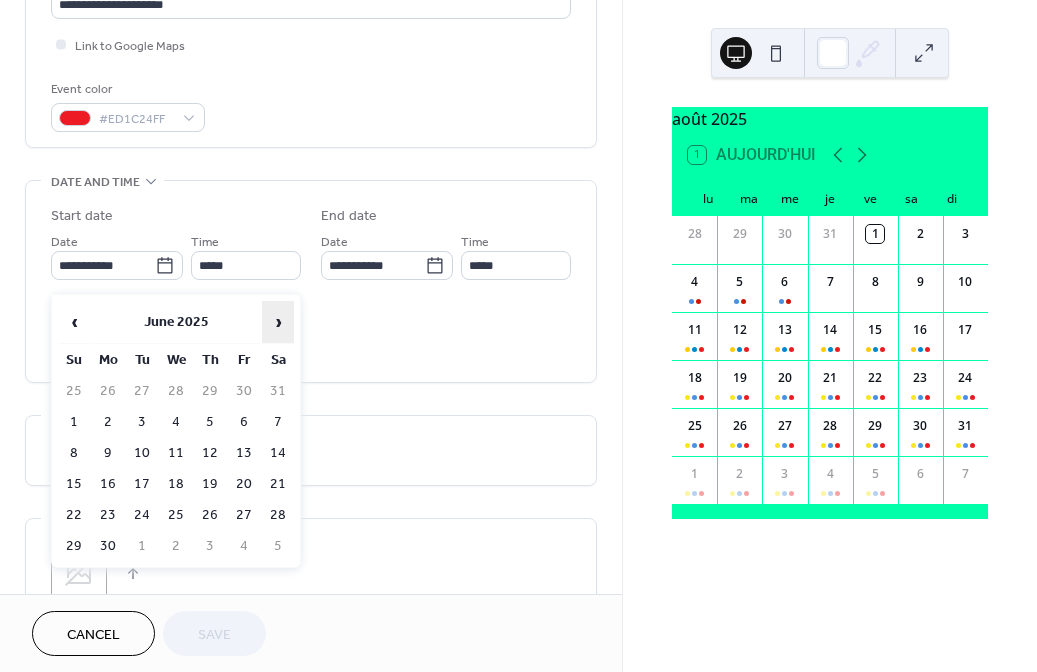 click on "›" at bounding box center [278, 322] 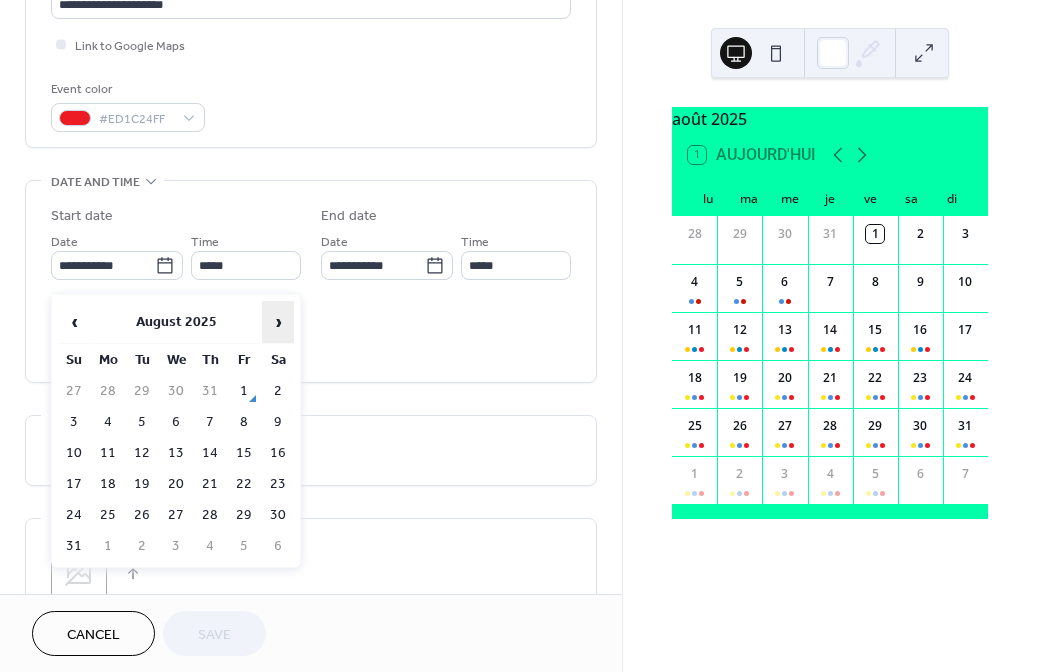 click on "›" at bounding box center (278, 322) 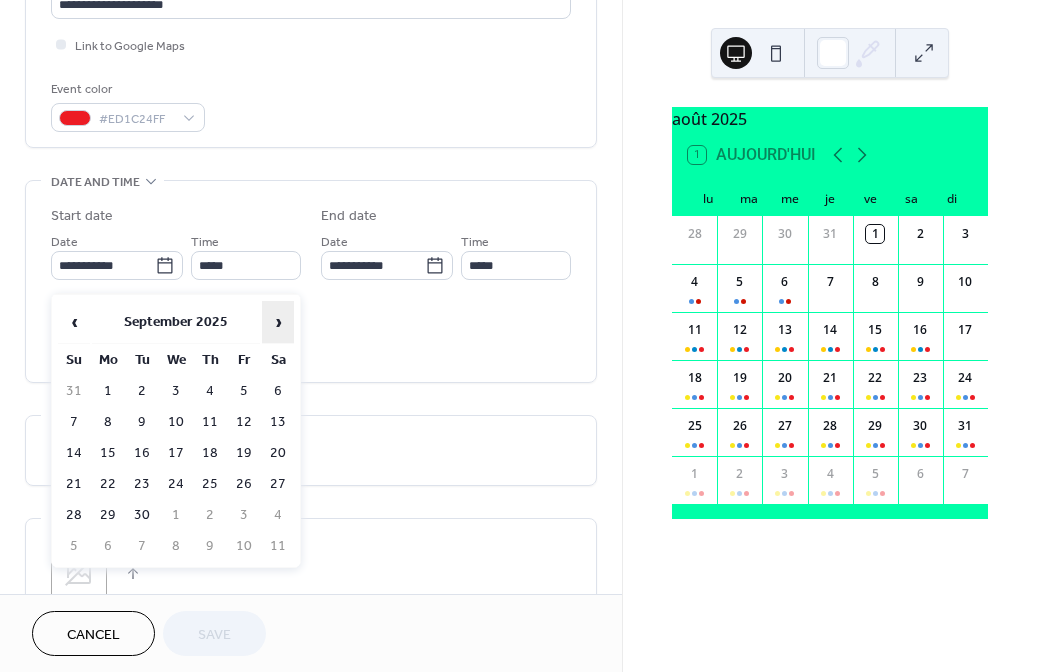 click on "›" at bounding box center (278, 322) 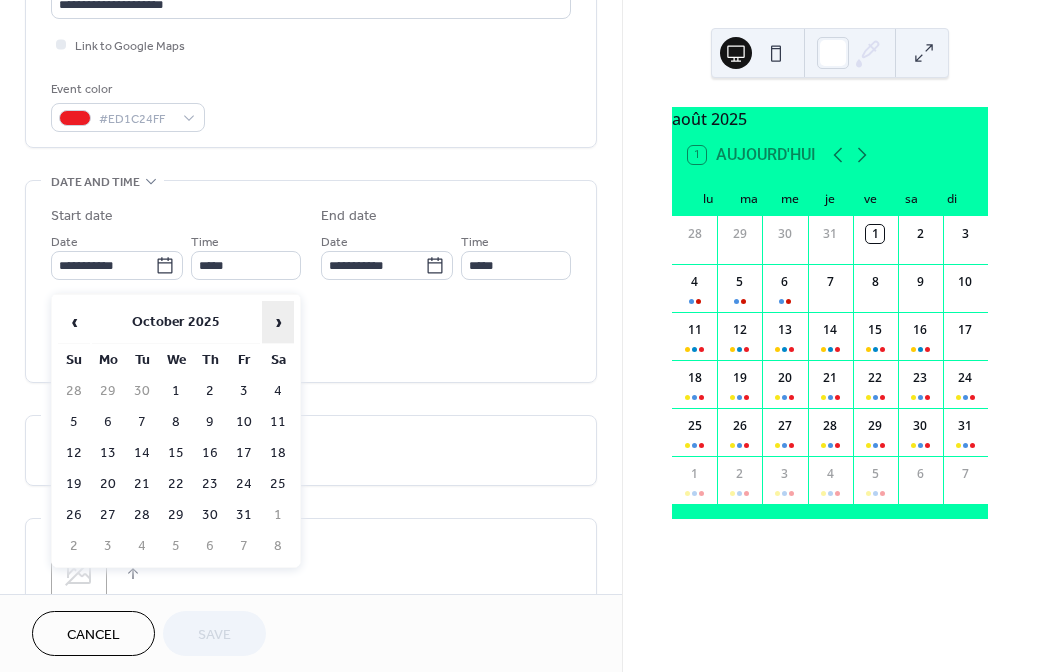 click on "›" at bounding box center (278, 322) 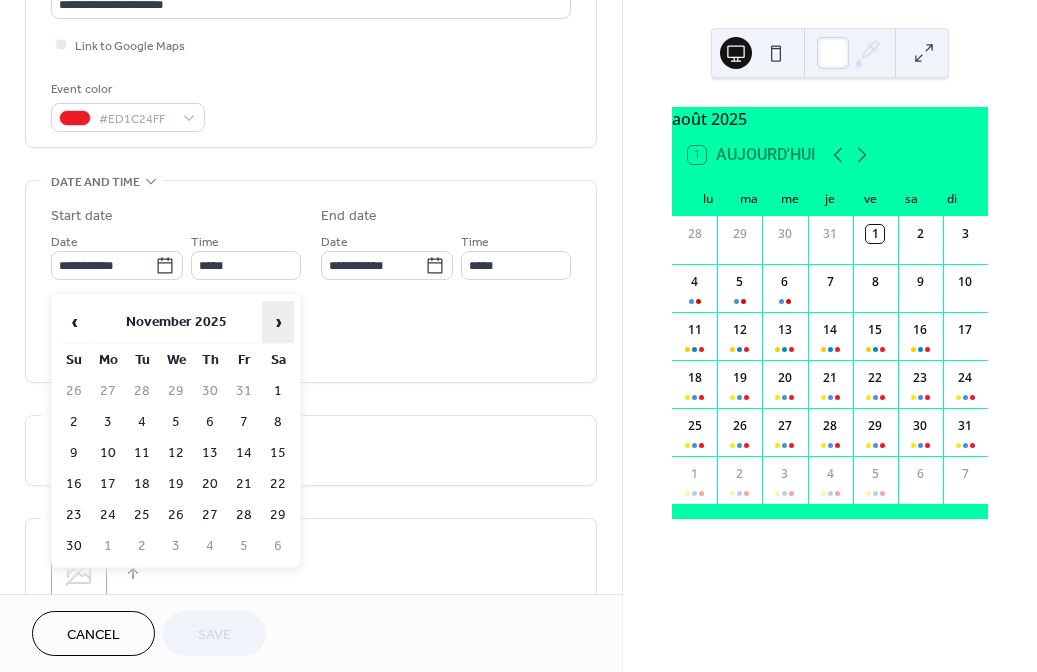 click on "›" at bounding box center [278, 322] 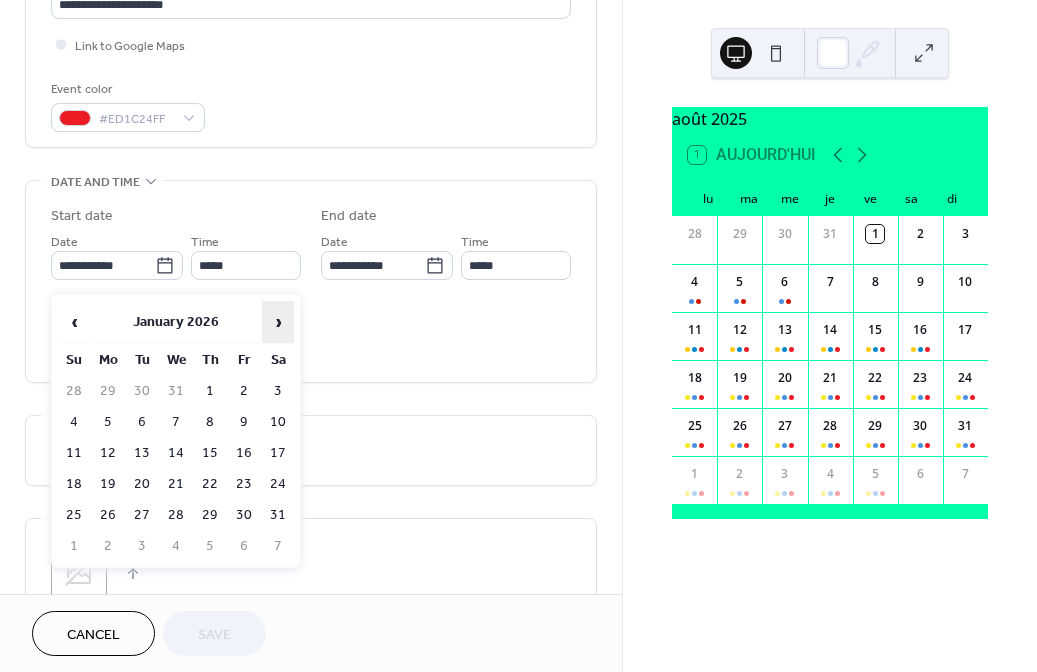 click on "›" at bounding box center (278, 322) 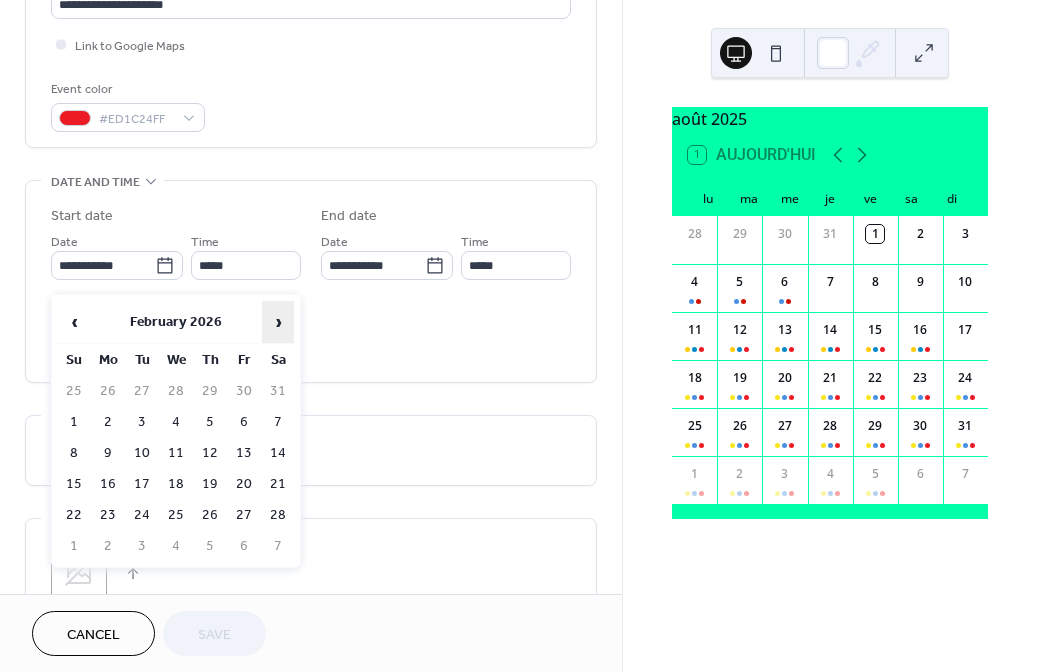 click on "›" at bounding box center [278, 322] 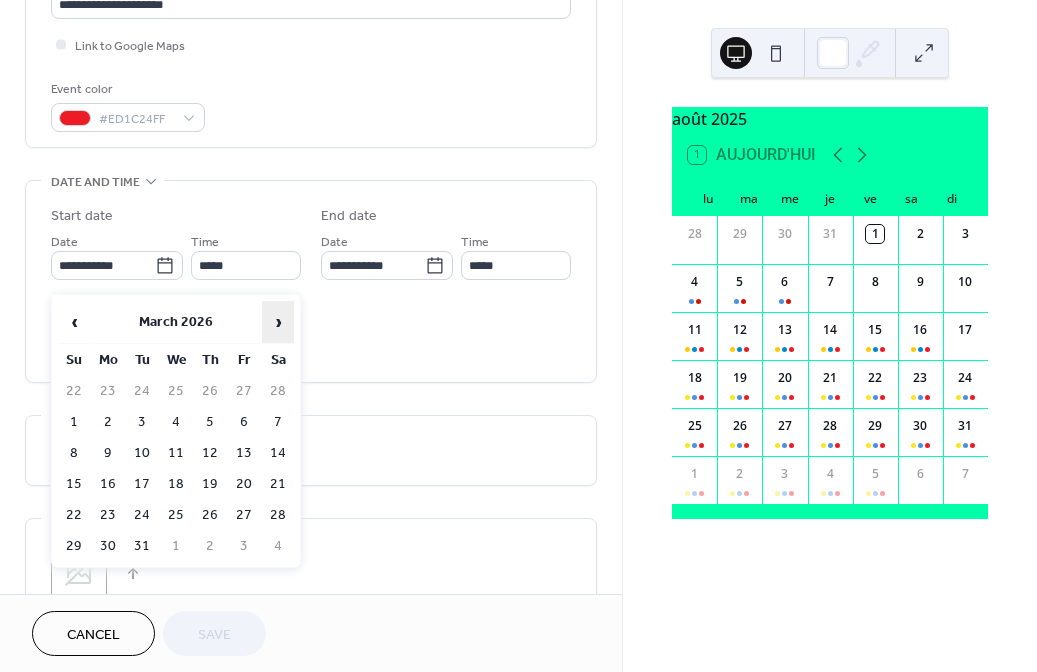 click on "›" at bounding box center (278, 322) 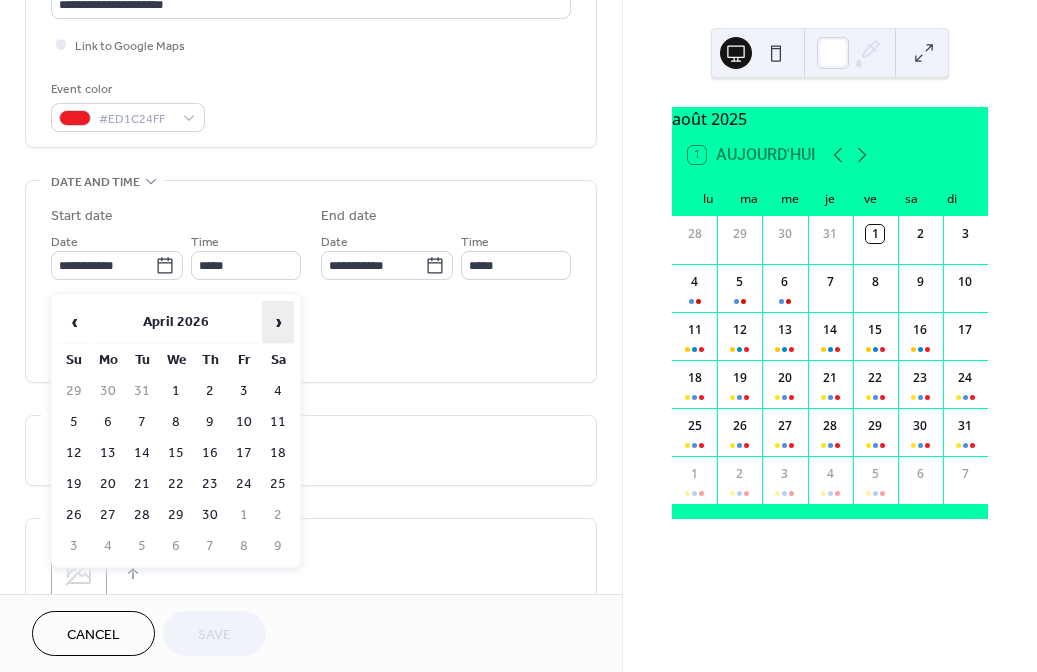click on "›" at bounding box center [278, 322] 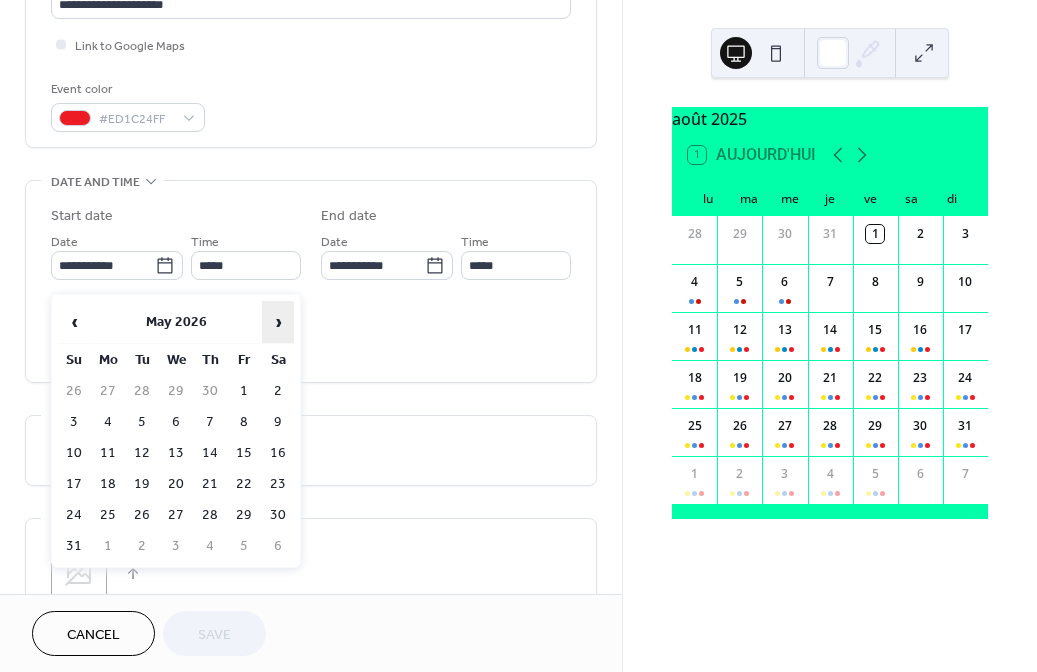 click on "›" at bounding box center (278, 322) 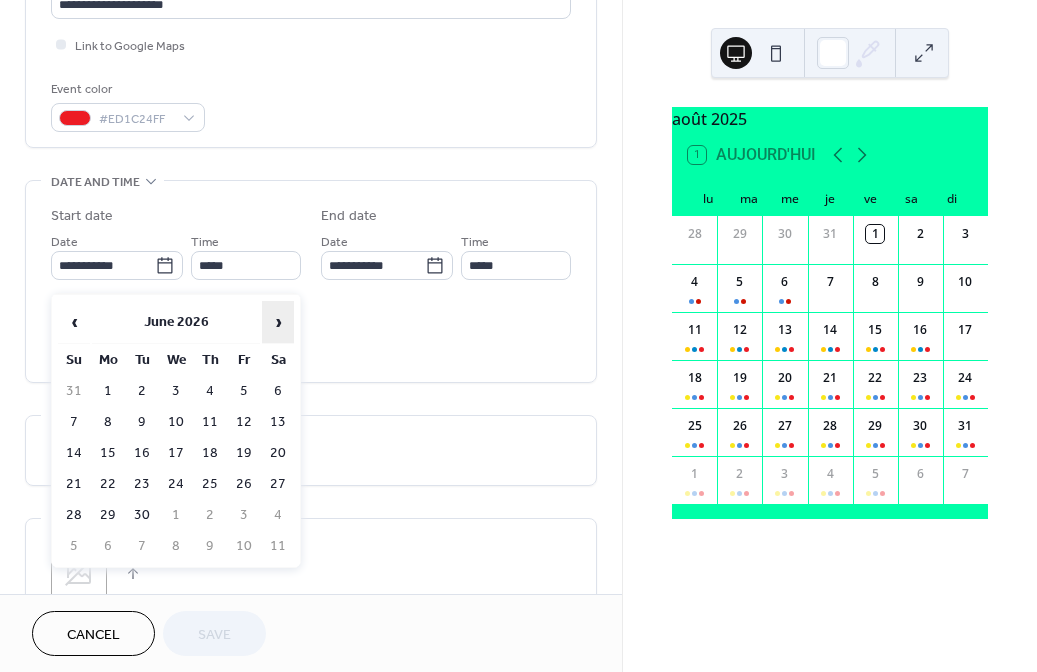 click on "›" at bounding box center (278, 322) 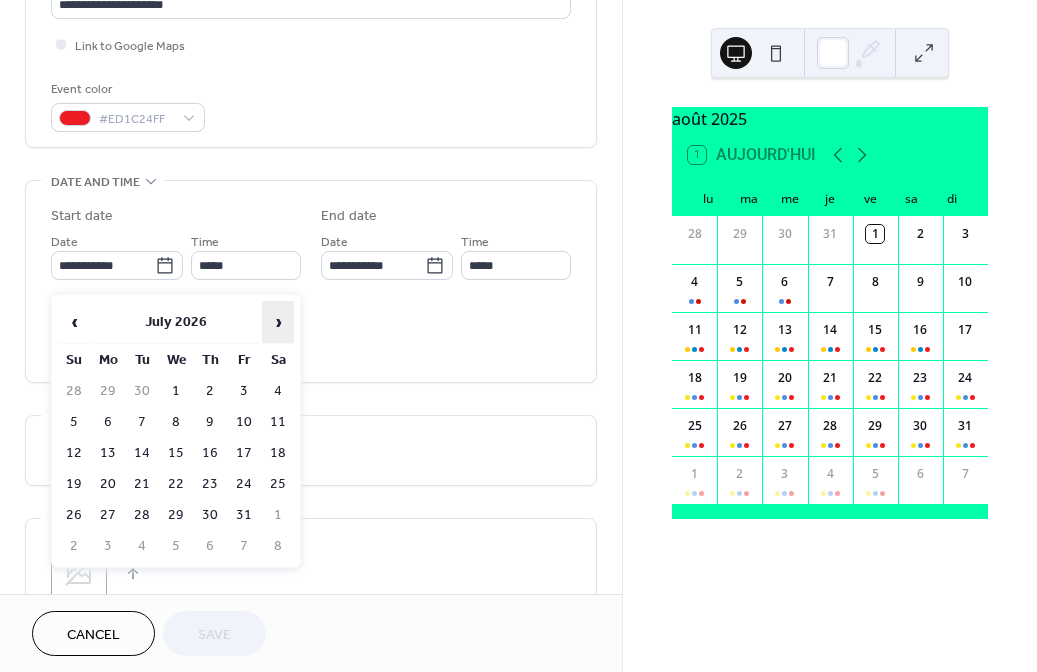 click on "›" at bounding box center [278, 322] 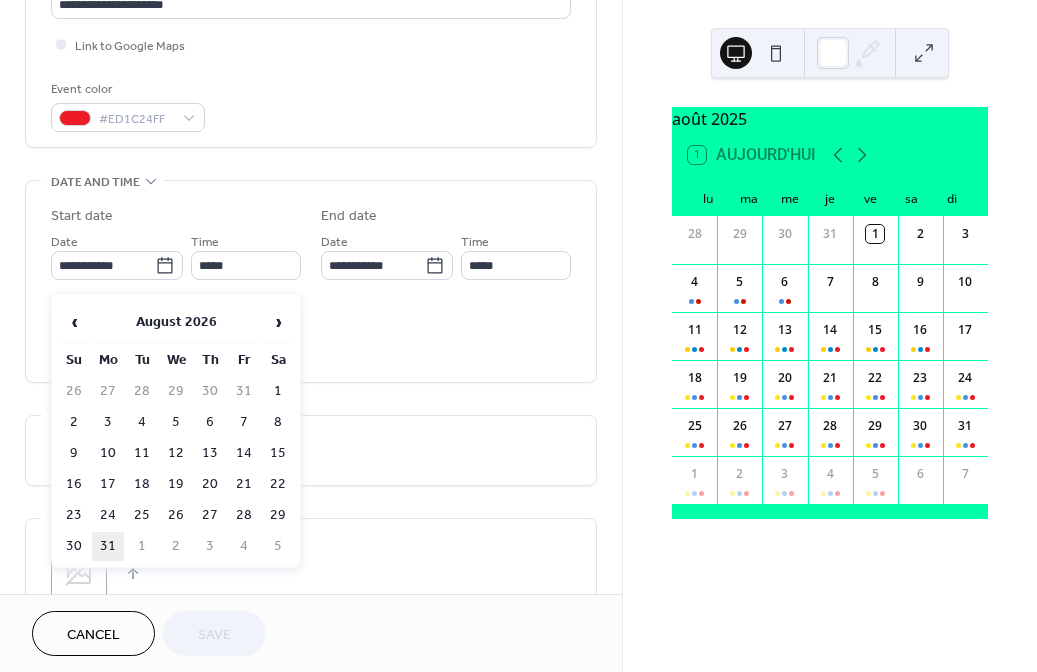 click on "31" at bounding box center (108, 546) 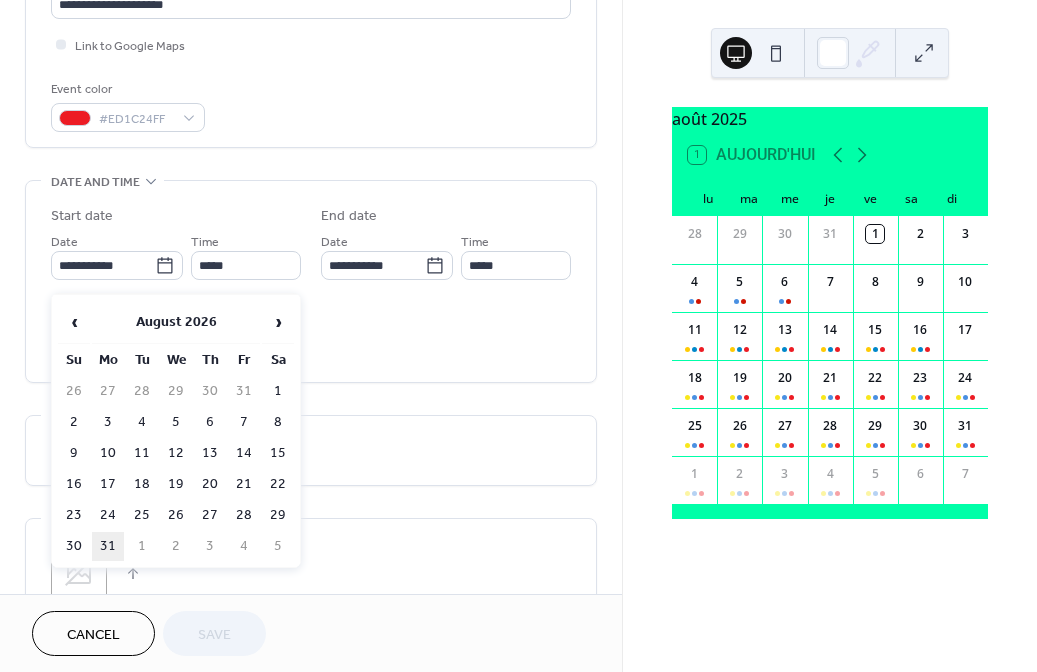 type on "**********" 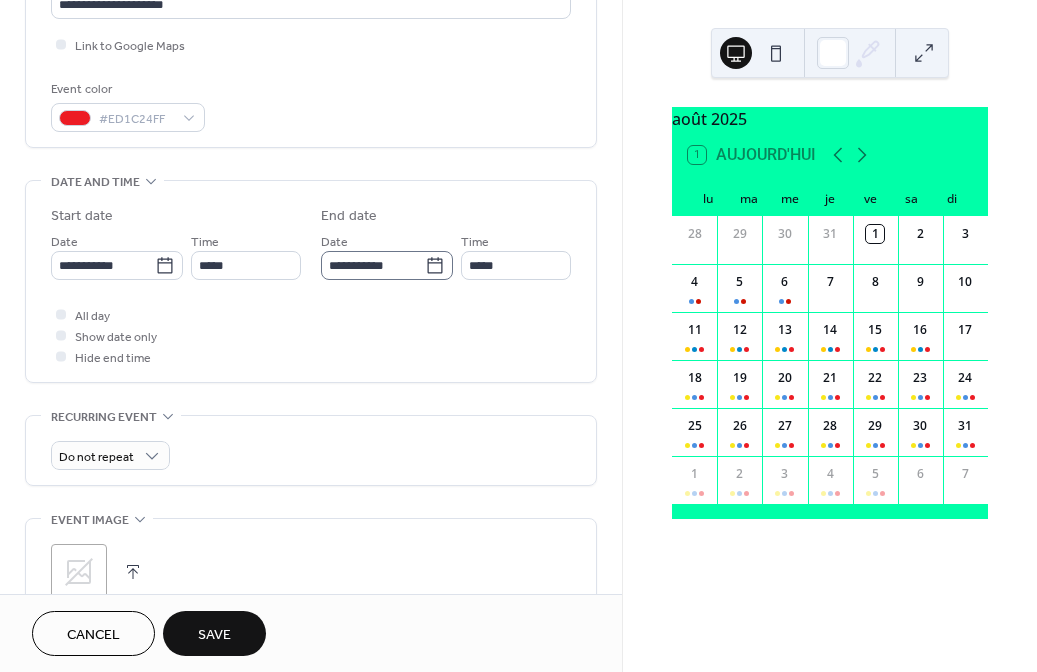 click 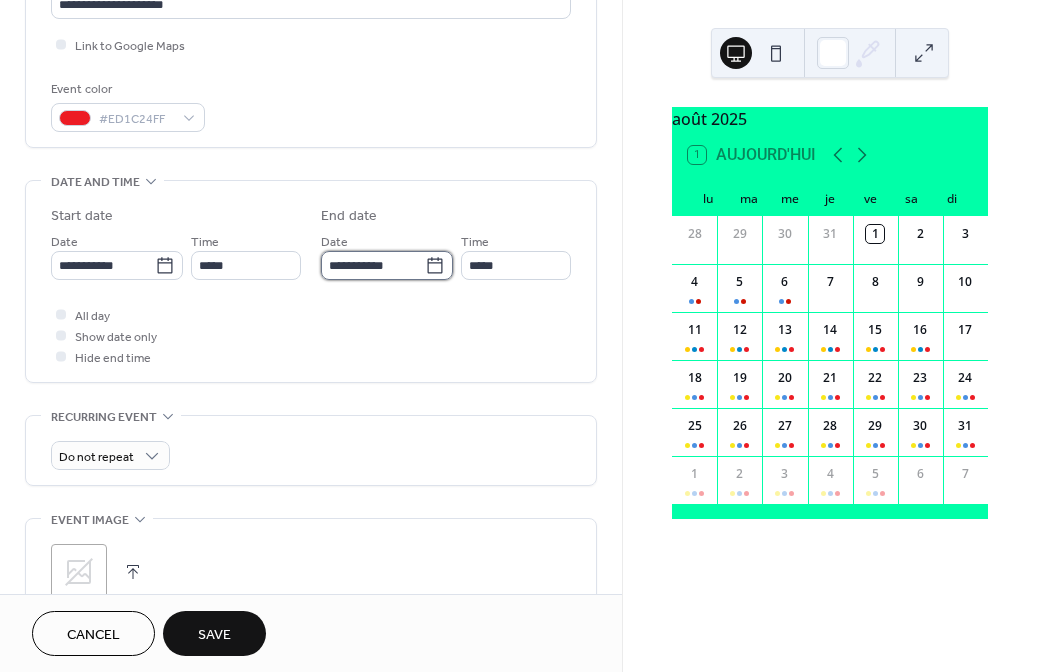 click on "**********" at bounding box center (373, 265) 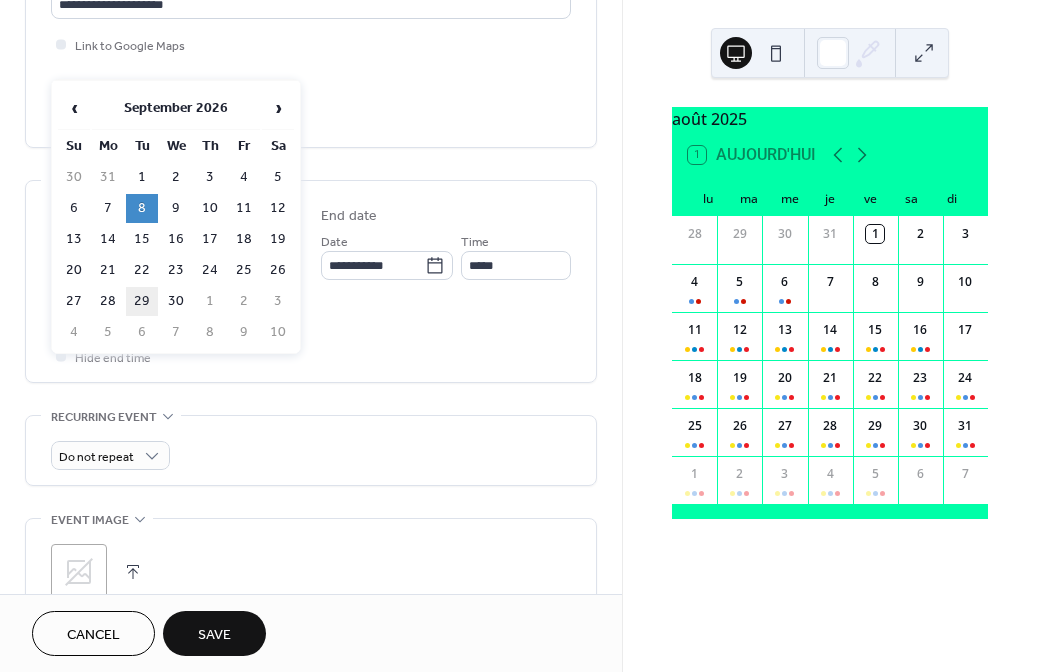 click on "29" at bounding box center (142, 301) 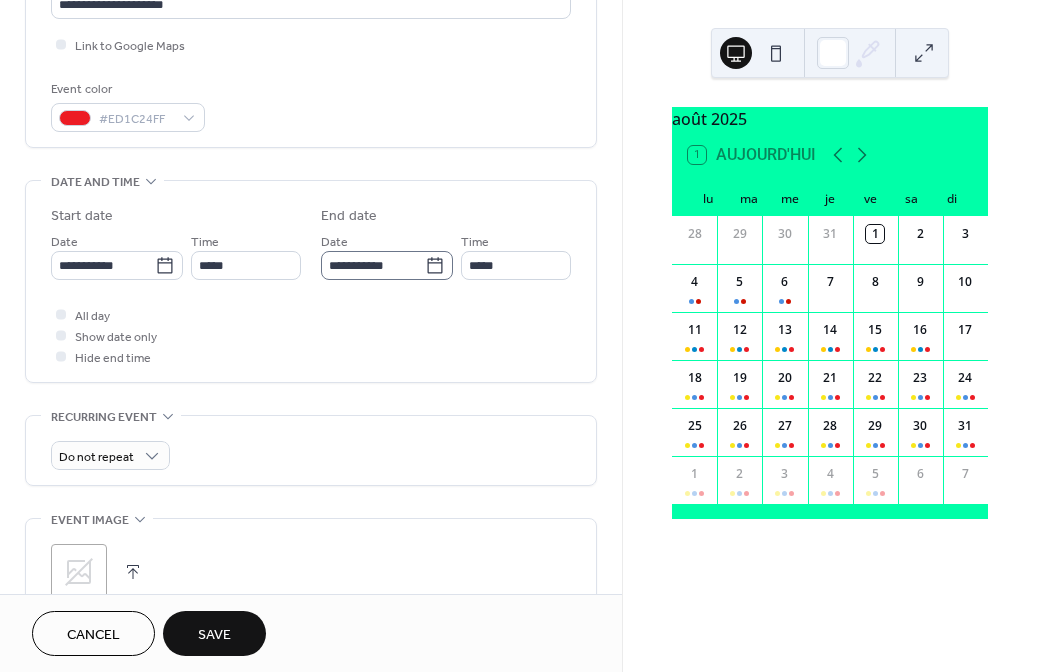 click 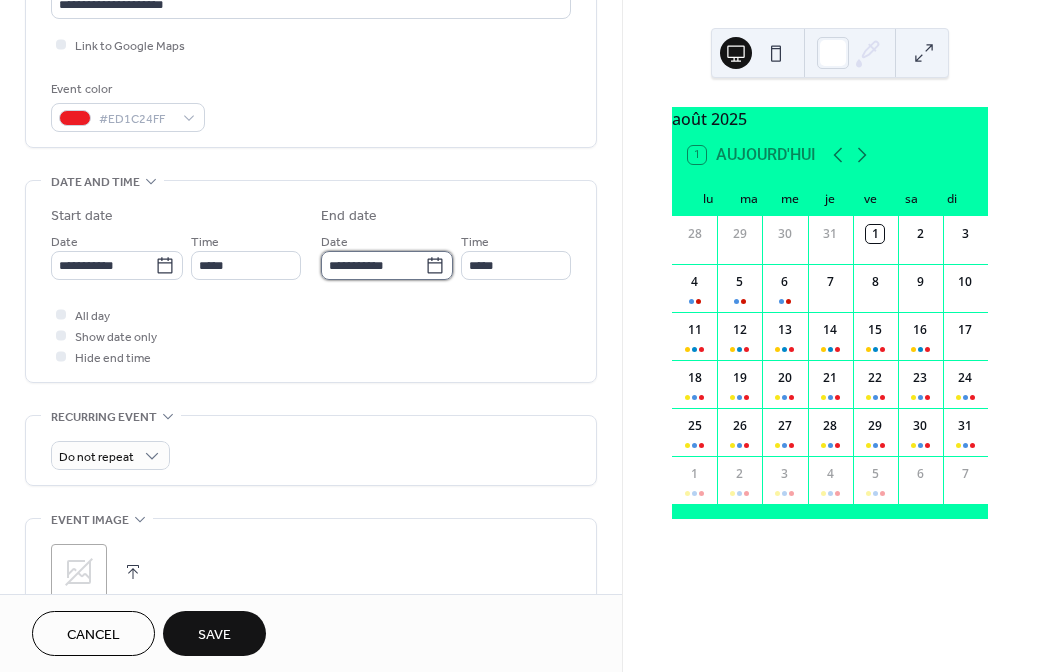 click on "**********" at bounding box center [373, 265] 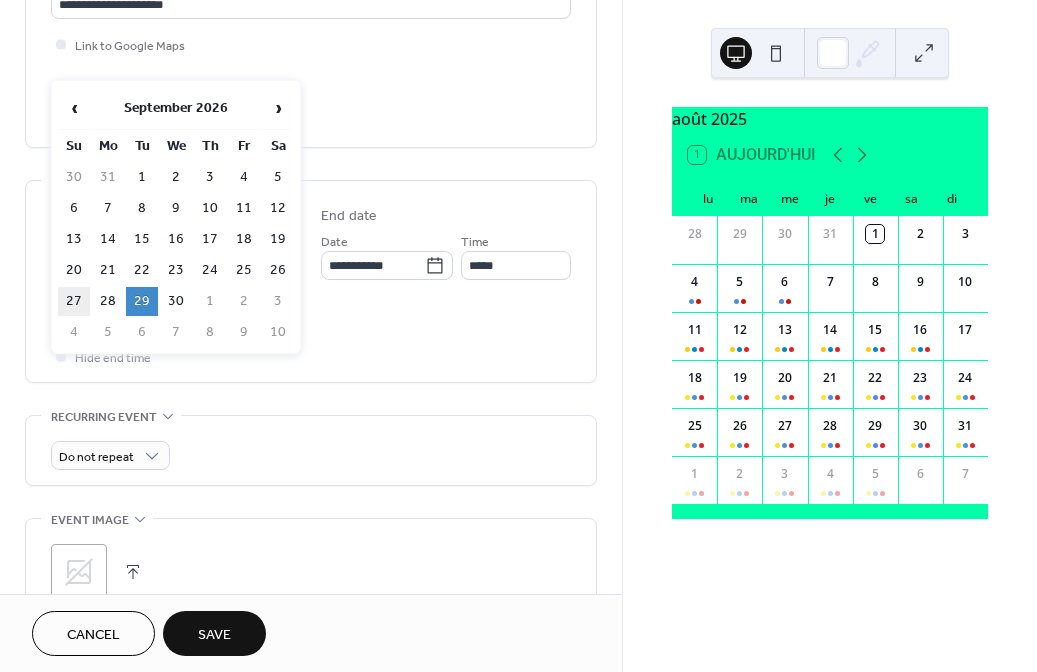 click on "27" at bounding box center [74, 301] 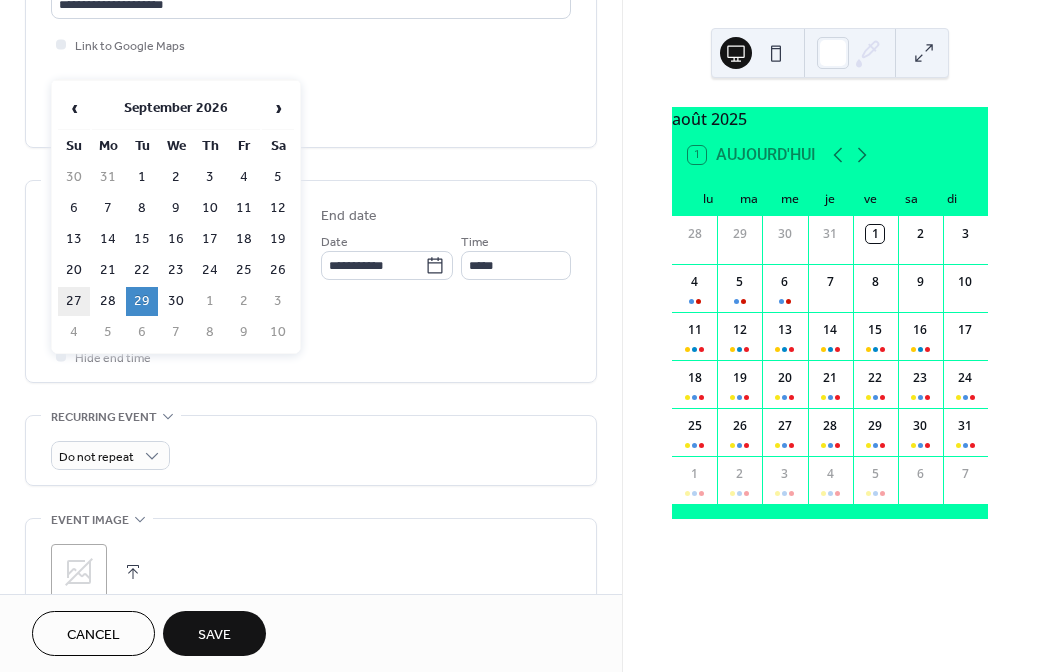 type on "**********" 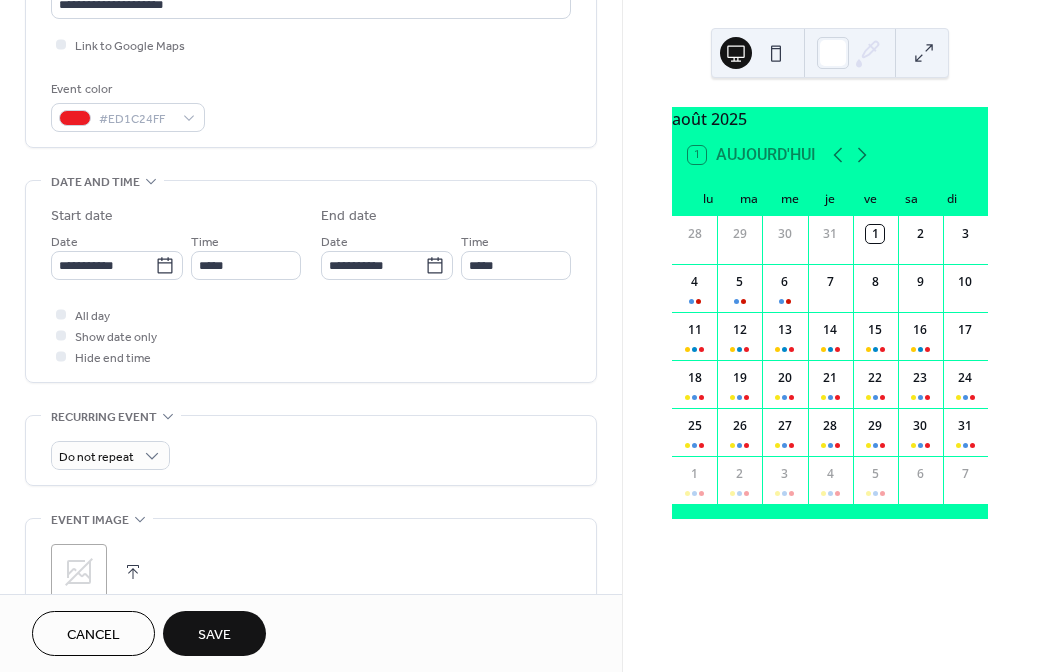 click on "Save" at bounding box center (214, 635) 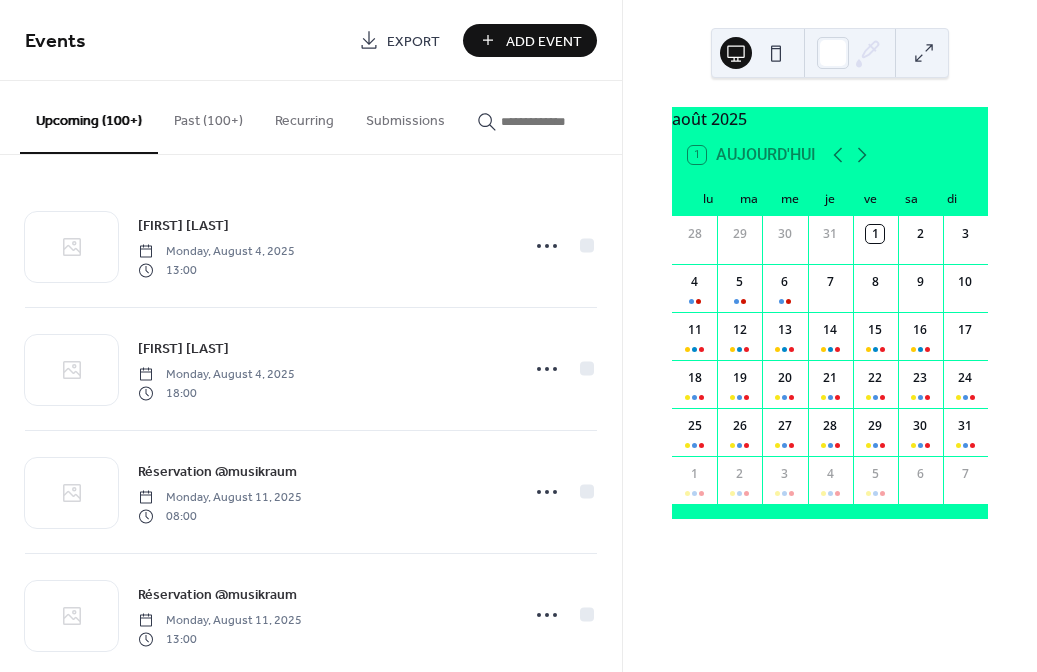 click at bounding box center [561, 121] 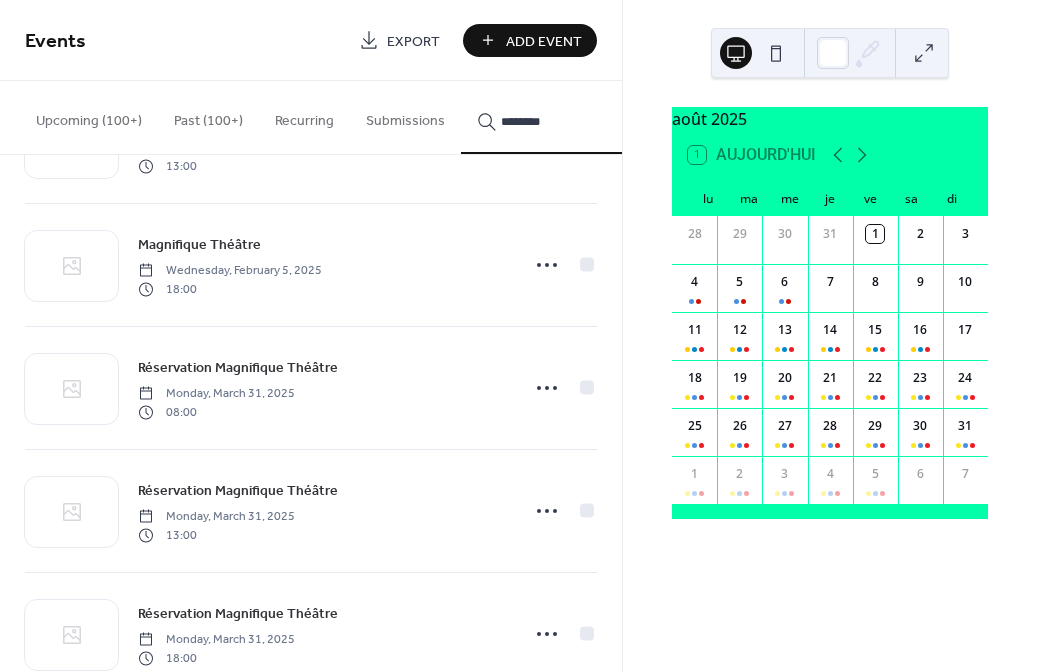 scroll, scrollTop: 3249, scrollLeft: 0, axis: vertical 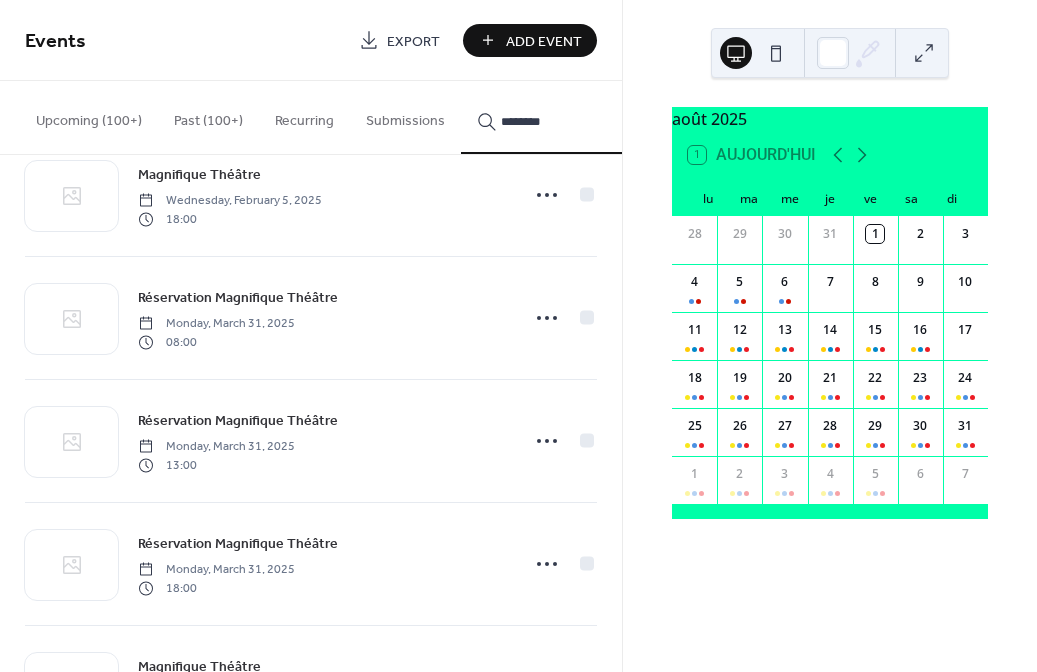 type on "********" 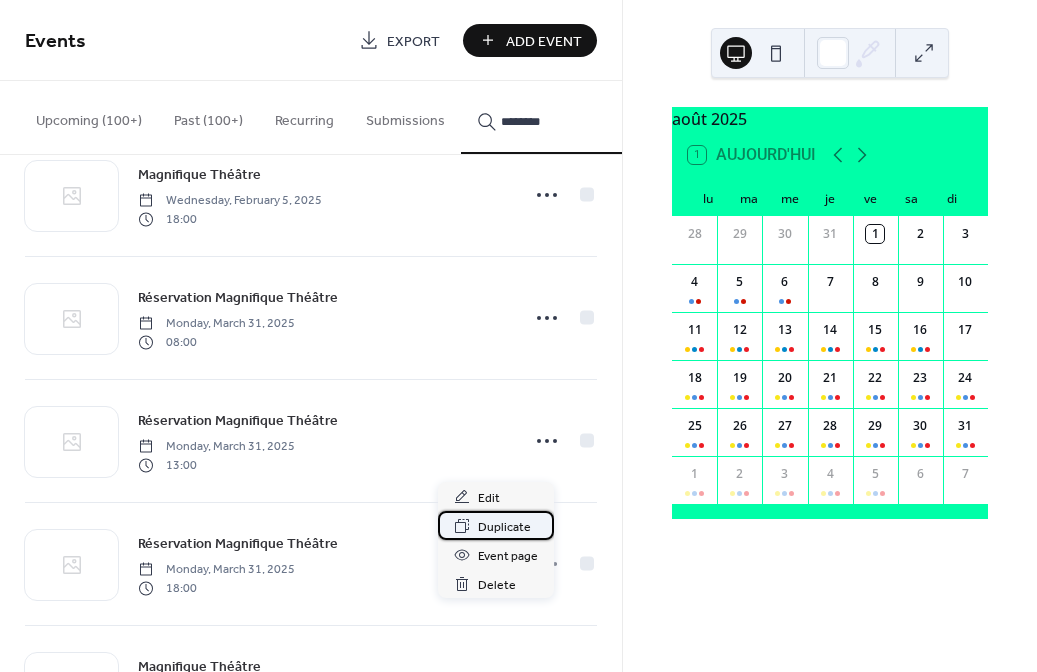 click on "Duplicate" at bounding box center (504, 527) 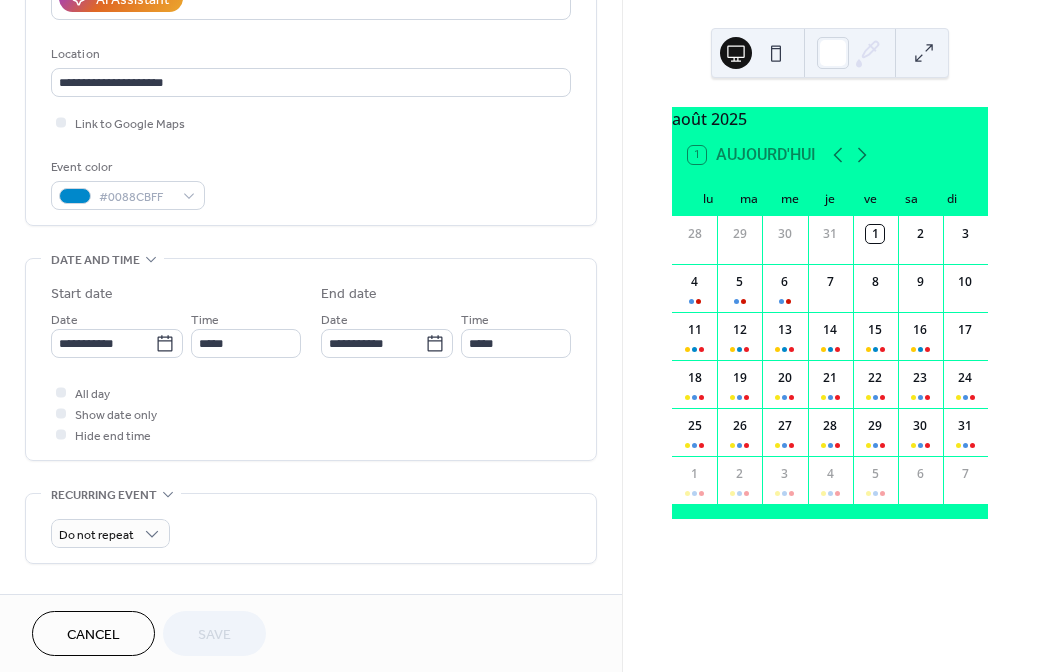 scroll, scrollTop: 399, scrollLeft: 0, axis: vertical 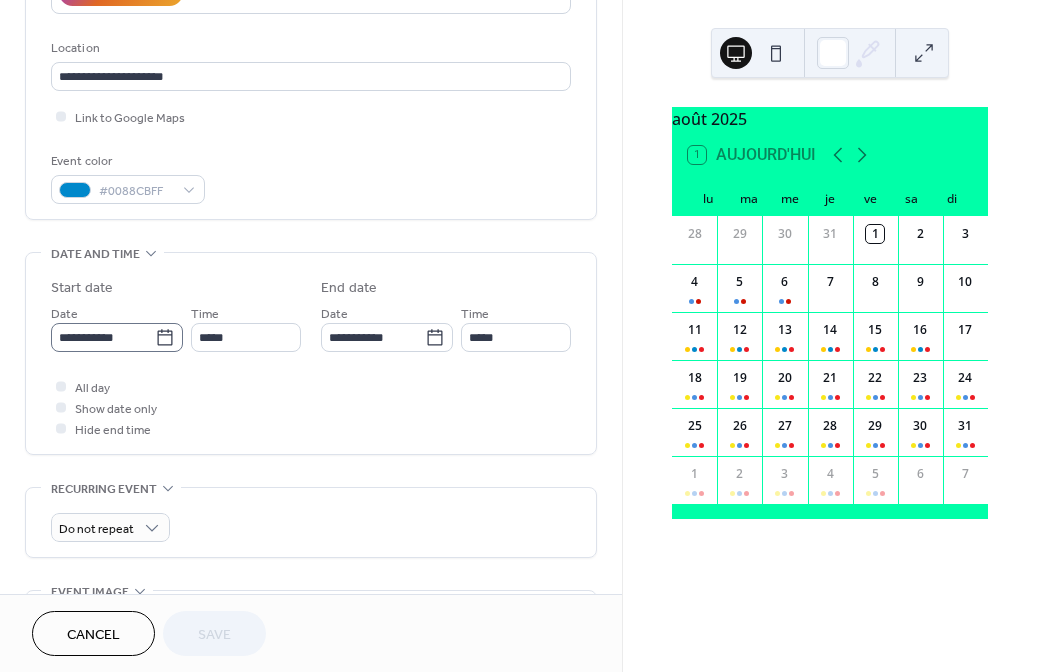 click 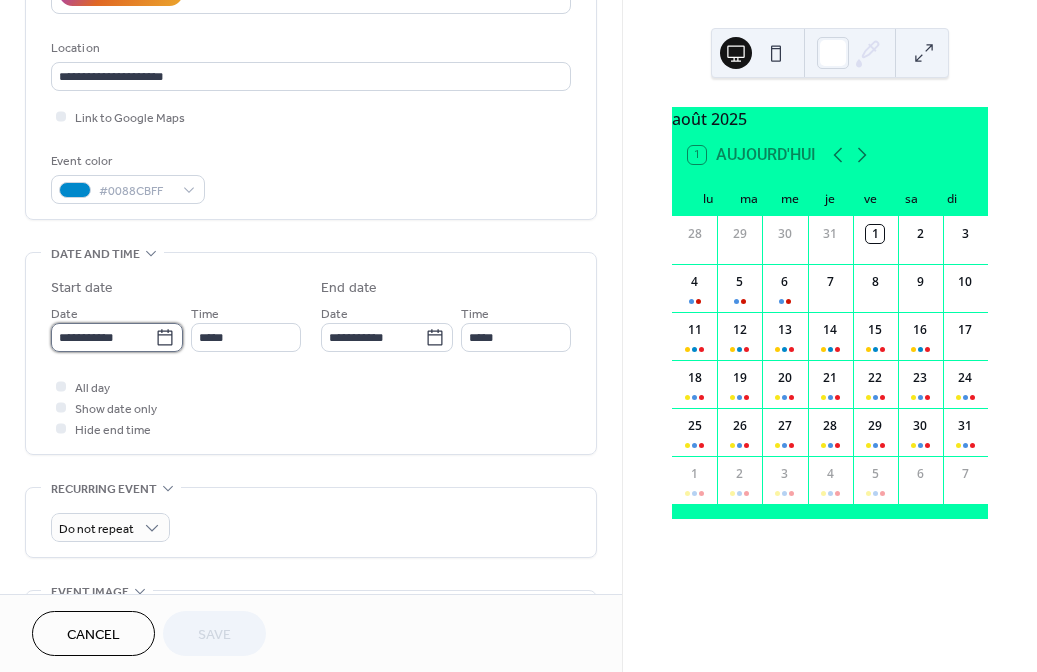click on "**********" at bounding box center (103, 337) 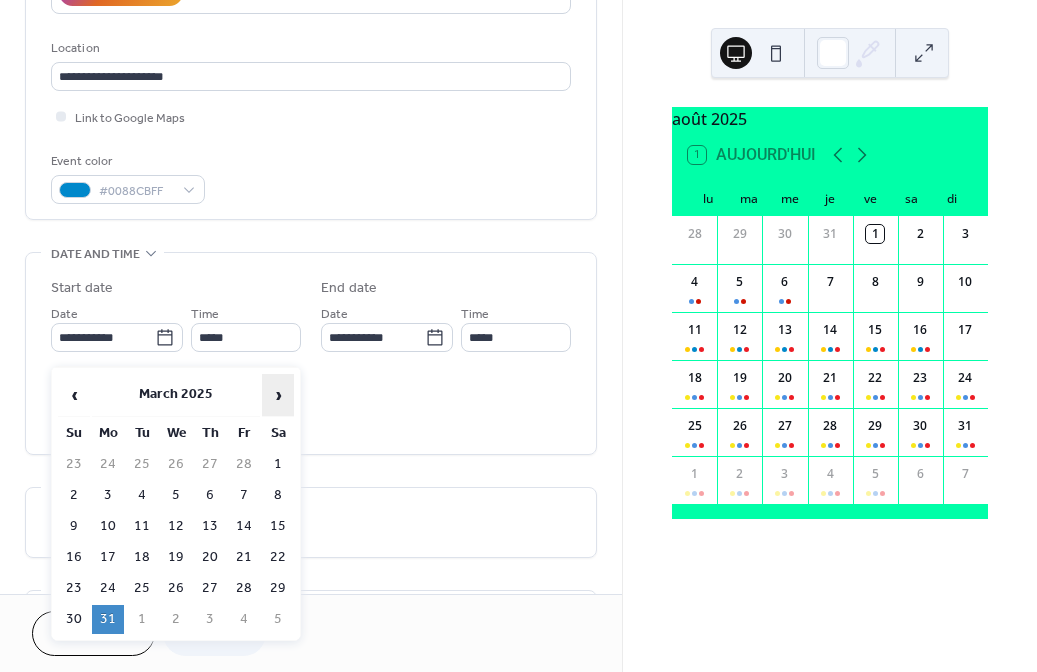 click on "›" at bounding box center (278, 395) 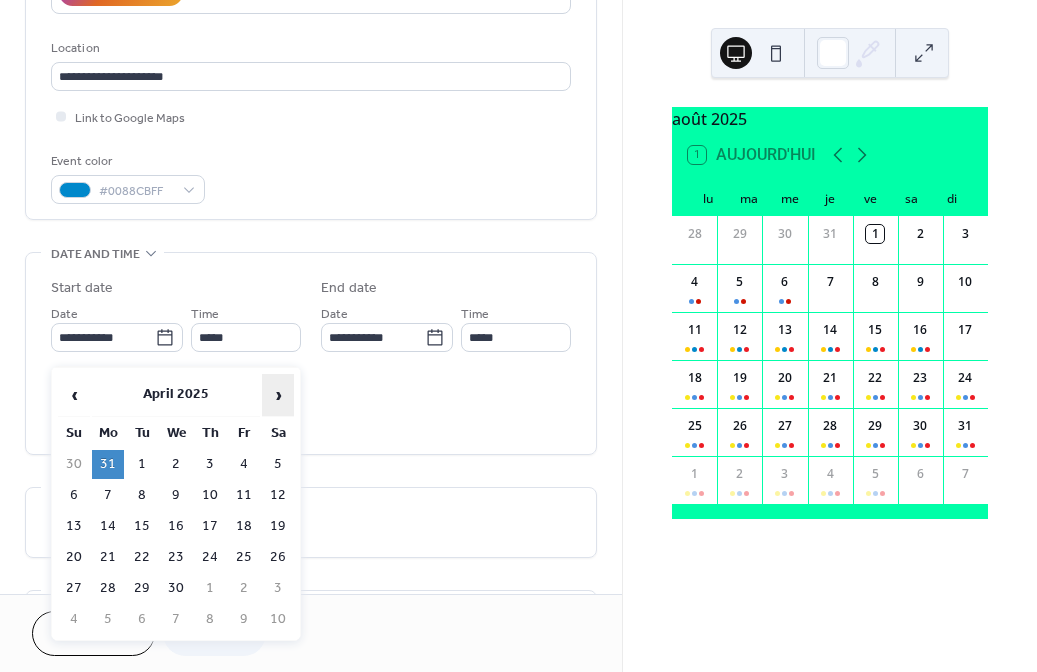 click on "›" at bounding box center [278, 395] 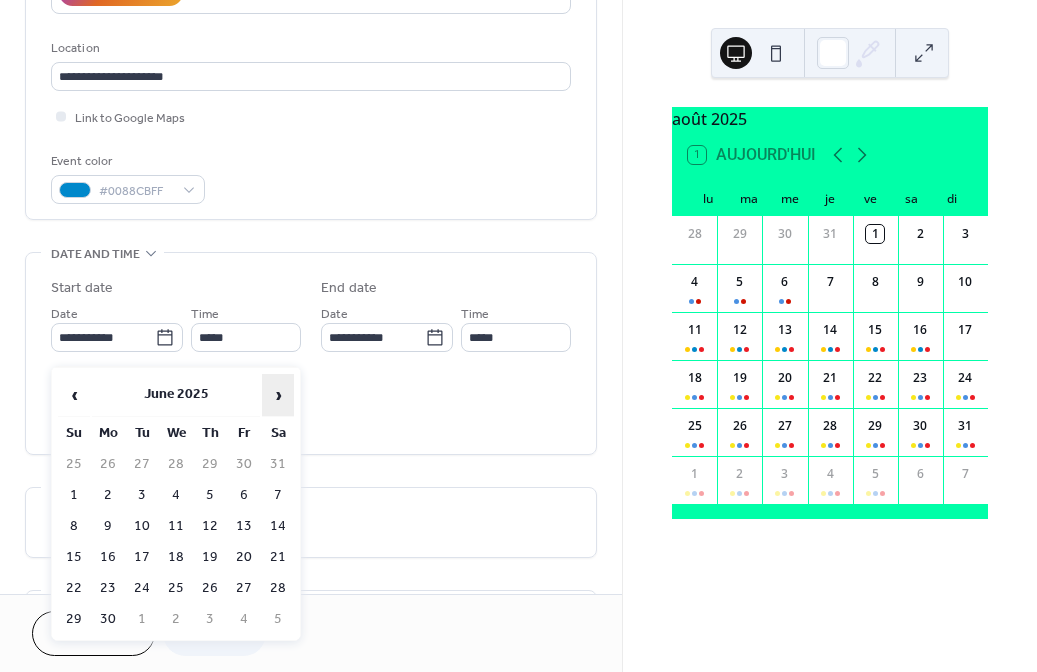 click on "›" at bounding box center [278, 395] 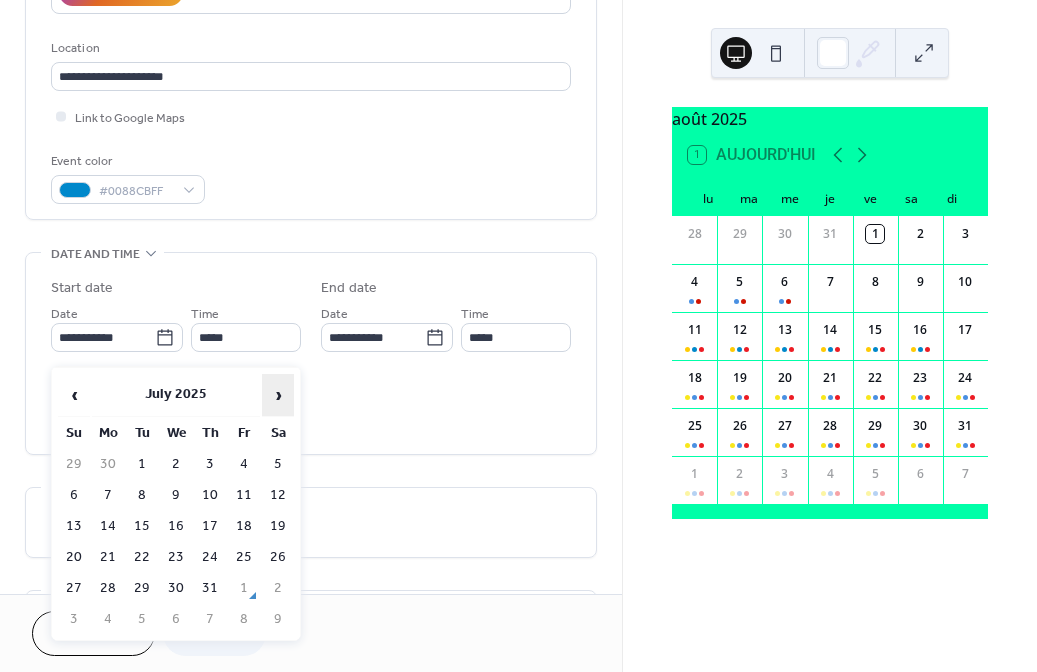 click on "›" at bounding box center [278, 395] 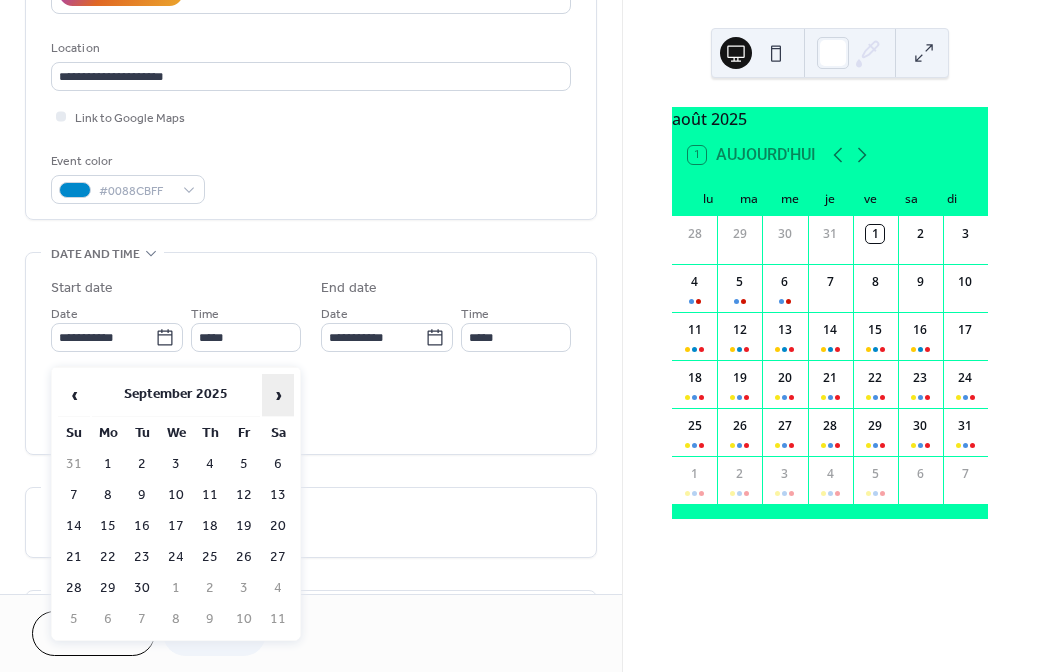 click on "›" at bounding box center (278, 395) 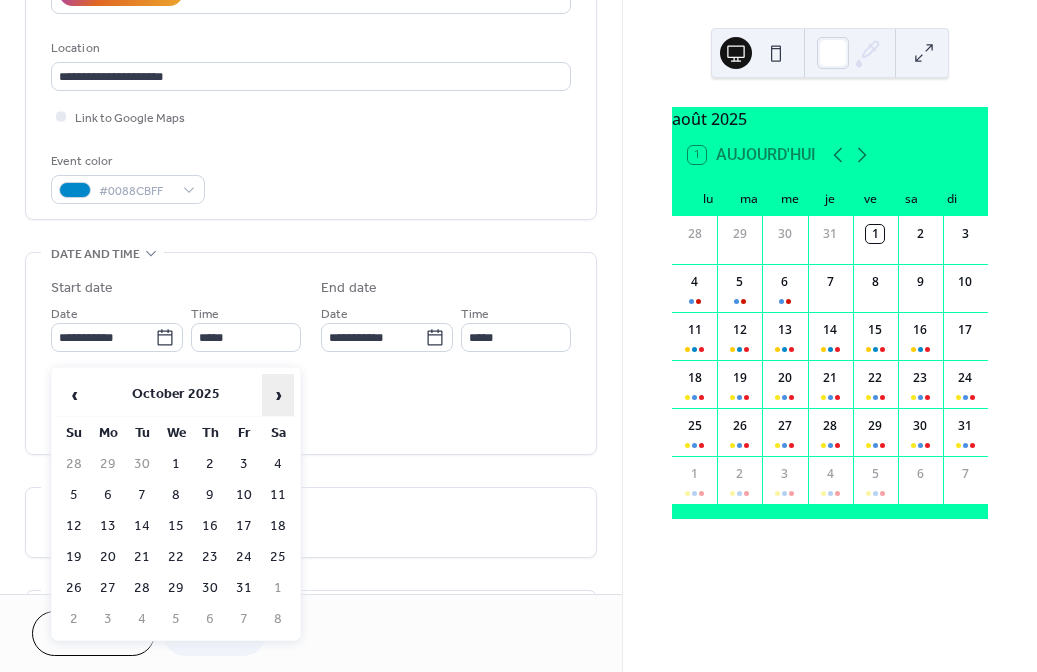 click on "›" at bounding box center (278, 395) 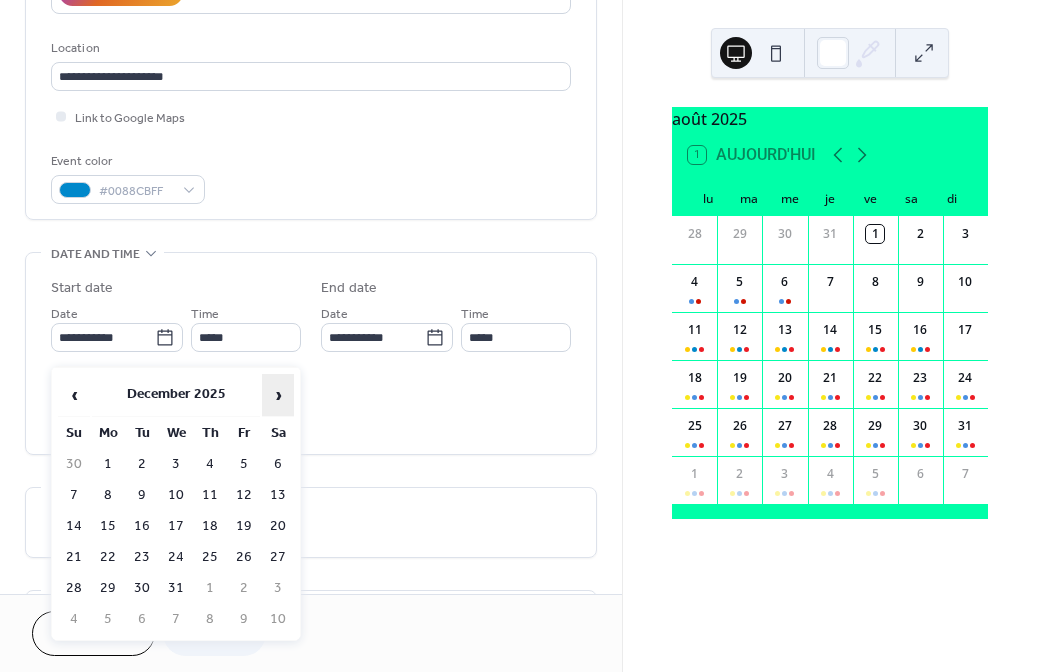 click on "›" at bounding box center [278, 395] 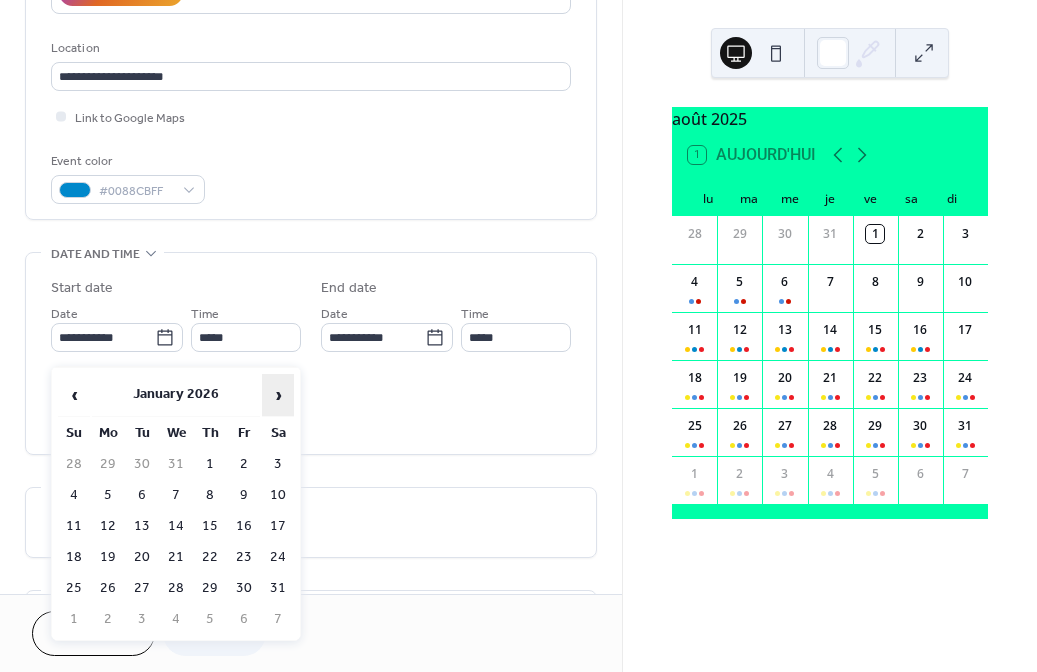 click on "›" at bounding box center (278, 395) 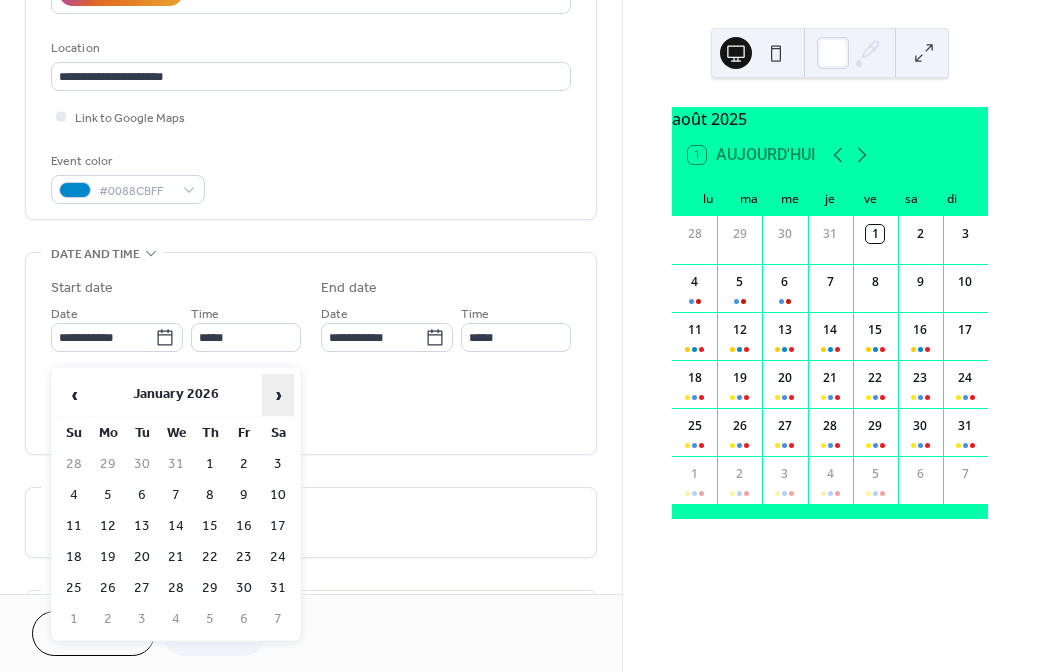 click on "›" at bounding box center (278, 395) 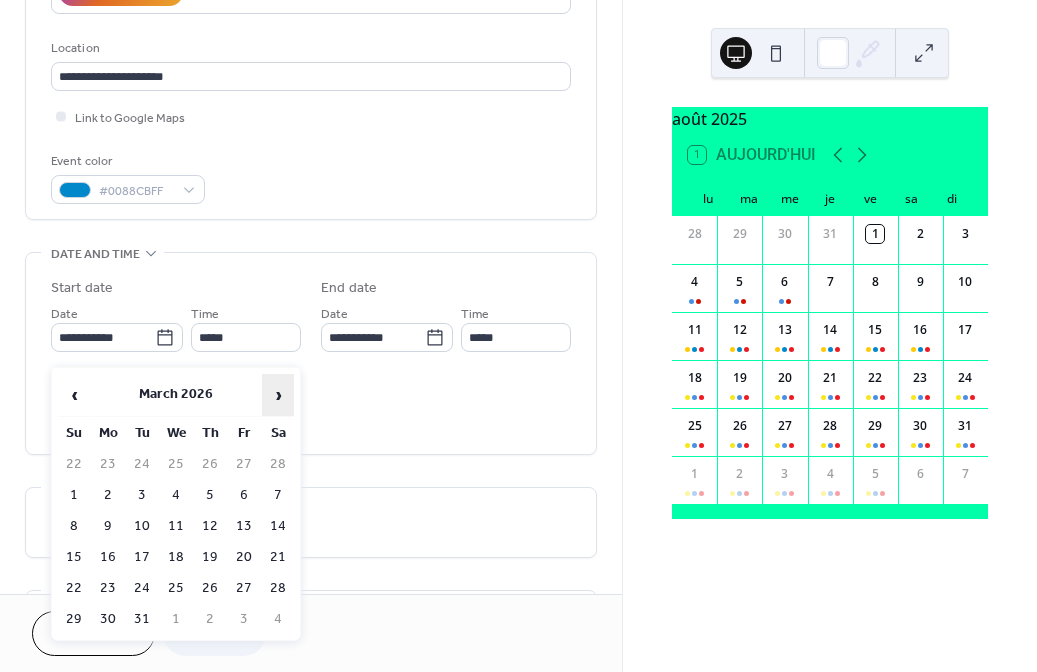 click on "›" at bounding box center (278, 395) 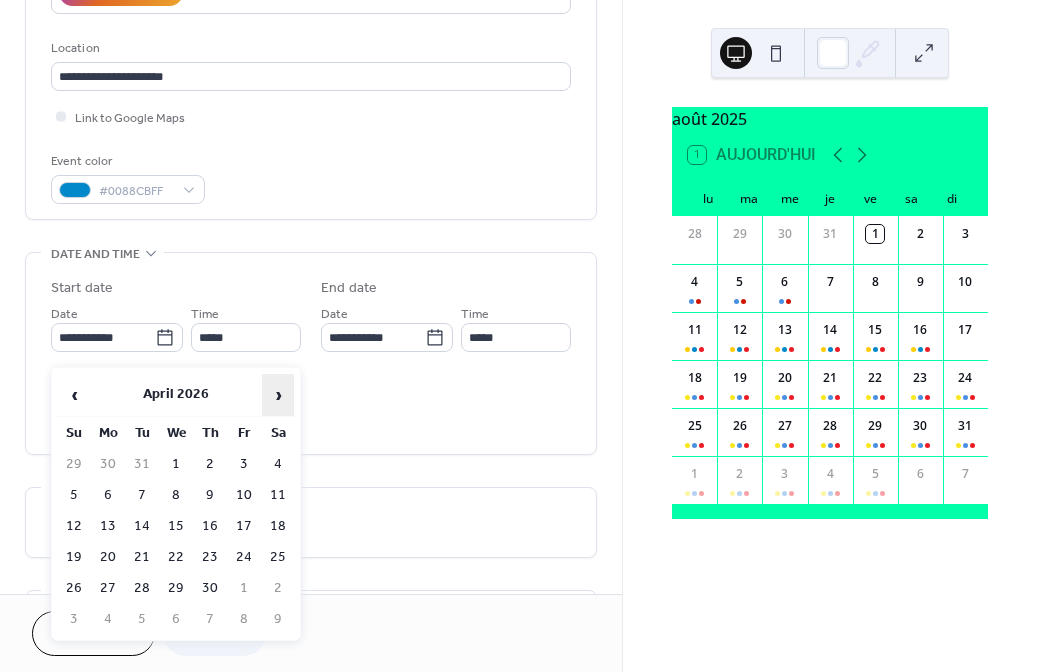 click on "›" at bounding box center (278, 395) 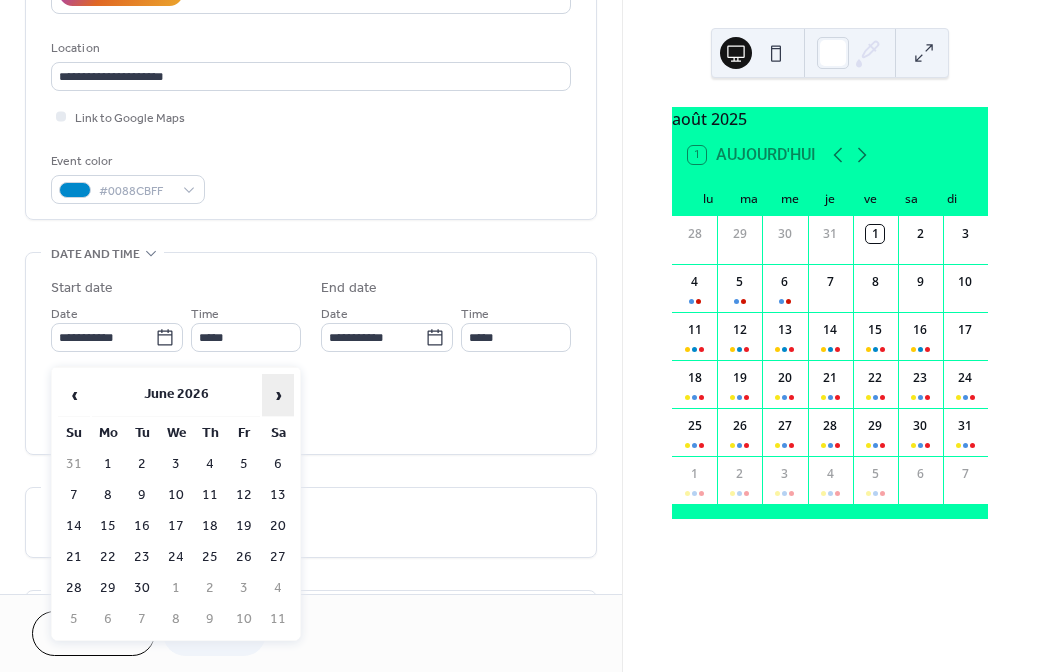 click on "›" at bounding box center (278, 395) 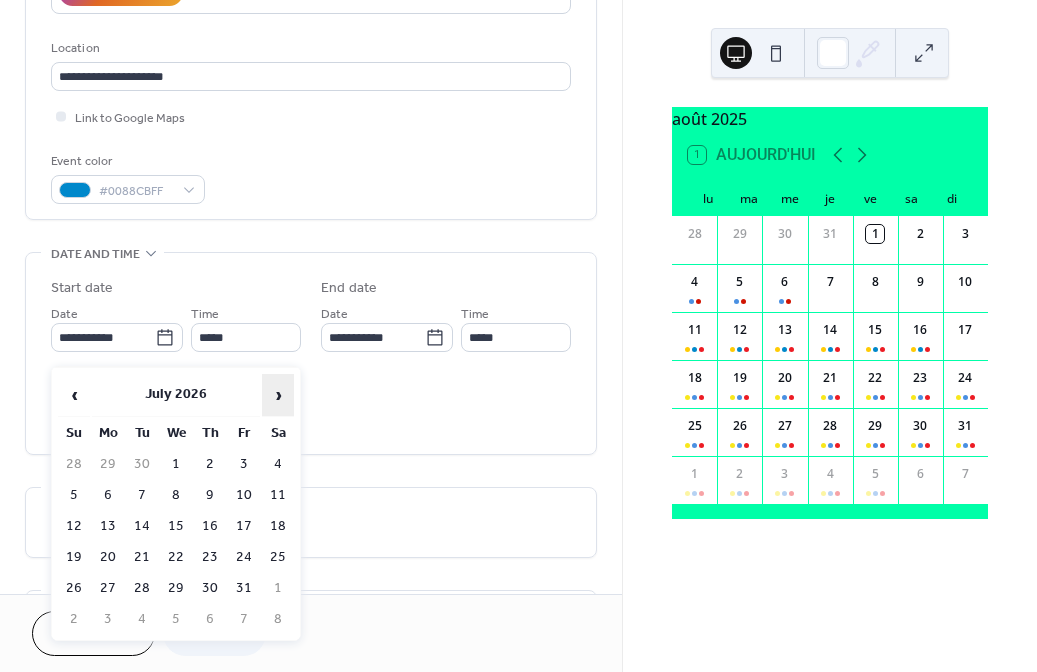 click on "›" at bounding box center [278, 395] 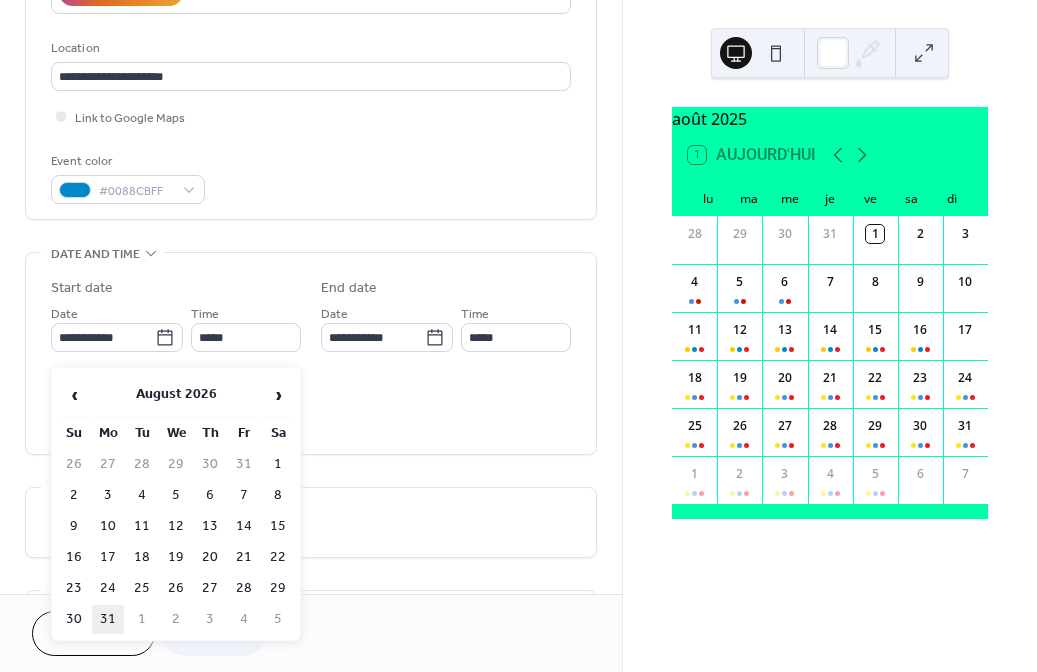 click on "31" at bounding box center [108, 619] 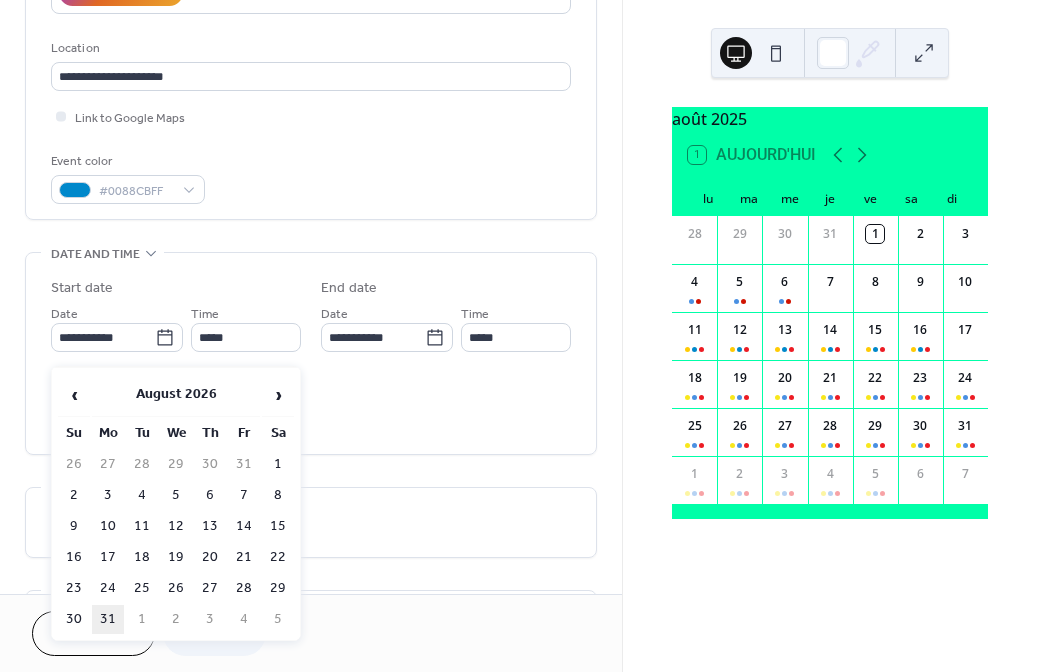 type on "**********" 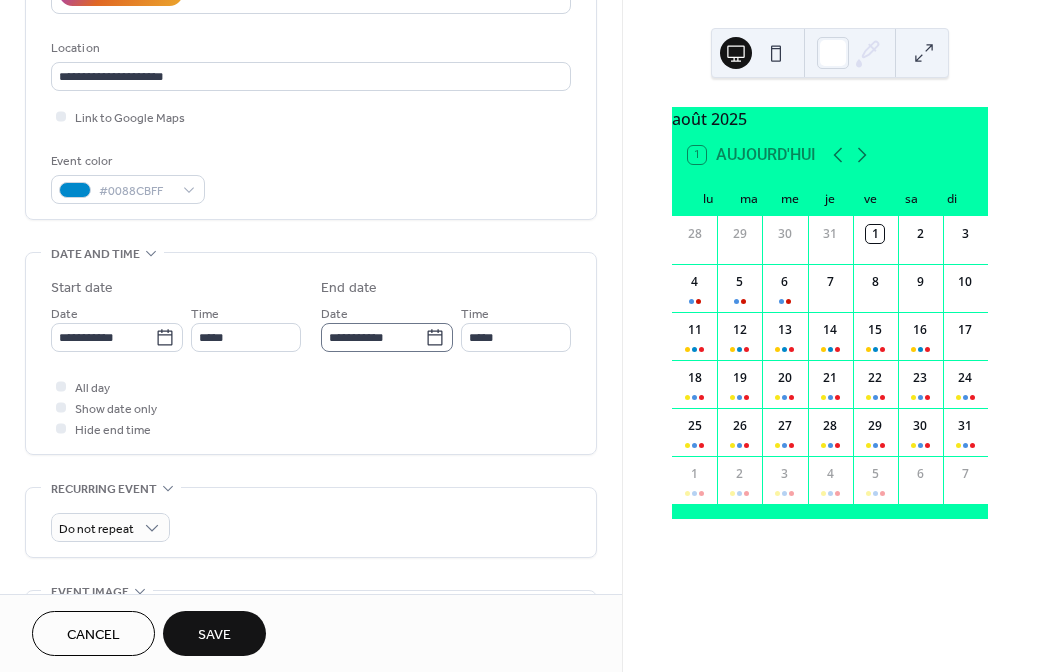 click 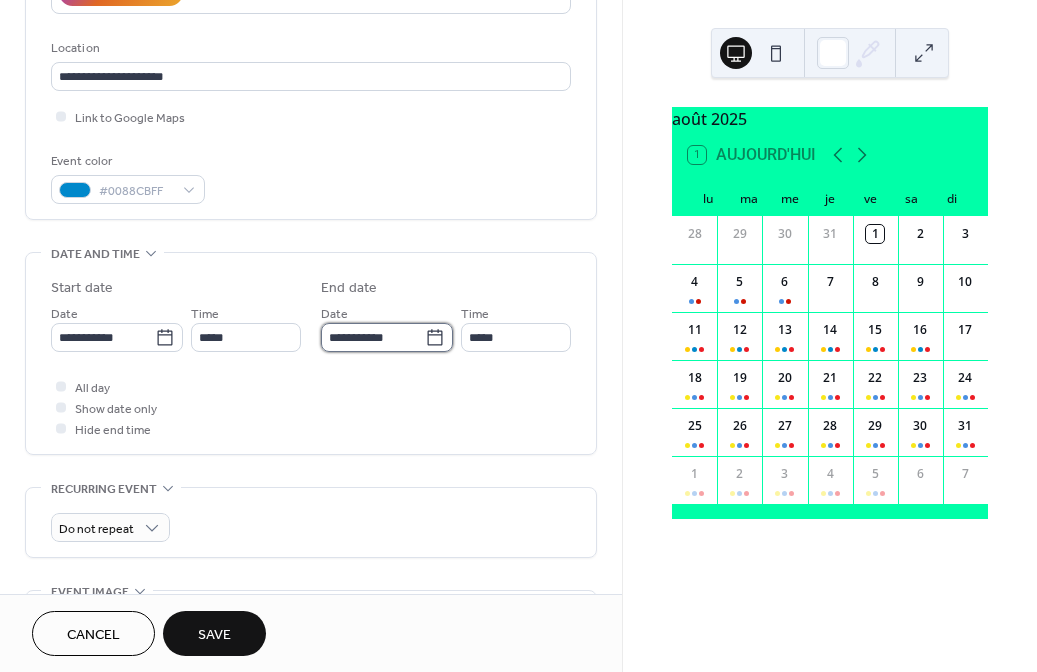 click on "**********" at bounding box center [373, 337] 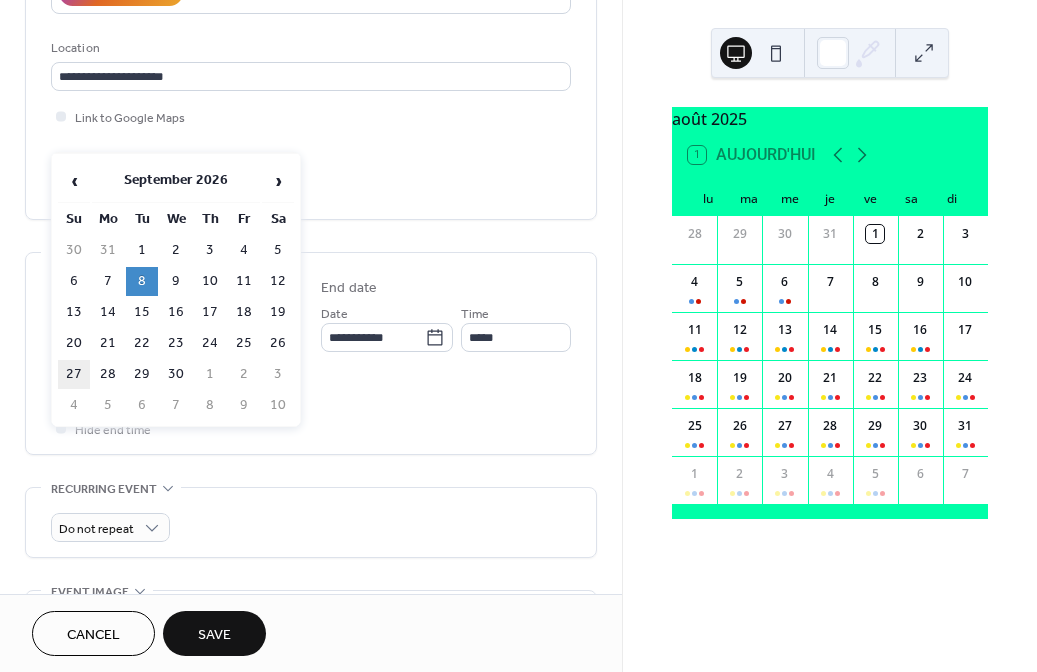 click on "27" at bounding box center [74, 374] 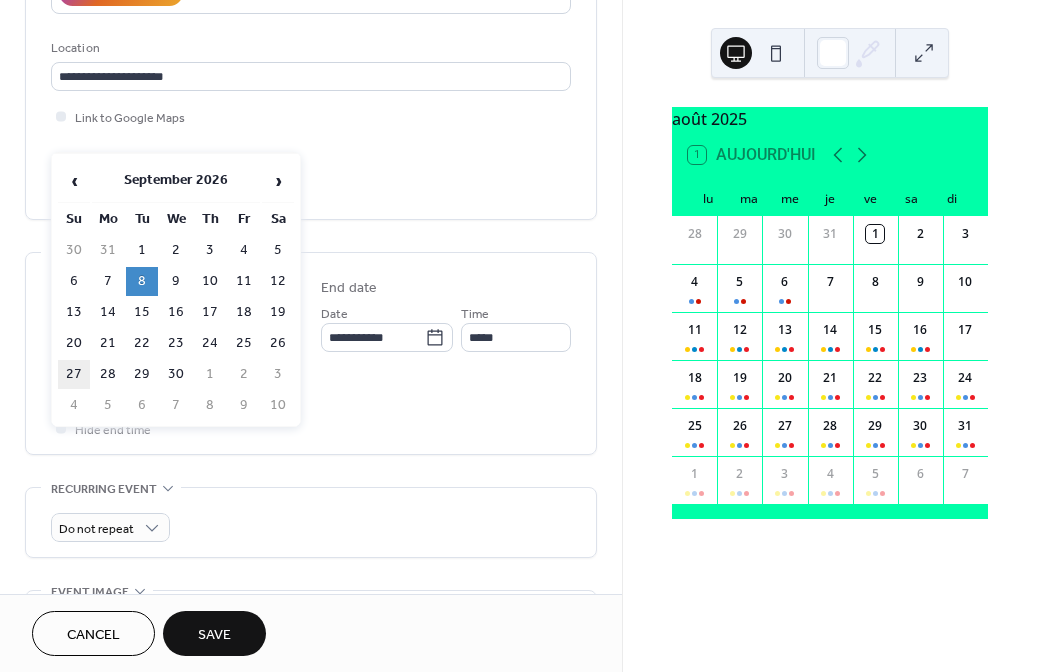 type on "**********" 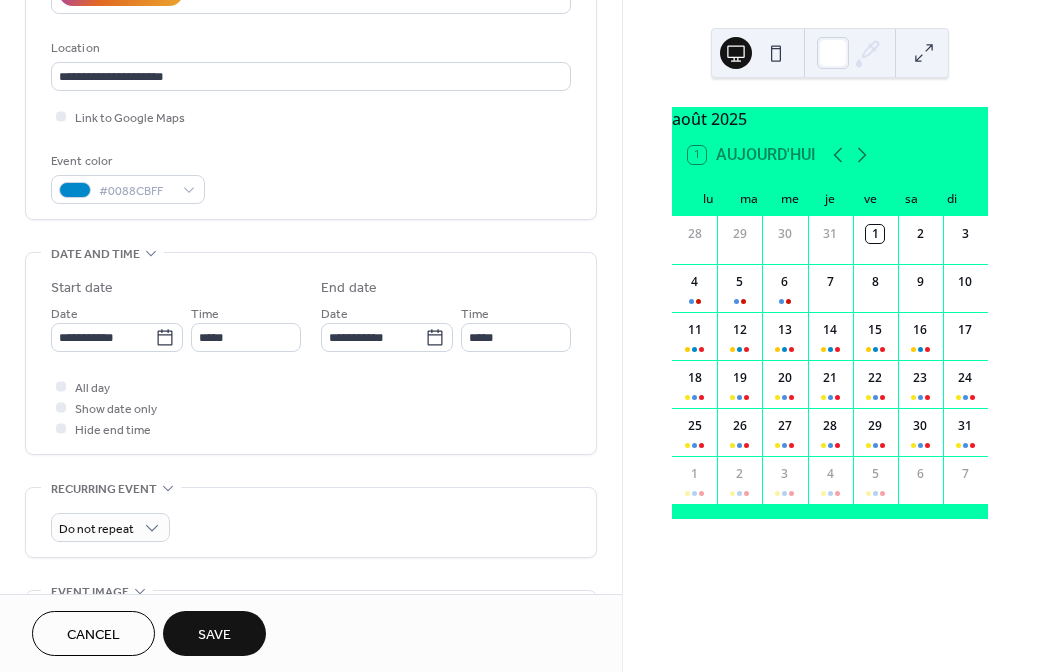 click on "Save" at bounding box center (214, 635) 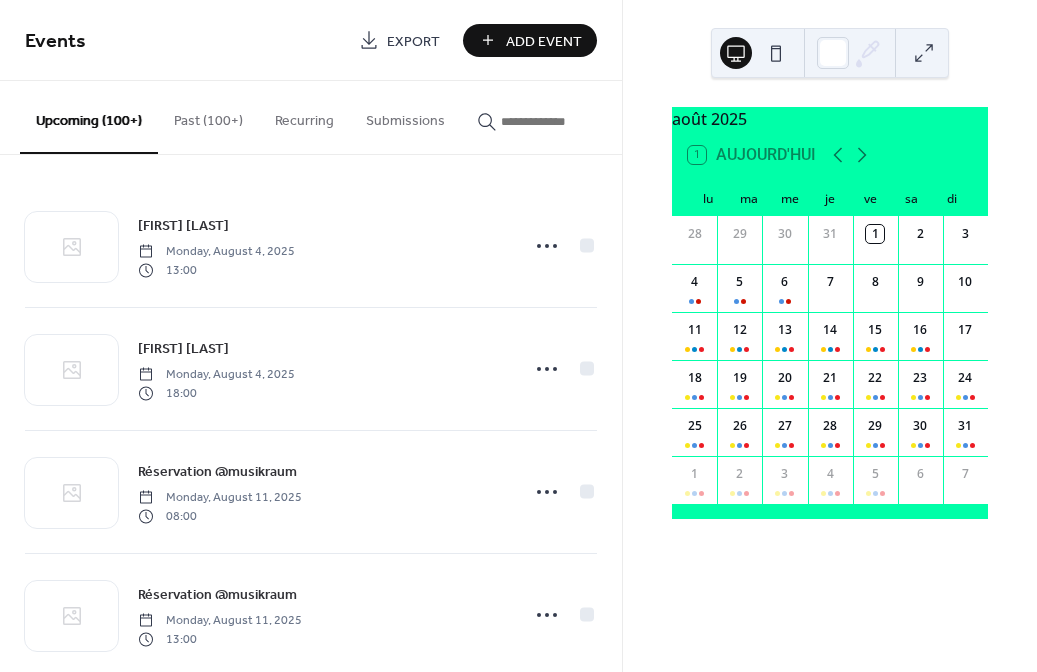 click at bounding box center [561, 121] 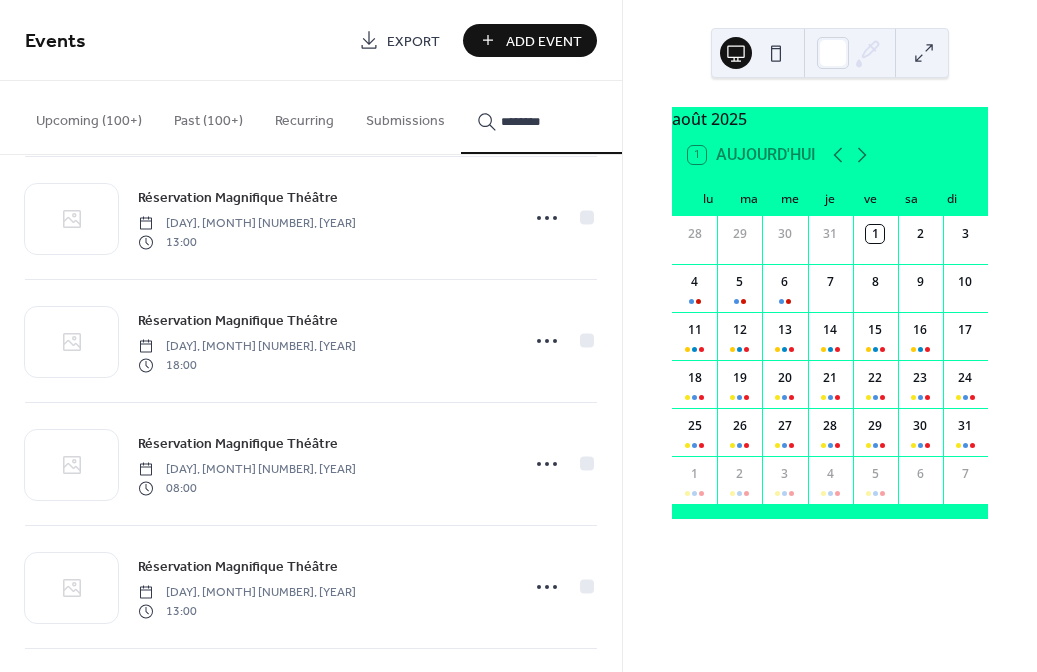 scroll, scrollTop: 6939, scrollLeft: 0, axis: vertical 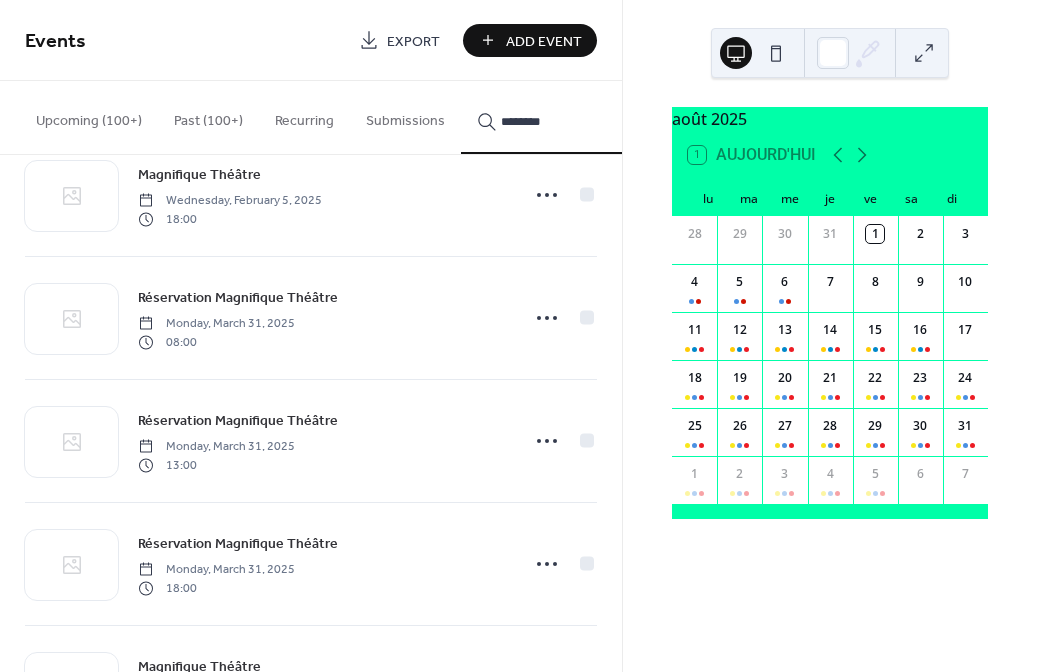 type on "********" 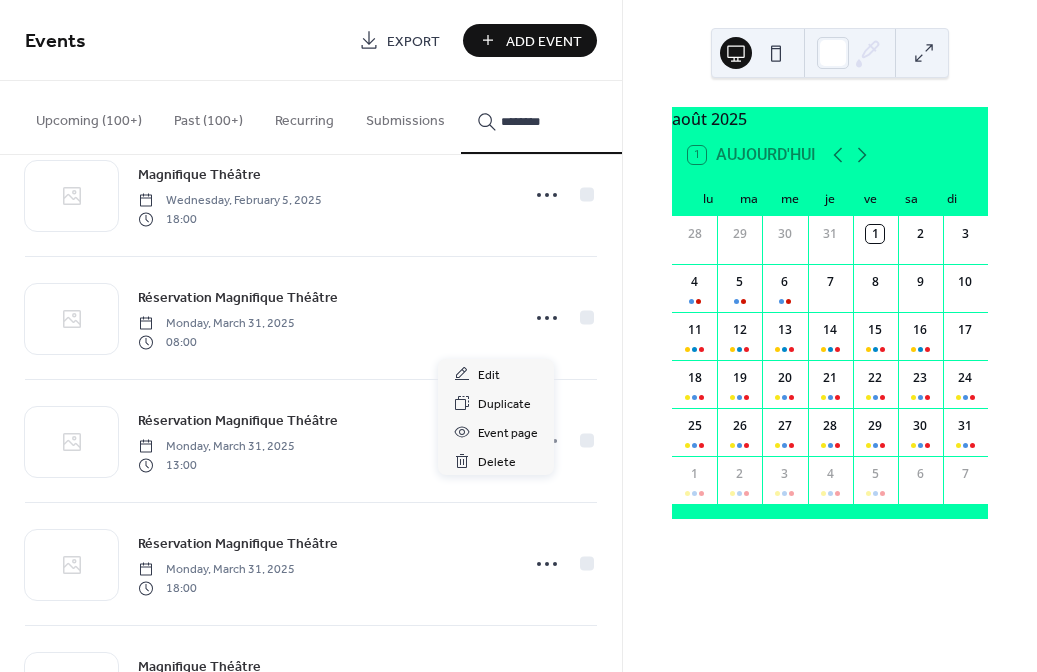 click 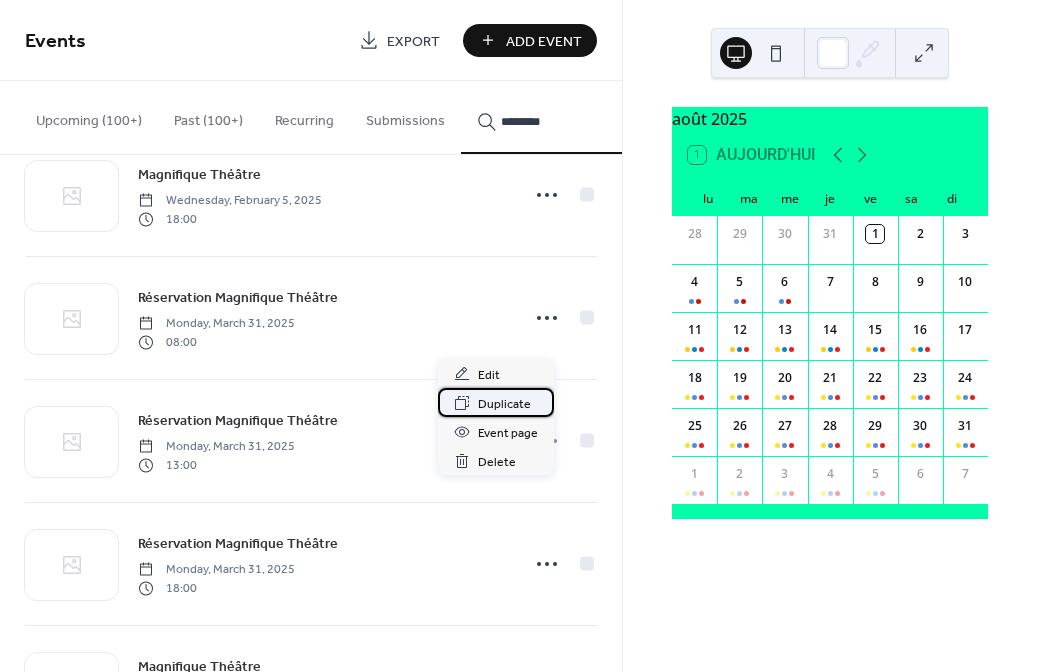 click on "Duplicate" at bounding box center [504, 404] 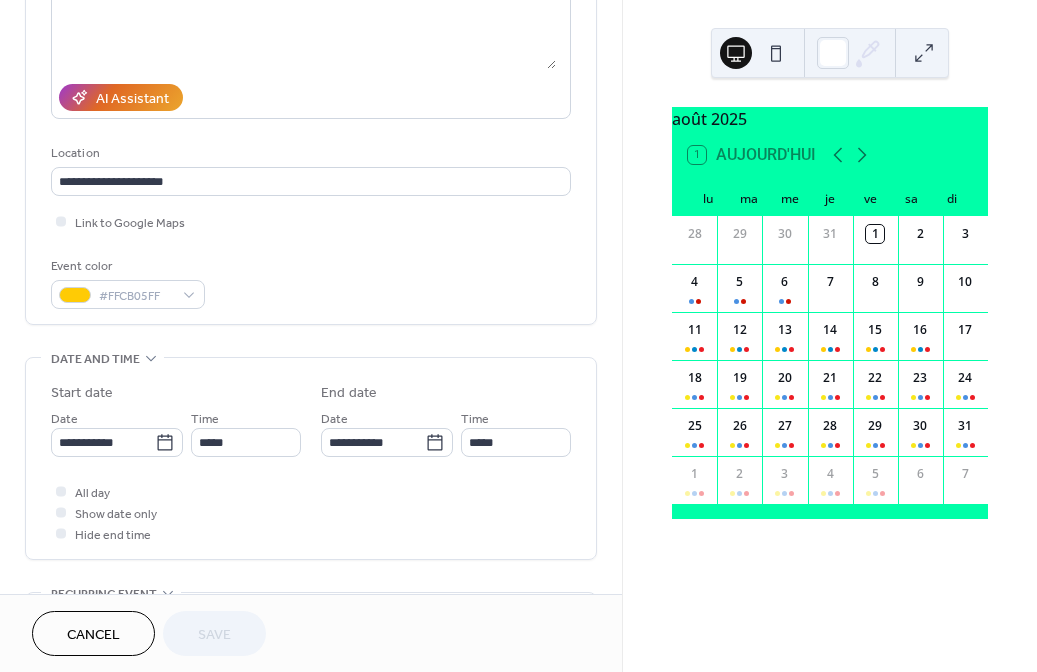 scroll, scrollTop: 297, scrollLeft: 0, axis: vertical 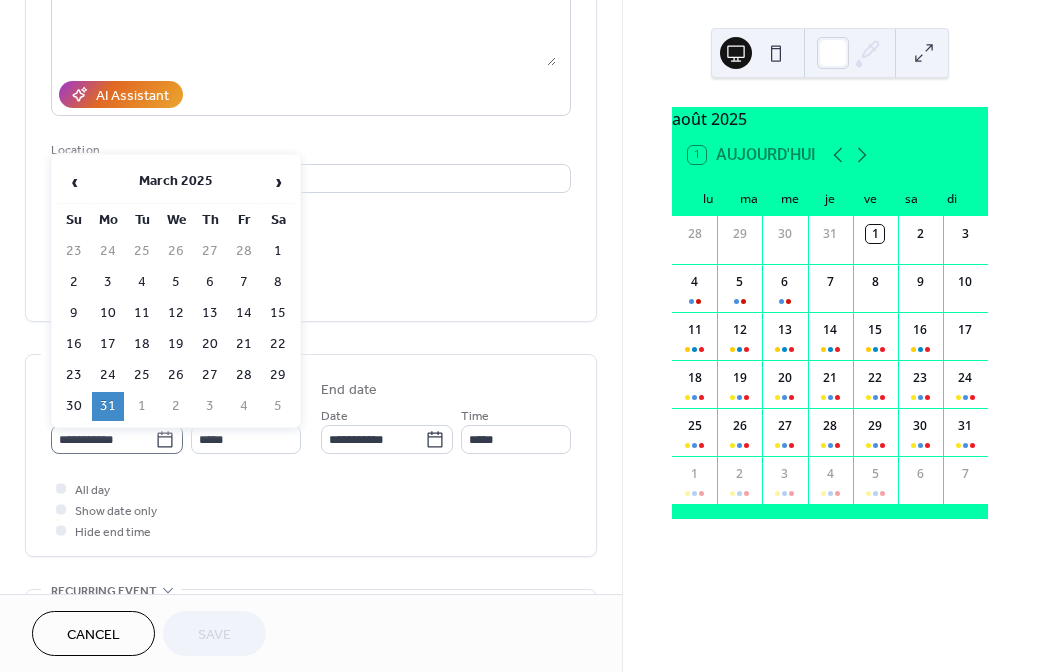 click 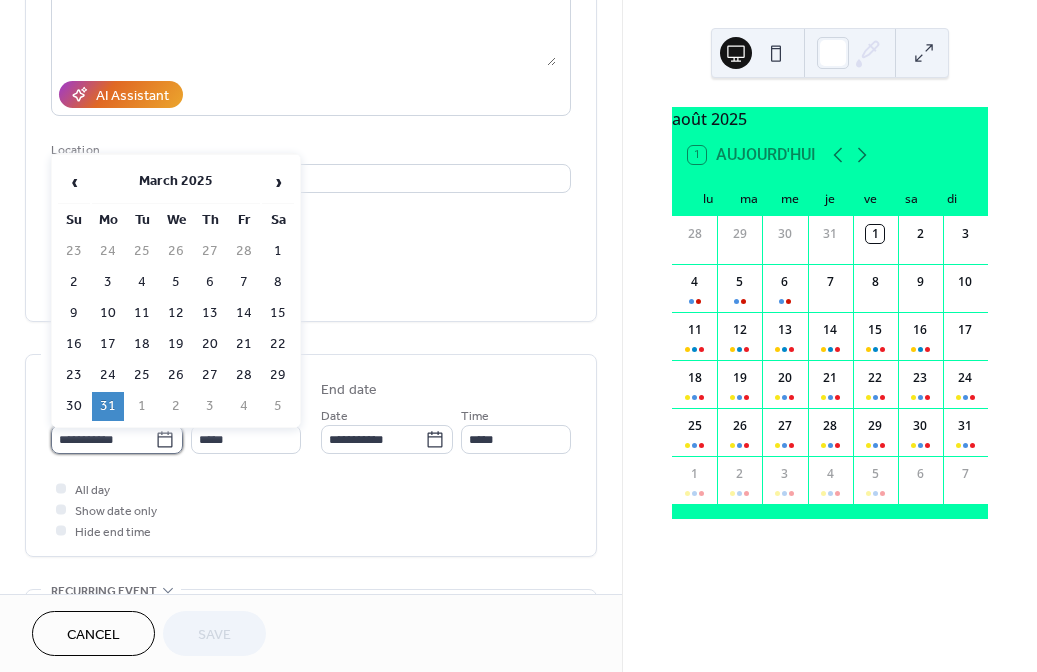 click on "**********" at bounding box center [103, 439] 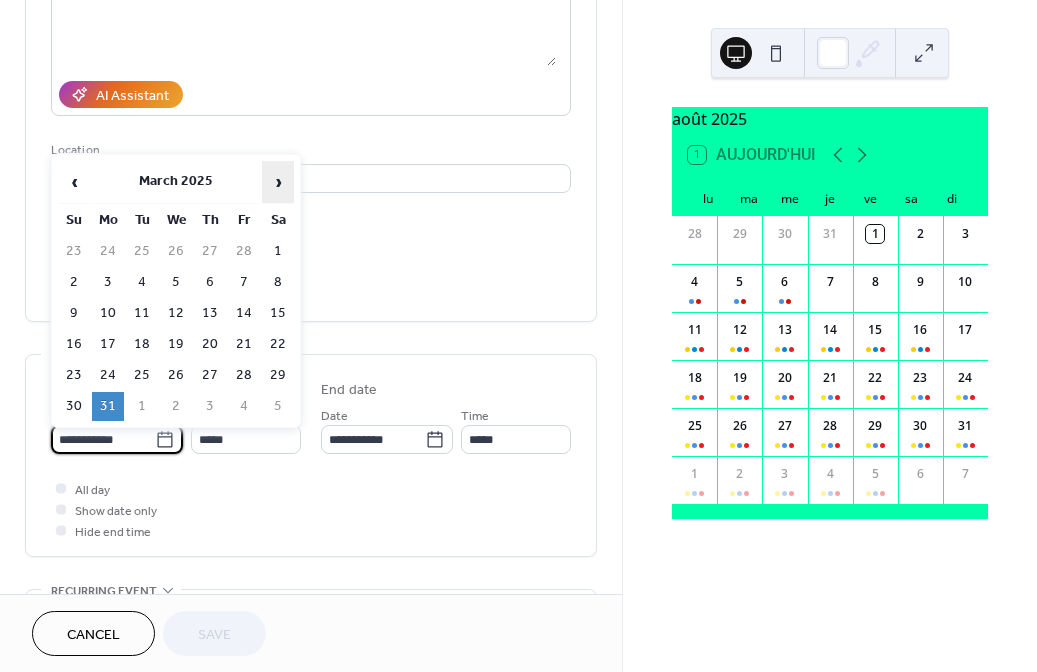 click on "›" at bounding box center (278, 182) 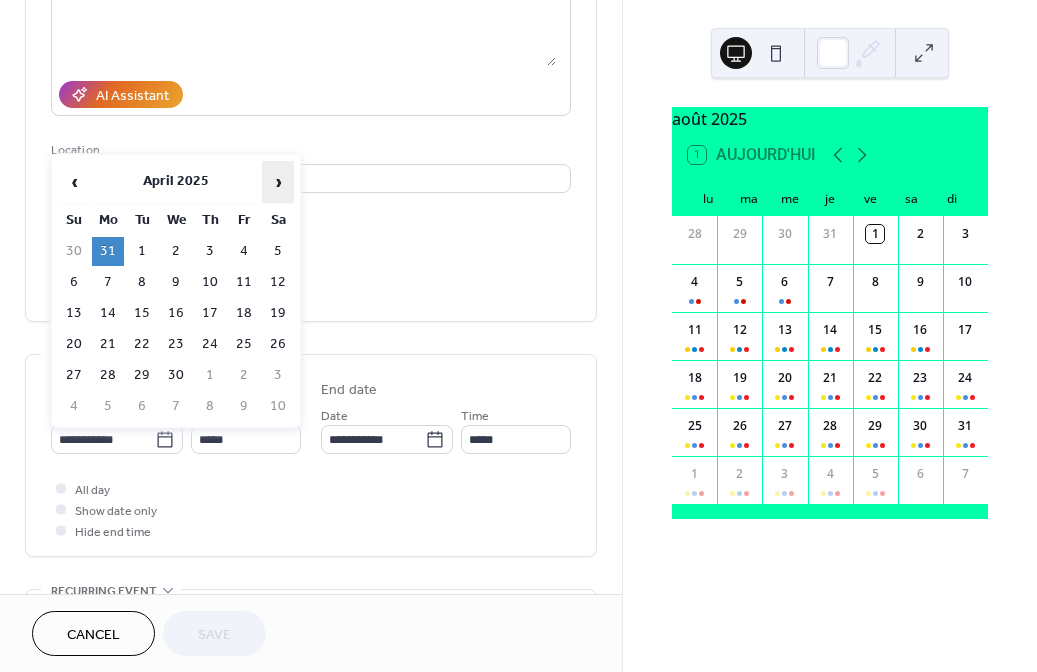 click on "›" at bounding box center [278, 182] 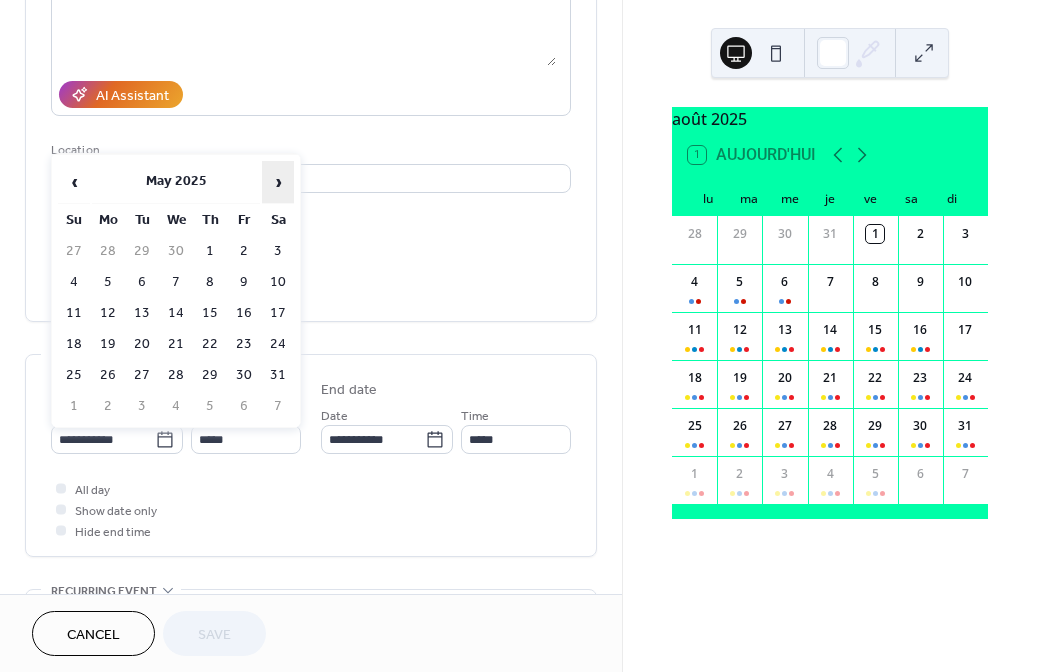 click on "›" at bounding box center (278, 182) 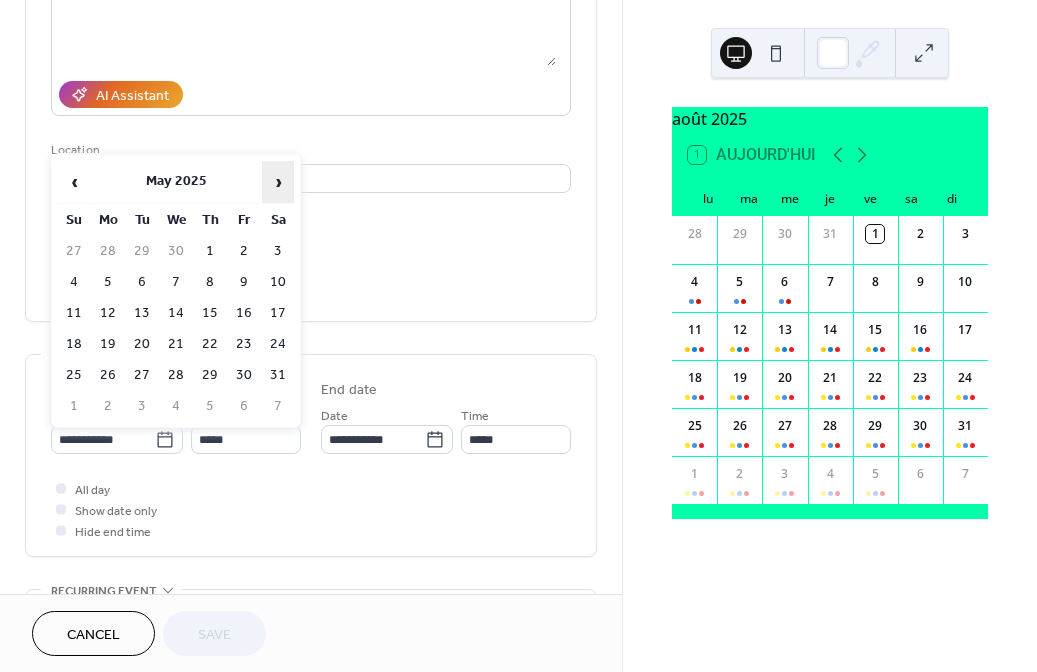 click on "›" at bounding box center (278, 182) 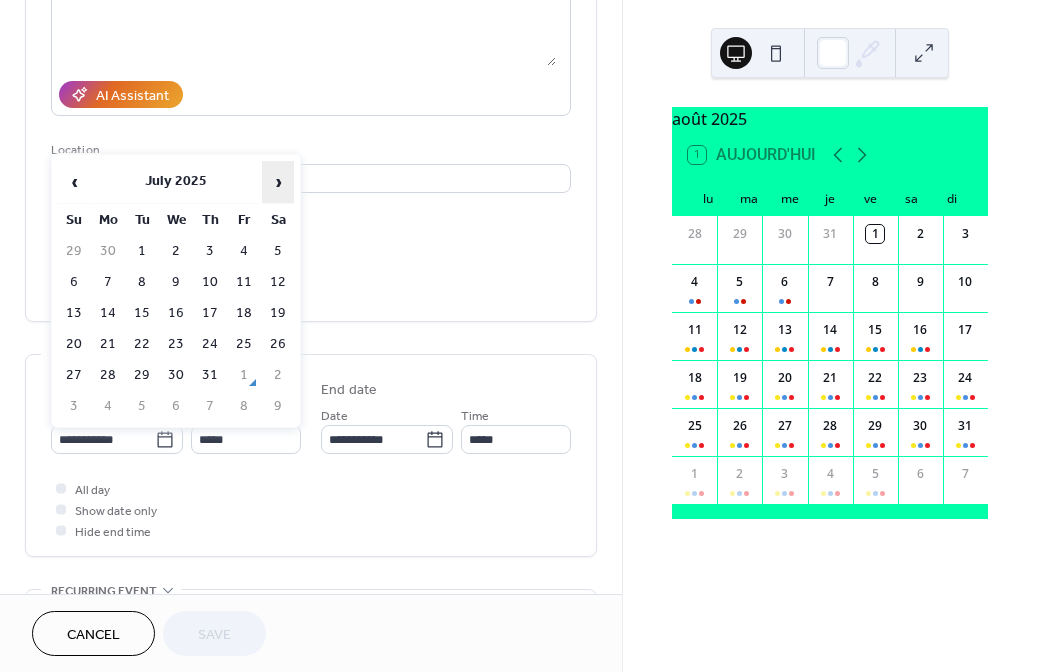 click on "›" at bounding box center (278, 182) 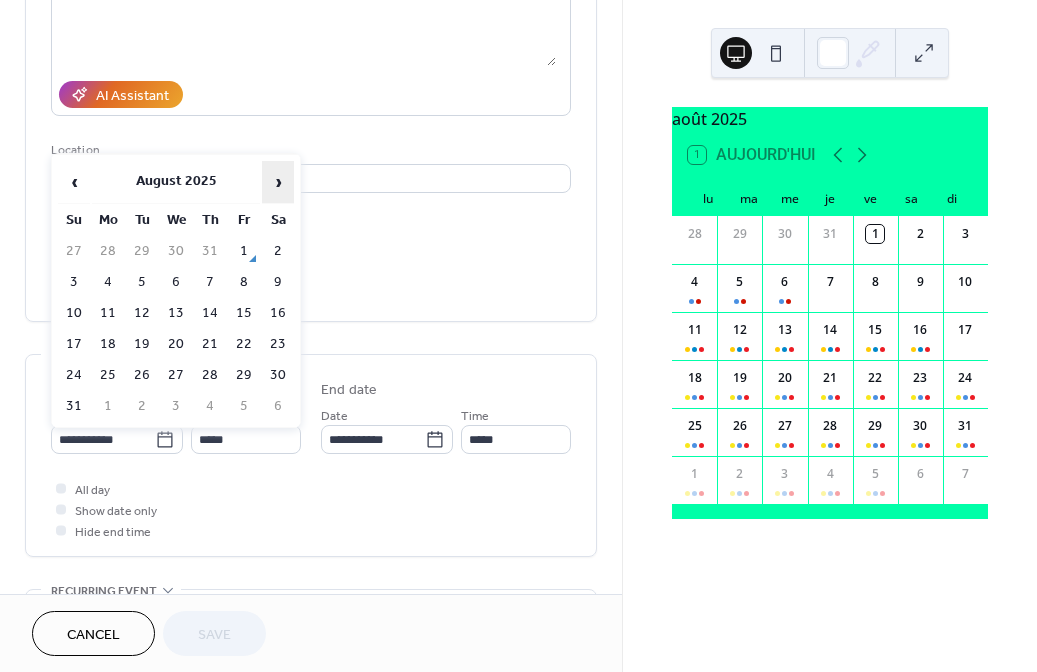 click on "›" at bounding box center (278, 182) 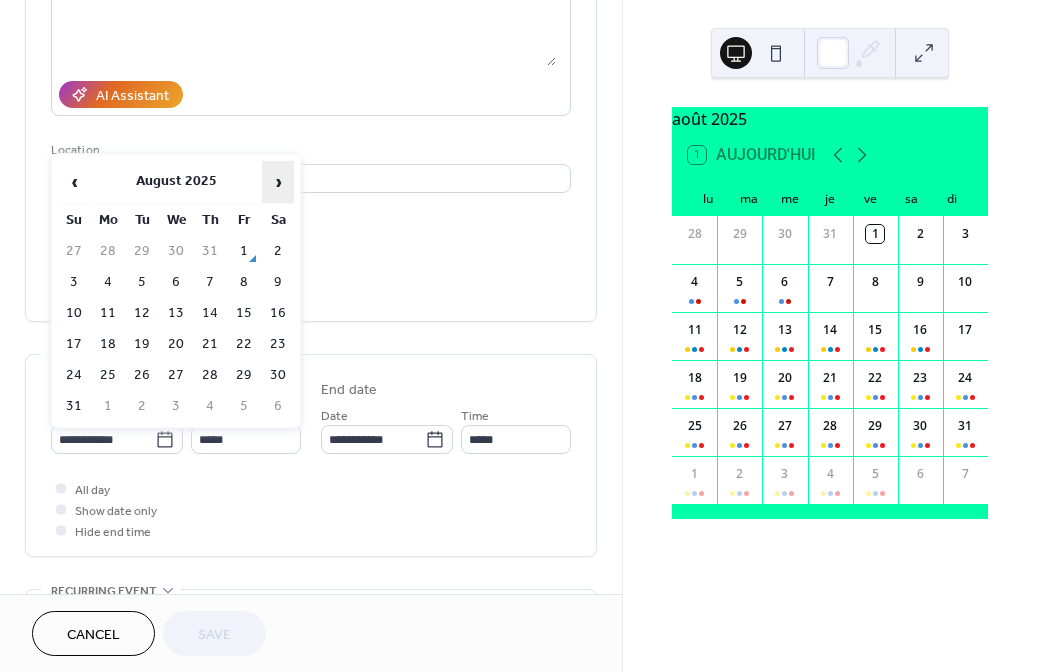 click on "›" at bounding box center (278, 182) 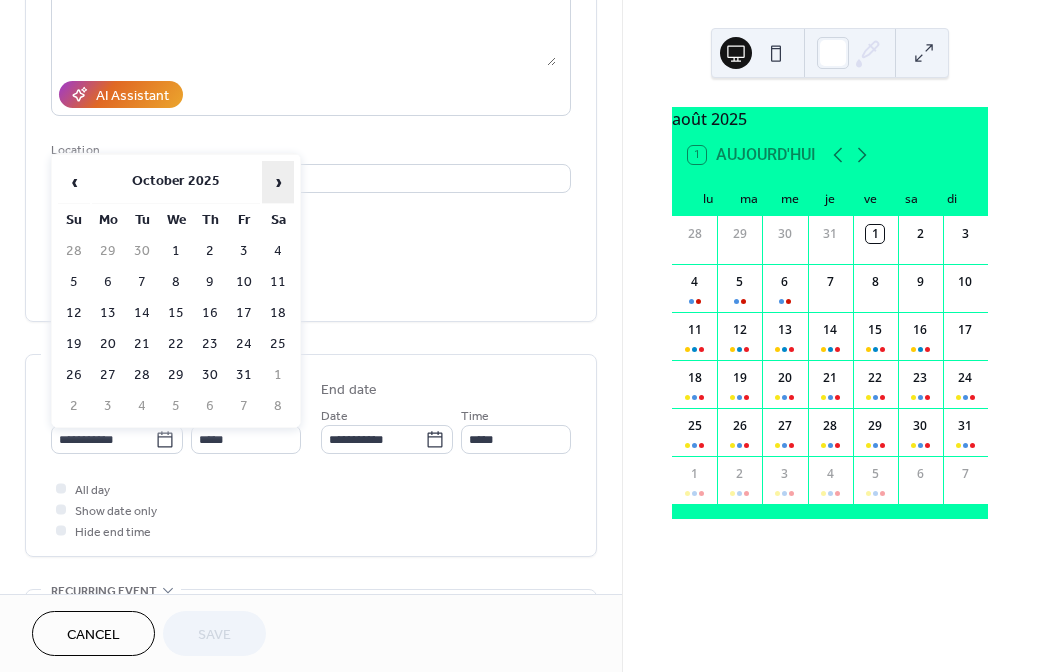 click on "›" at bounding box center [278, 182] 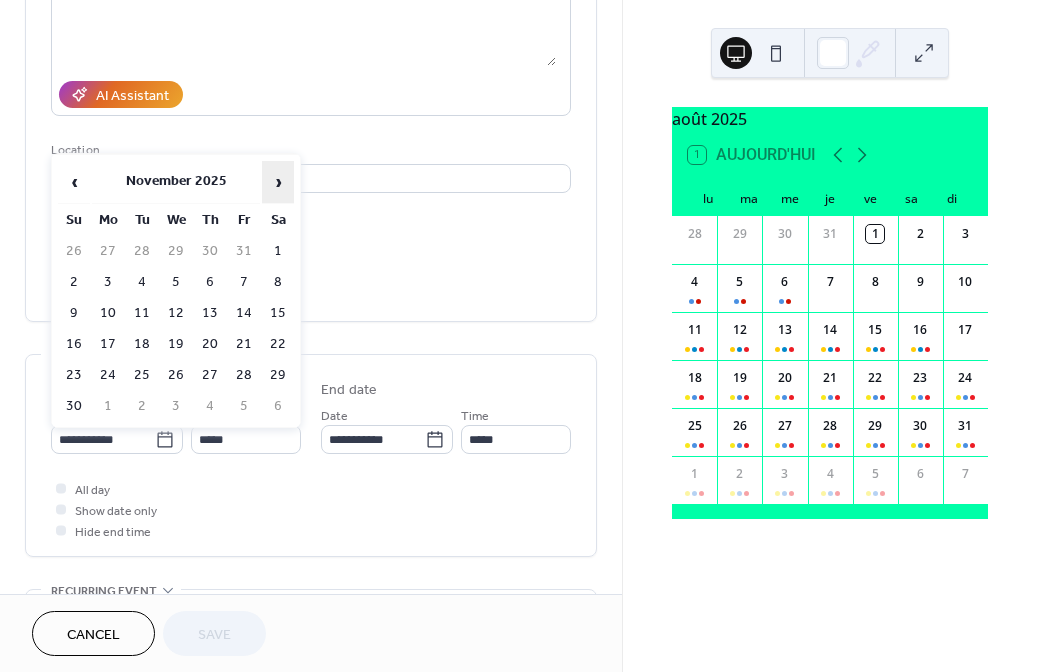 click on "›" at bounding box center (278, 182) 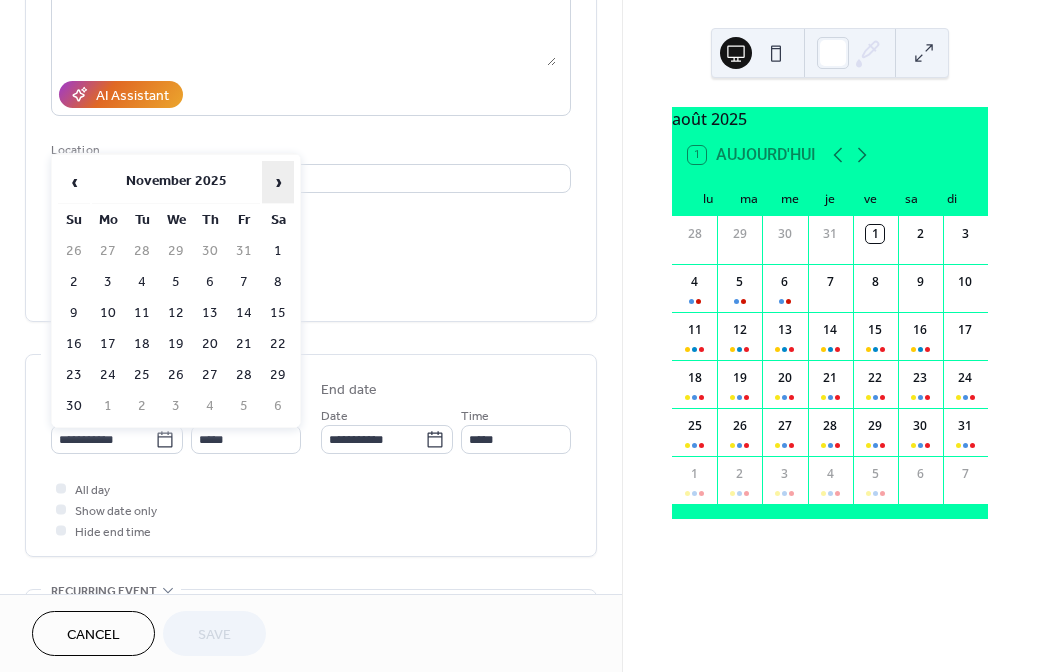 click on "›" at bounding box center (278, 182) 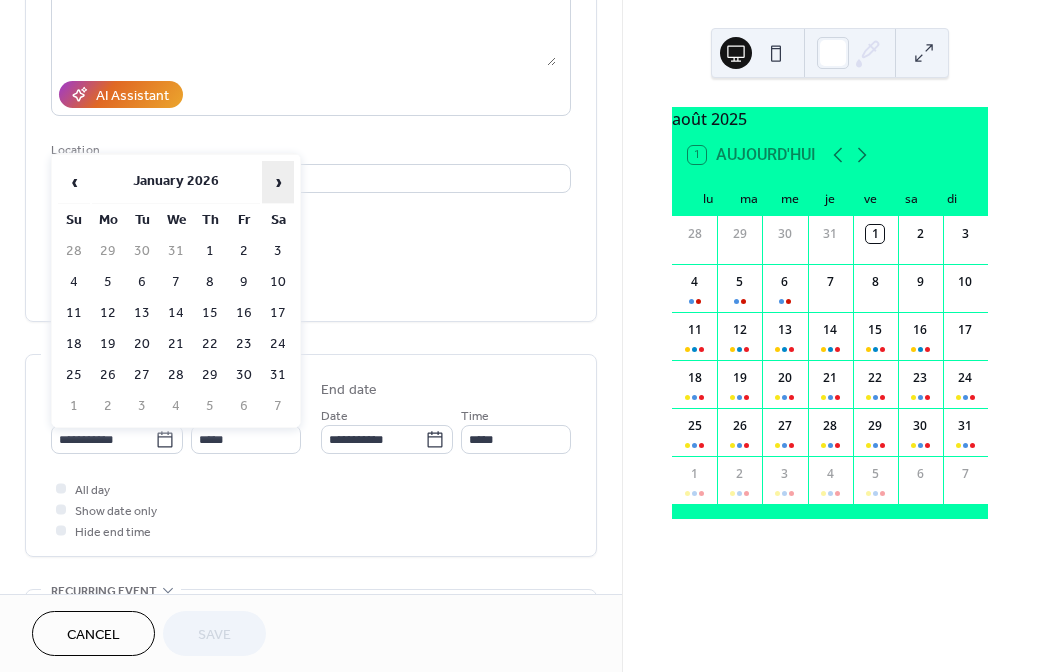 click on "›" at bounding box center [278, 182] 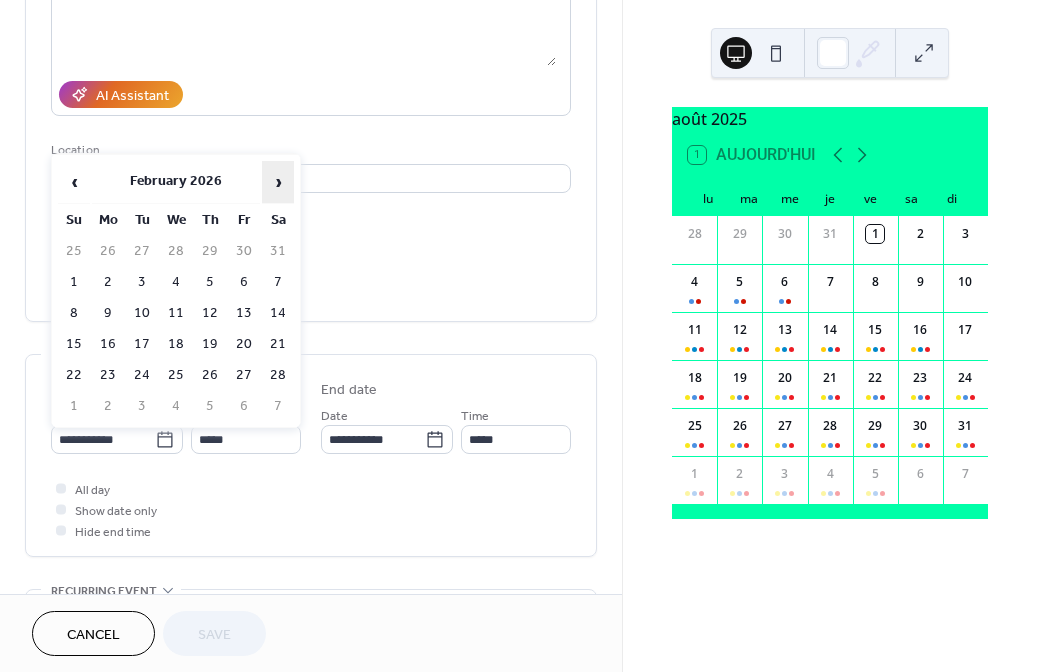 click on "›" at bounding box center (278, 182) 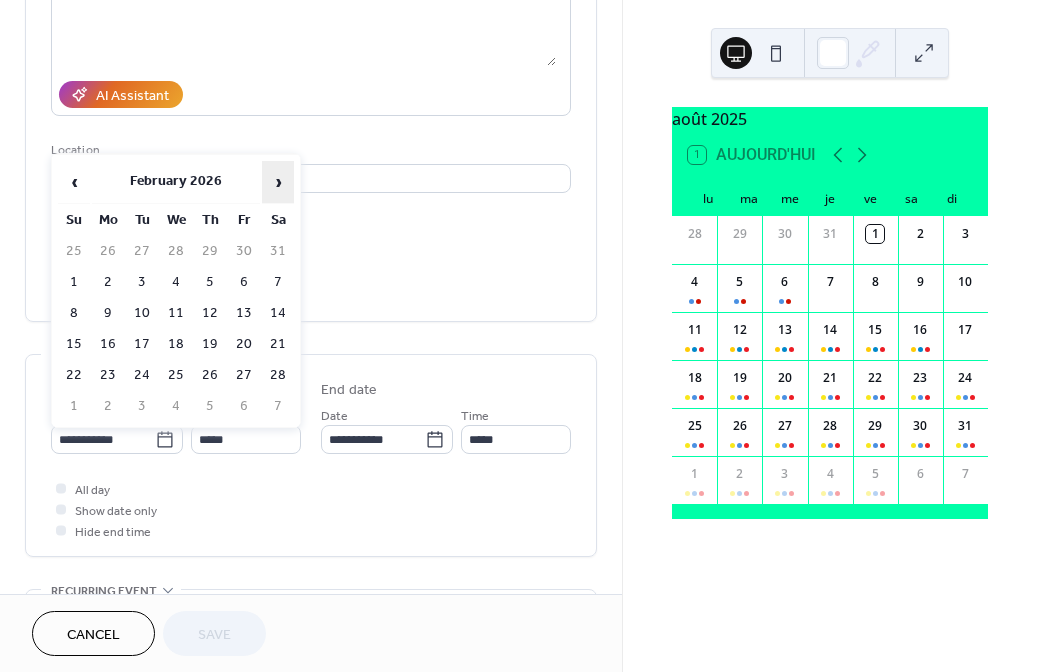 click on "›" at bounding box center [278, 182] 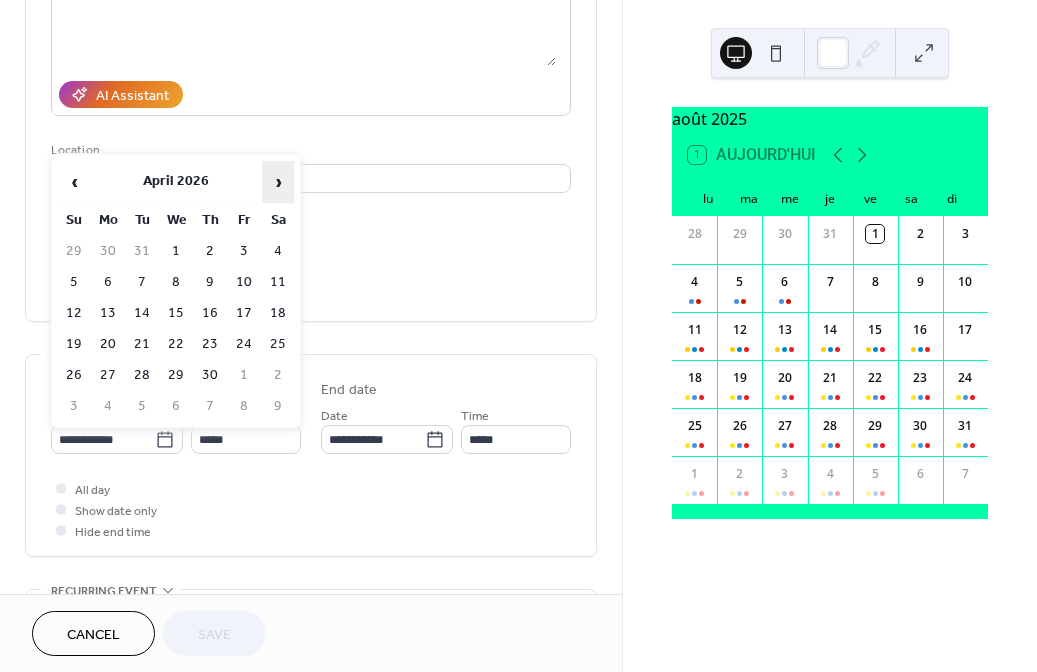 click on "›" at bounding box center (278, 182) 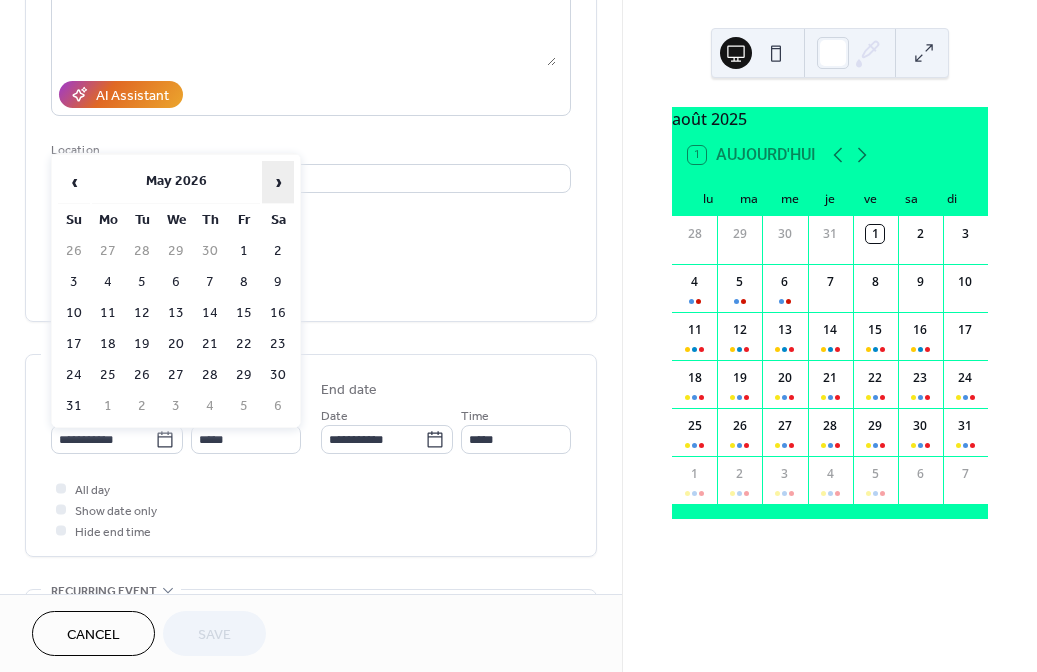 click on "›" at bounding box center (278, 182) 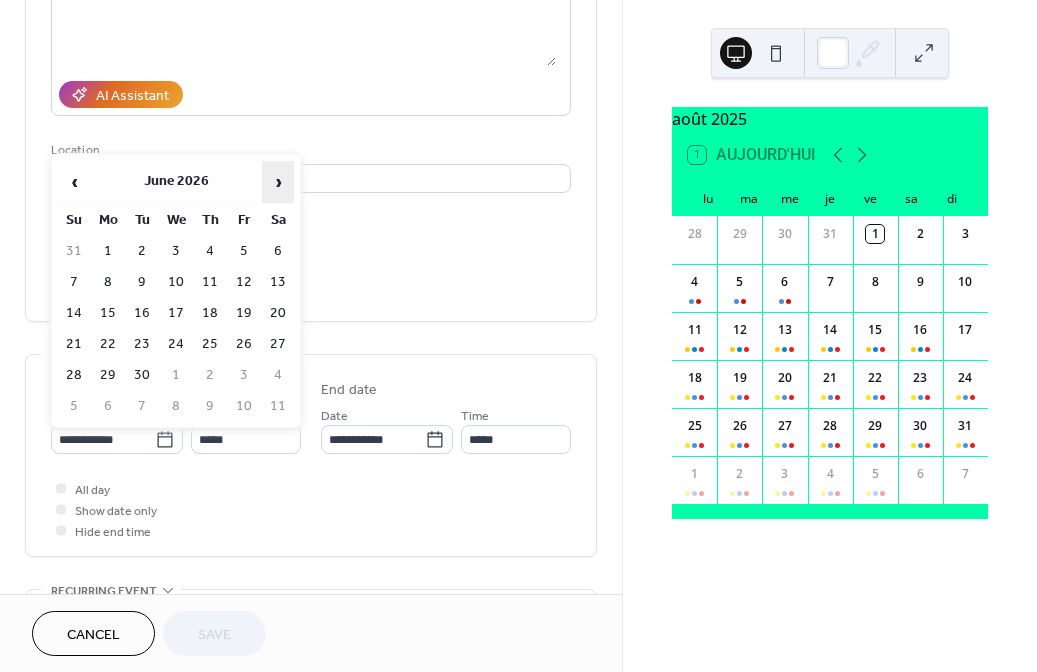 click on "›" at bounding box center (278, 182) 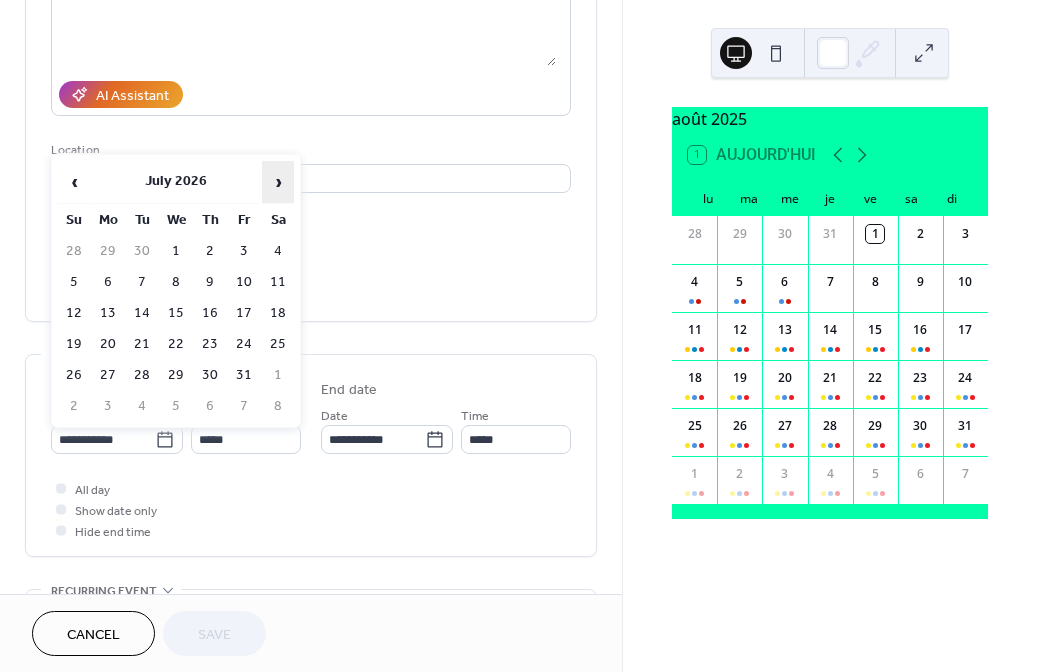 click on "›" at bounding box center (278, 182) 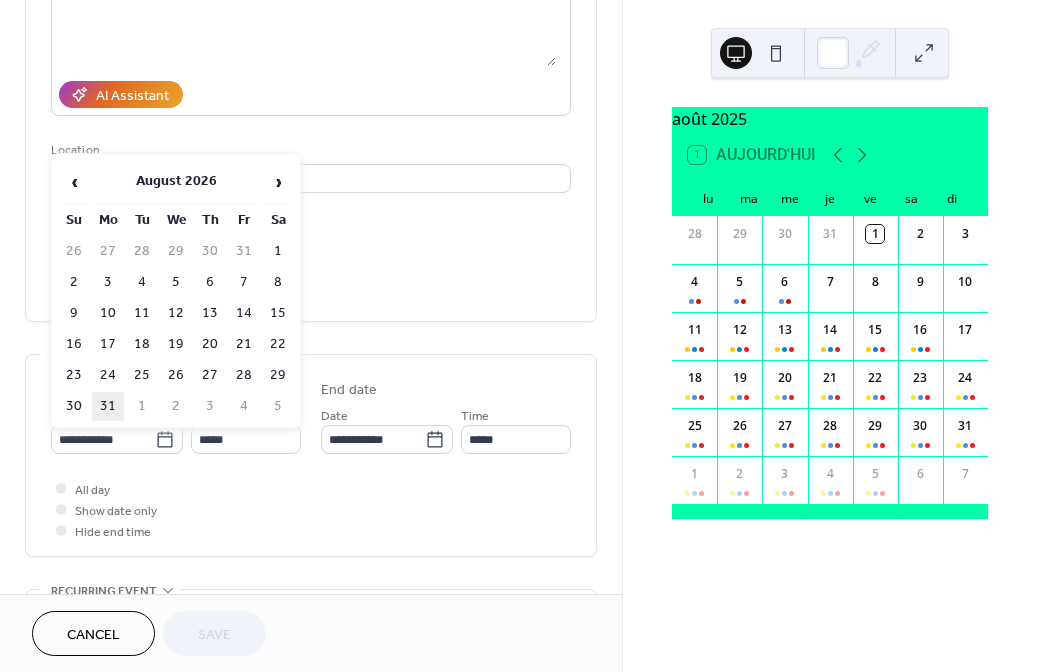 click on "31" at bounding box center (108, 406) 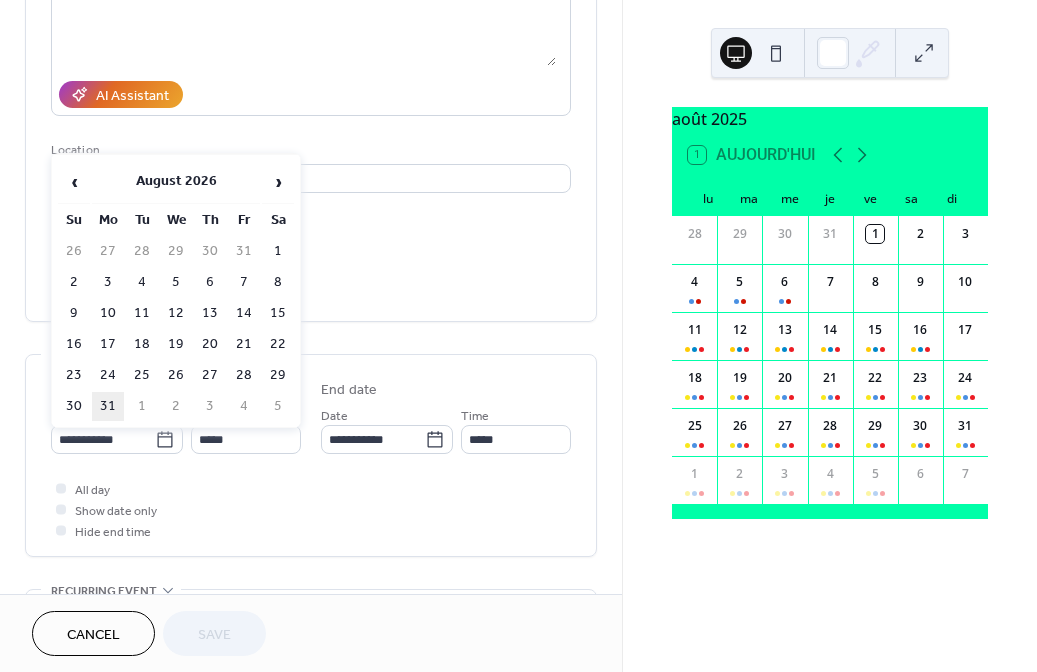 type on "**********" 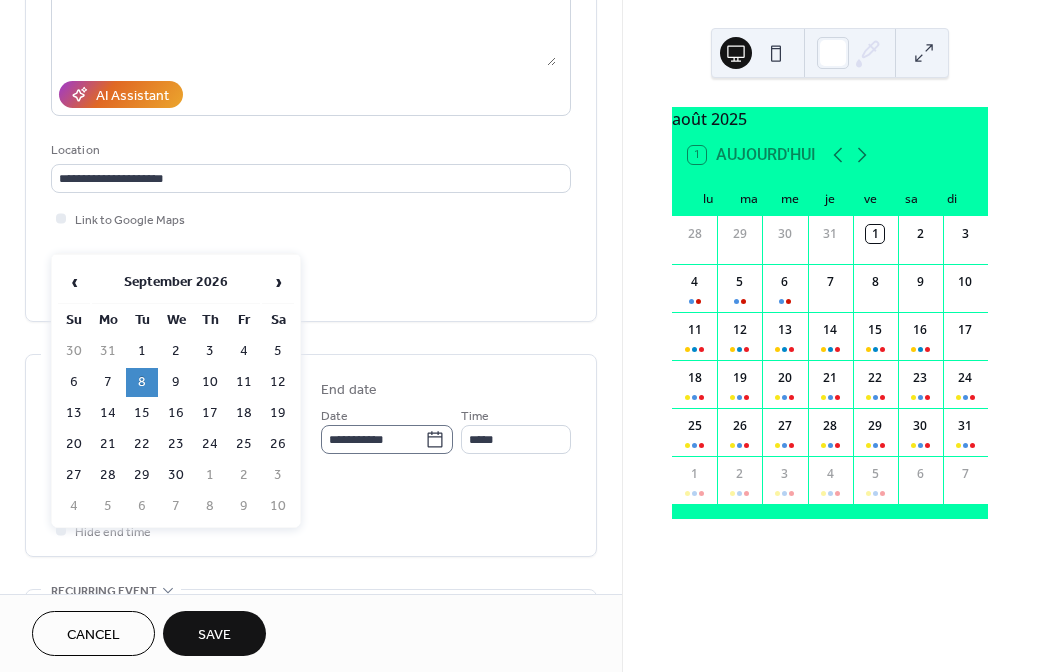 click 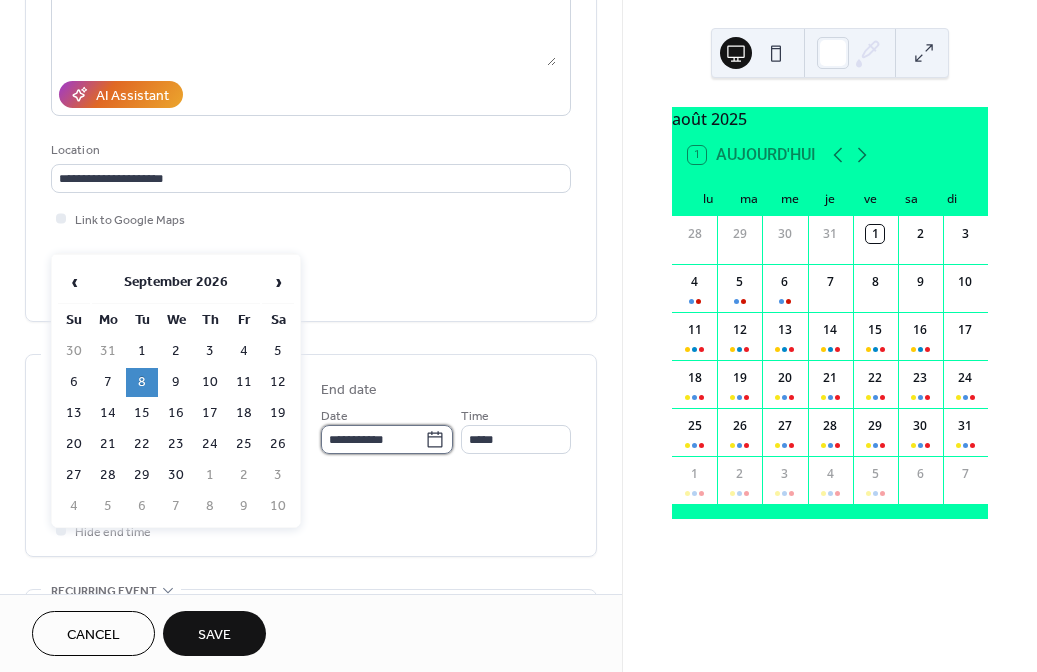 click on "**********" at bounding box center (373, 439) 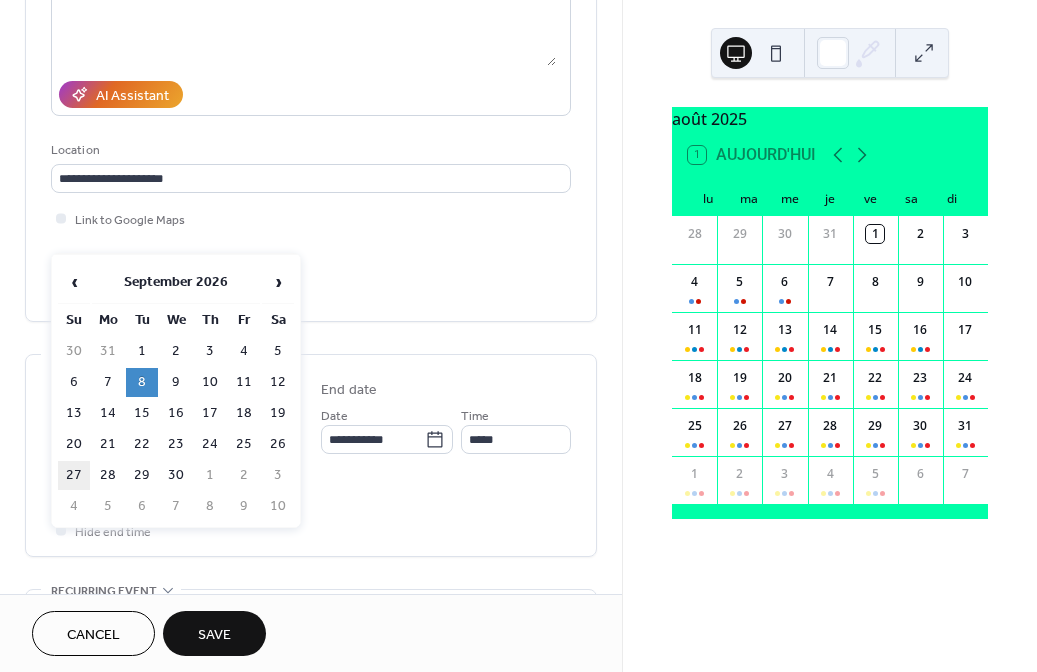 click on "27" at bounding box center (74, 475) 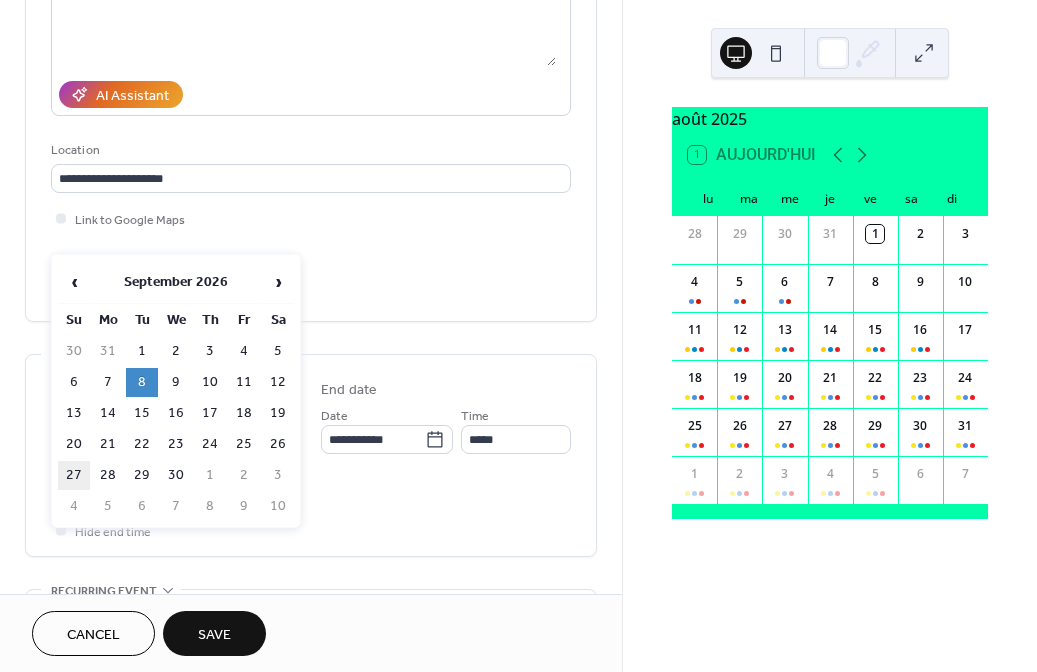 type on "**********" 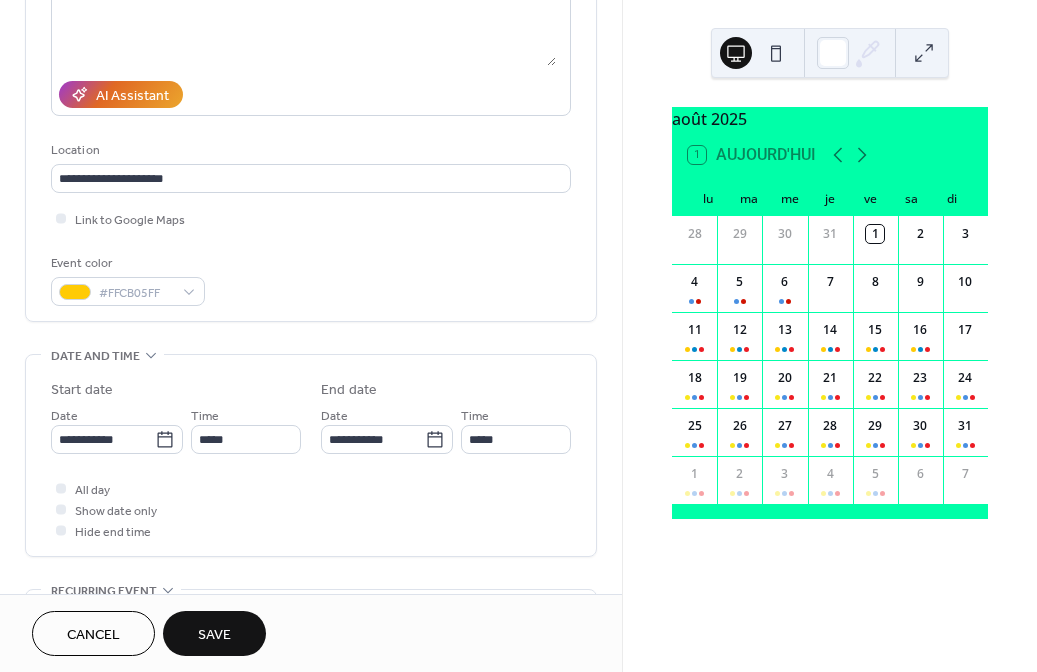 click on "Save" at bounding box center [214, 635] 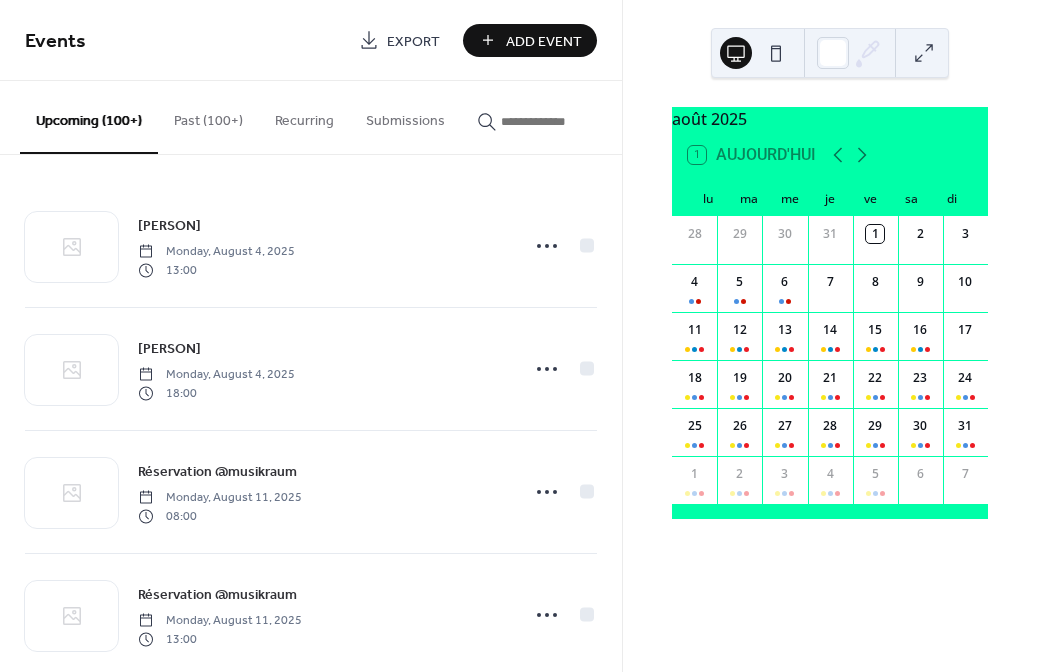 scroll, scrollTop: 0, scrollLeft: 0, axis: both 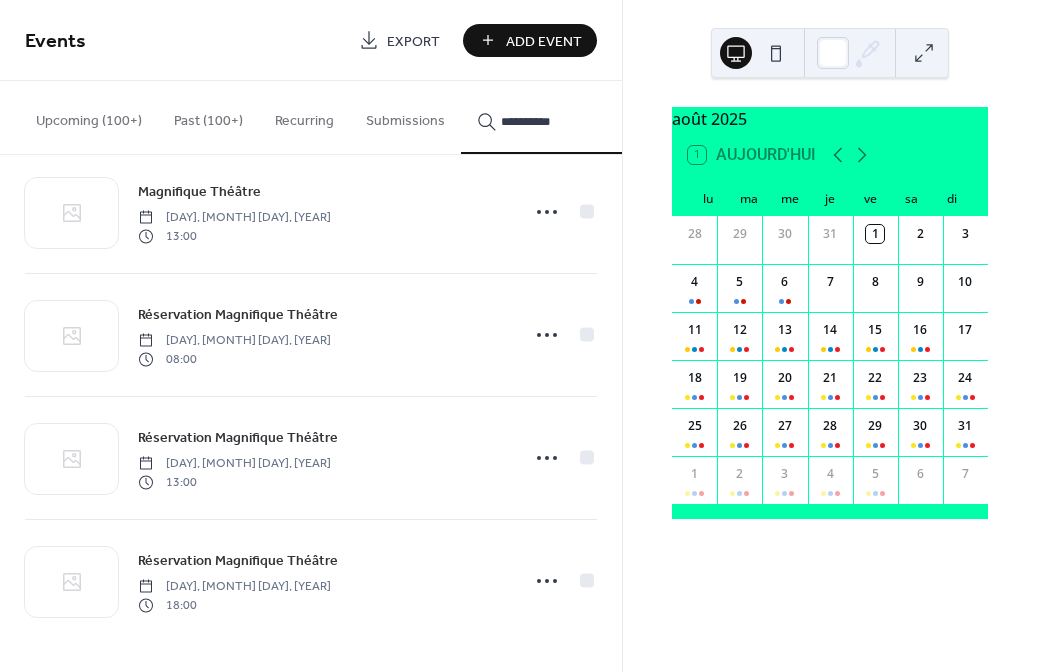 type on "**********" 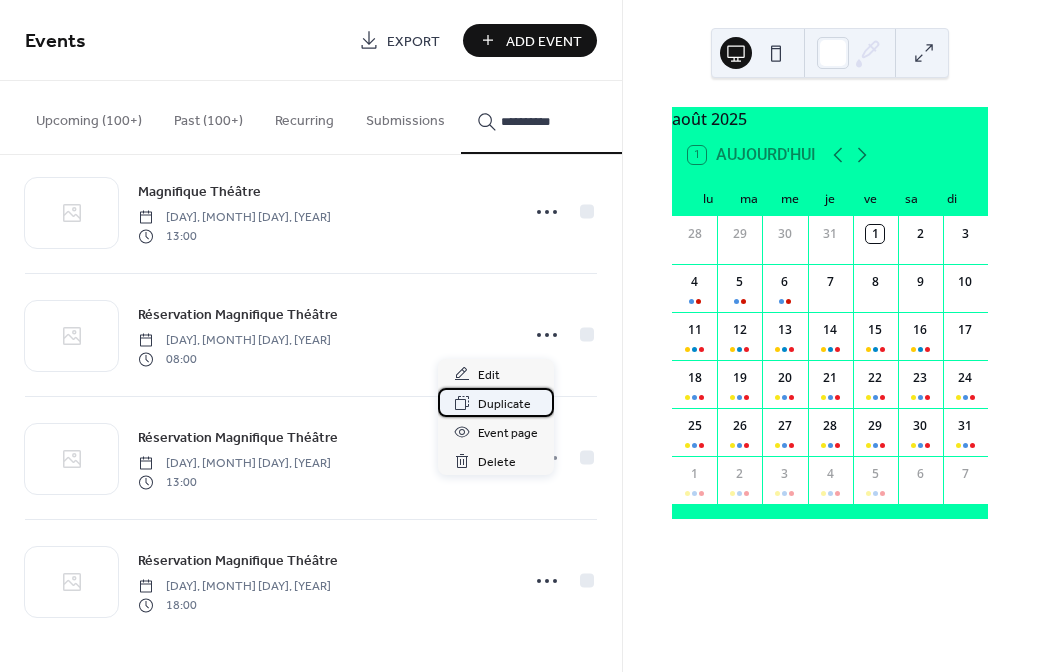 click on "Duplicate" at bounding box center (504, 404) 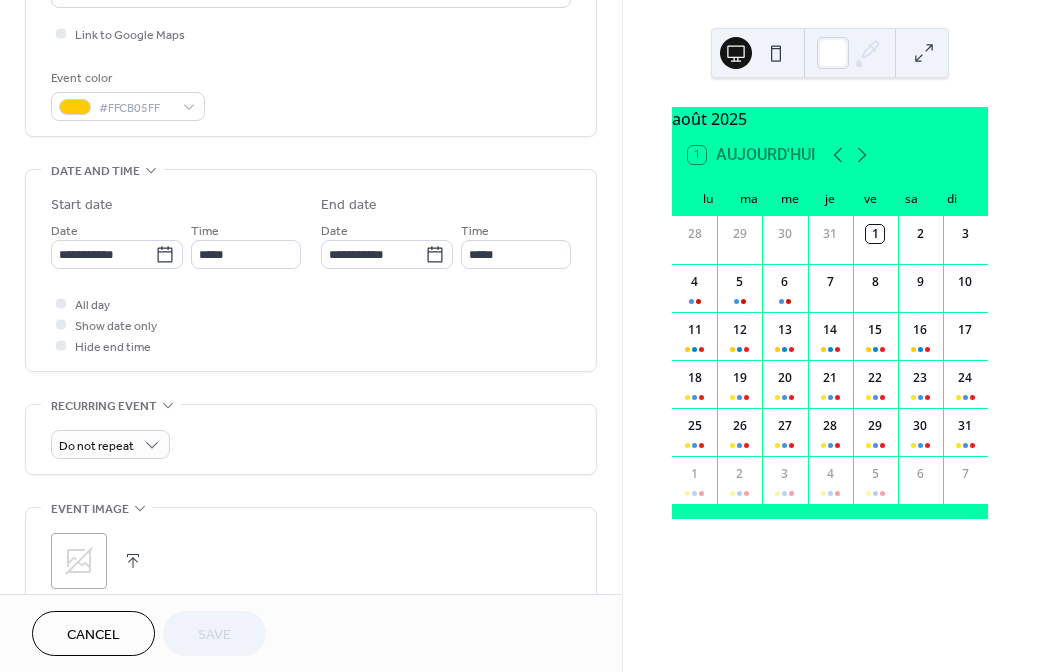scroll, scrollTop: 484, scrollLeft: 0, axis: vertical 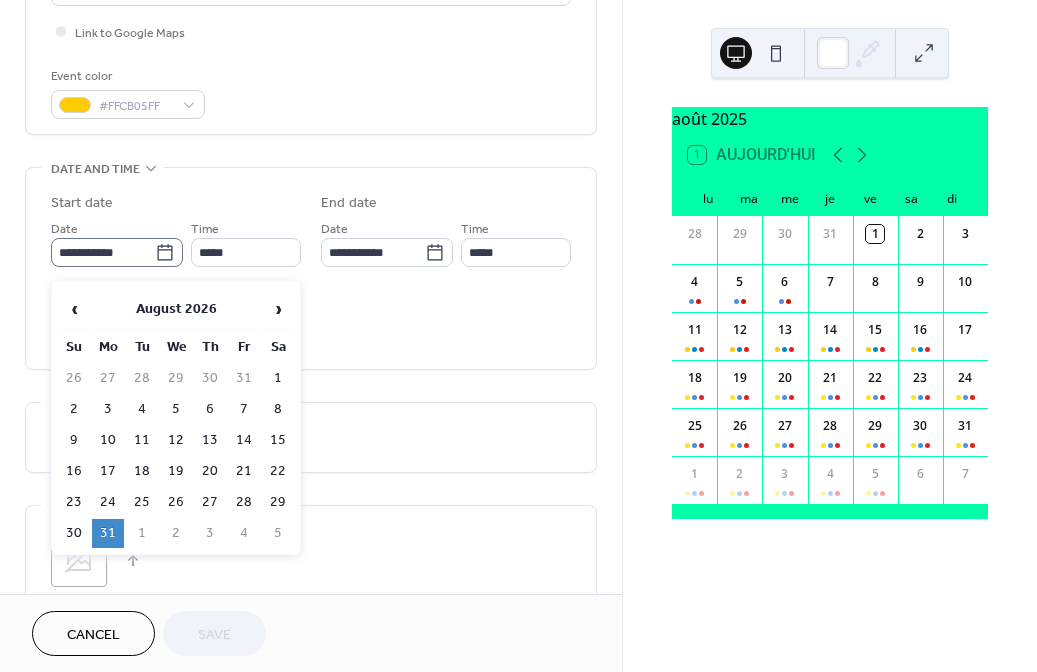 click 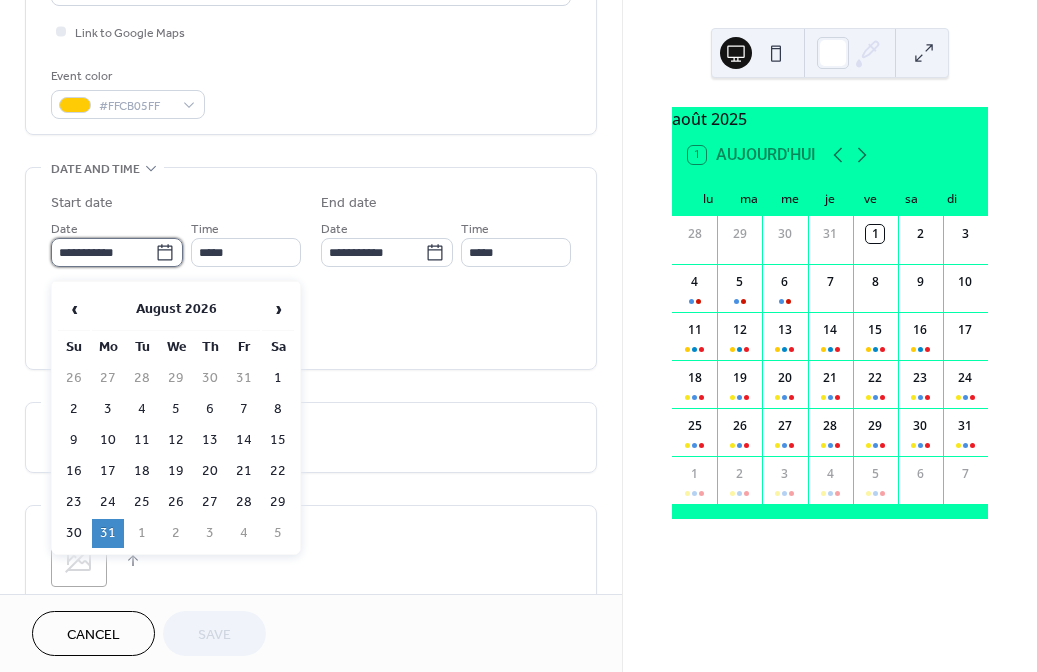 click on "**********" at bounding box center (103, 252) 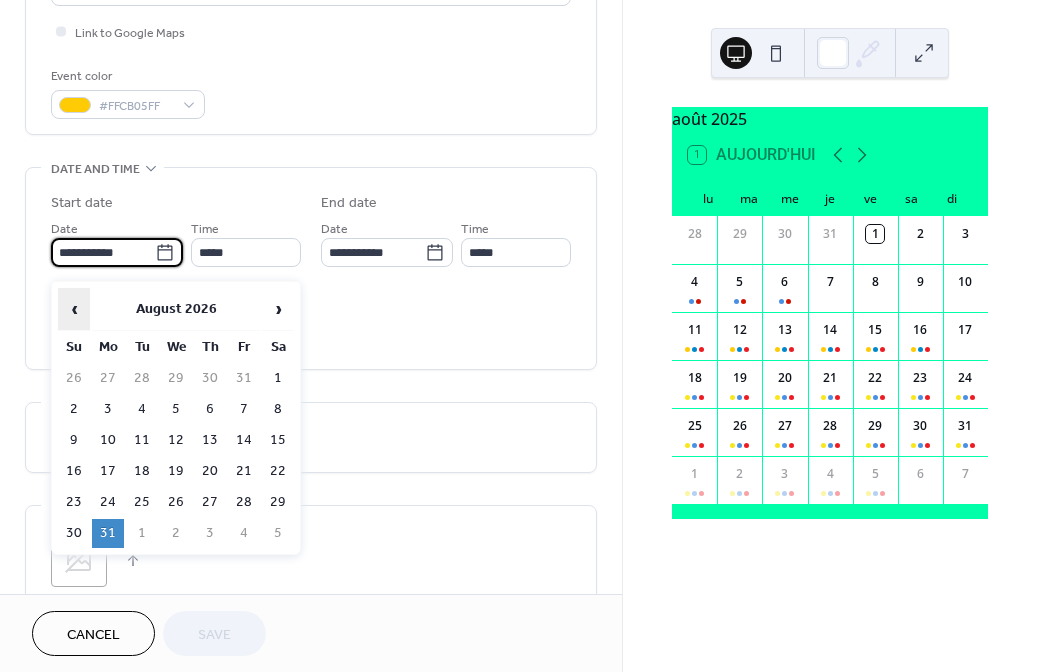 click on "‹" at bounding box center [74, 309] 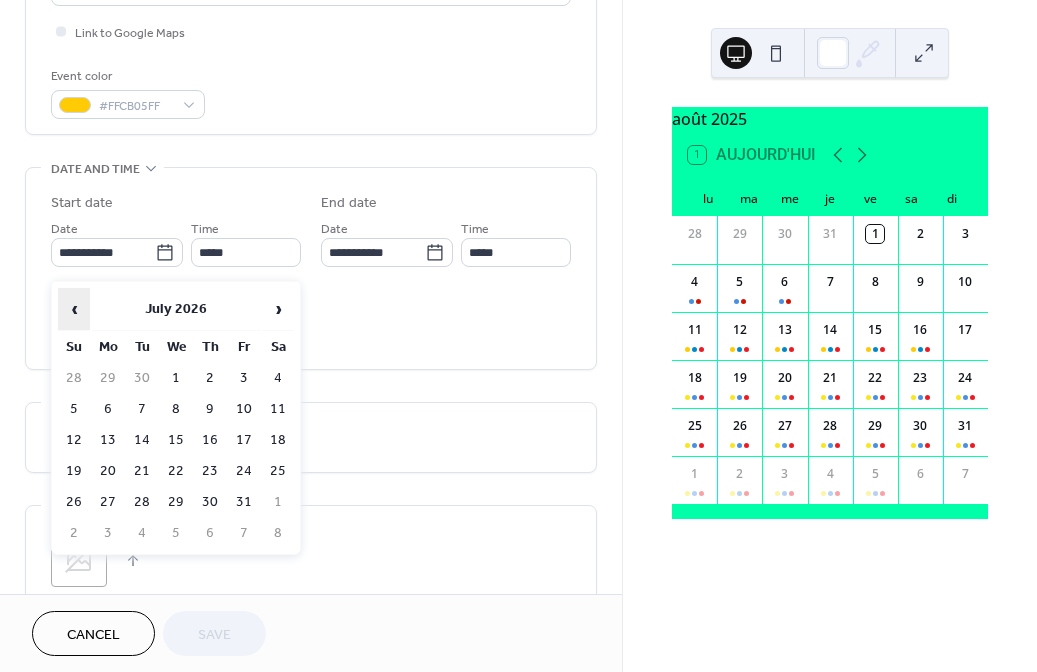 click on "‹" at bounding box center [74, 309] 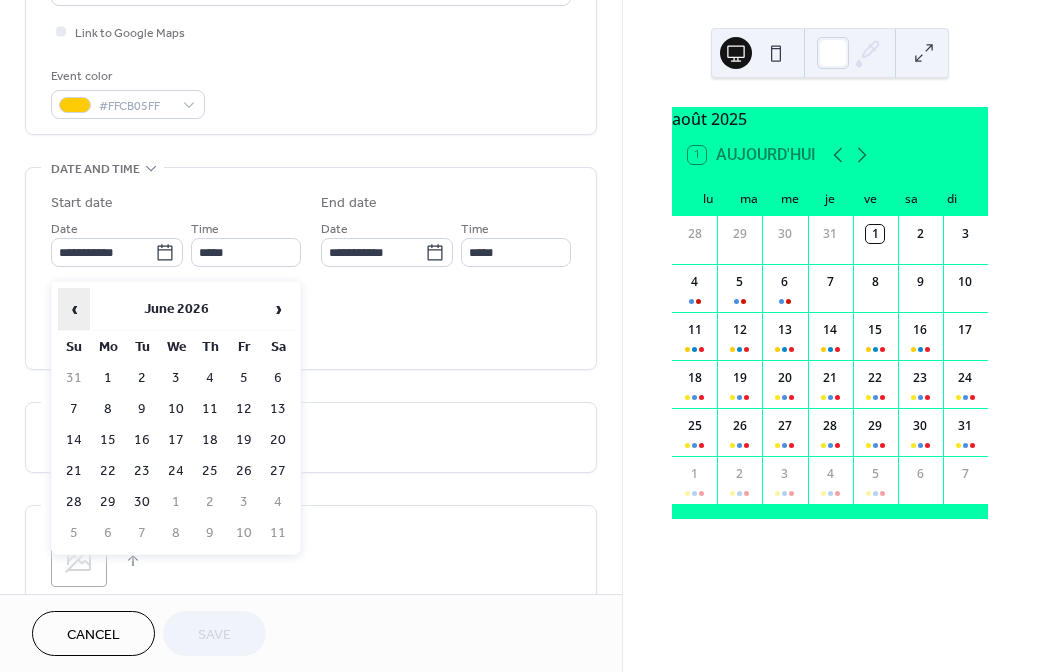 click on "‹" at bounding box center (74, 309) 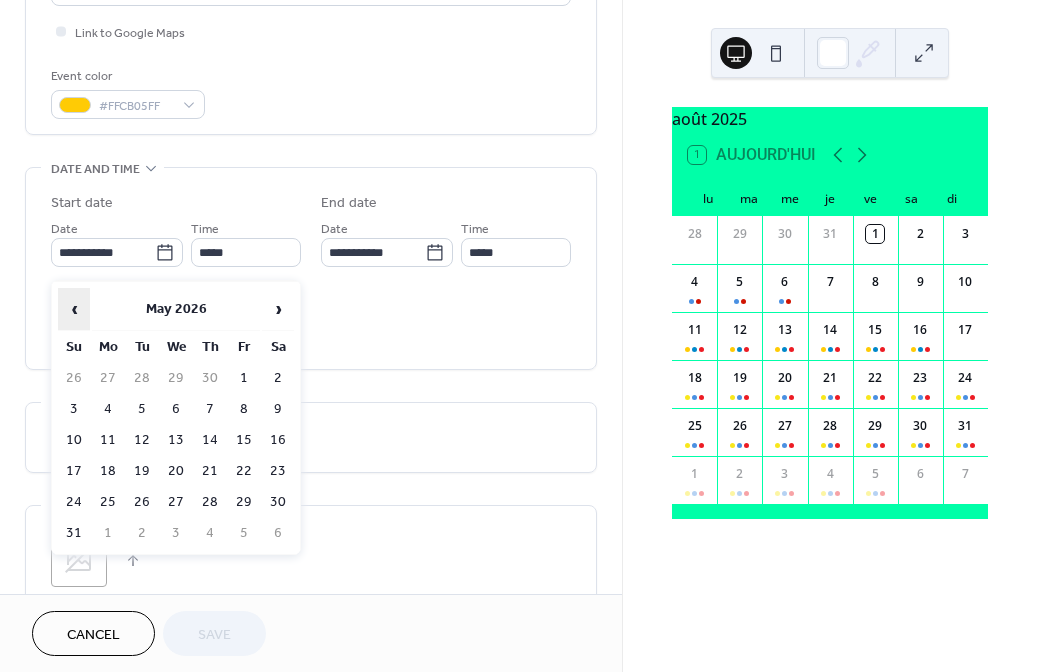click on "‹" at bounding box center (74, 309) 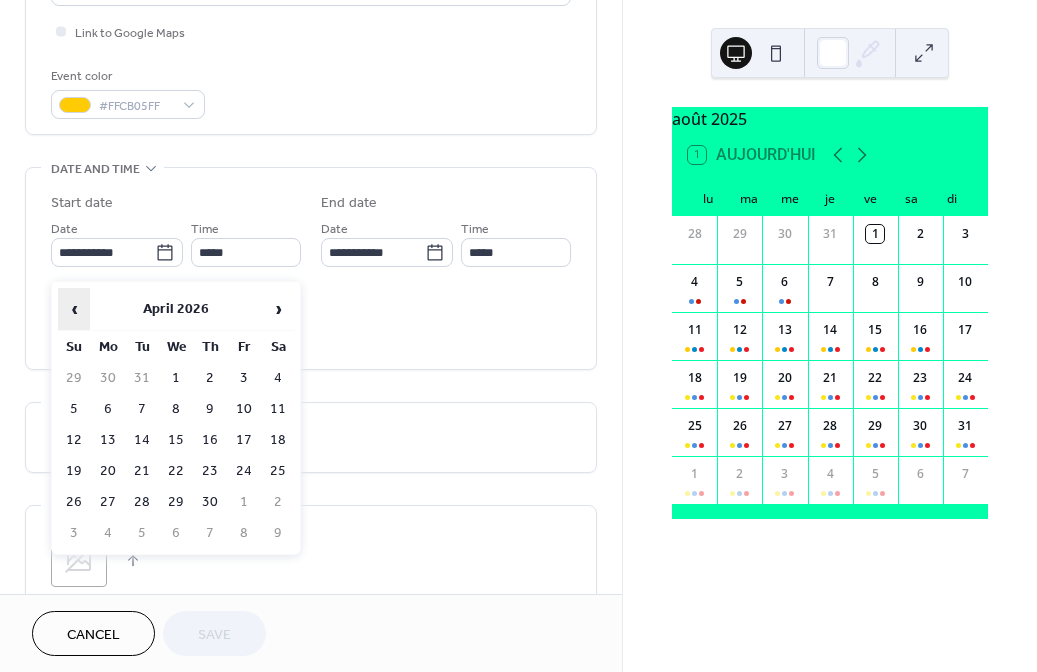 click on "‹" at bounding box center [74, 309] 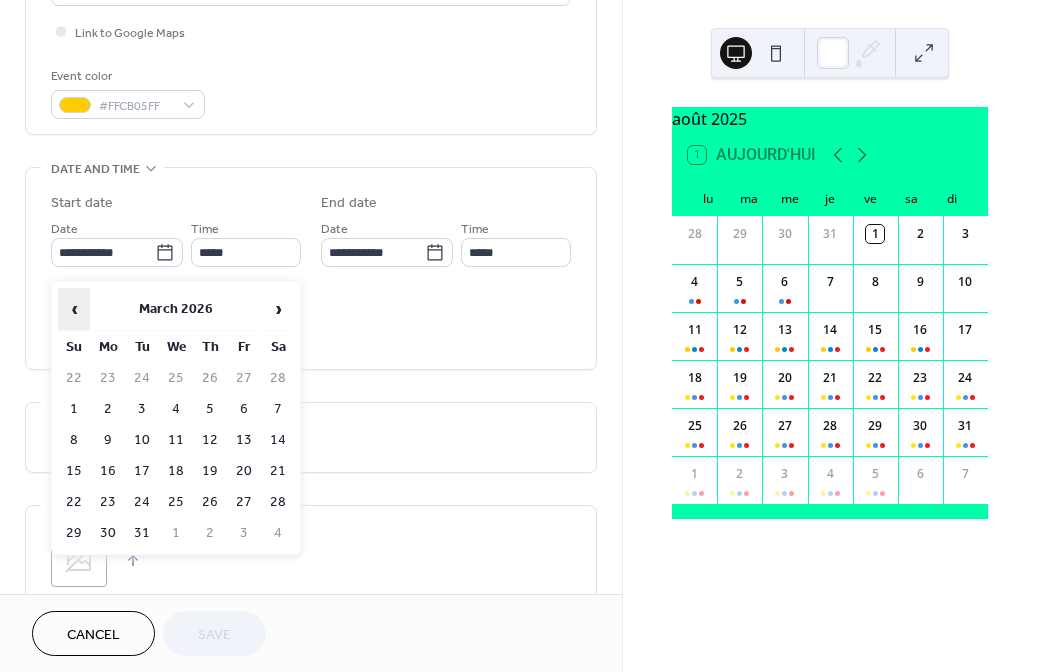 click on "‹" at bounding box center [74, 309] 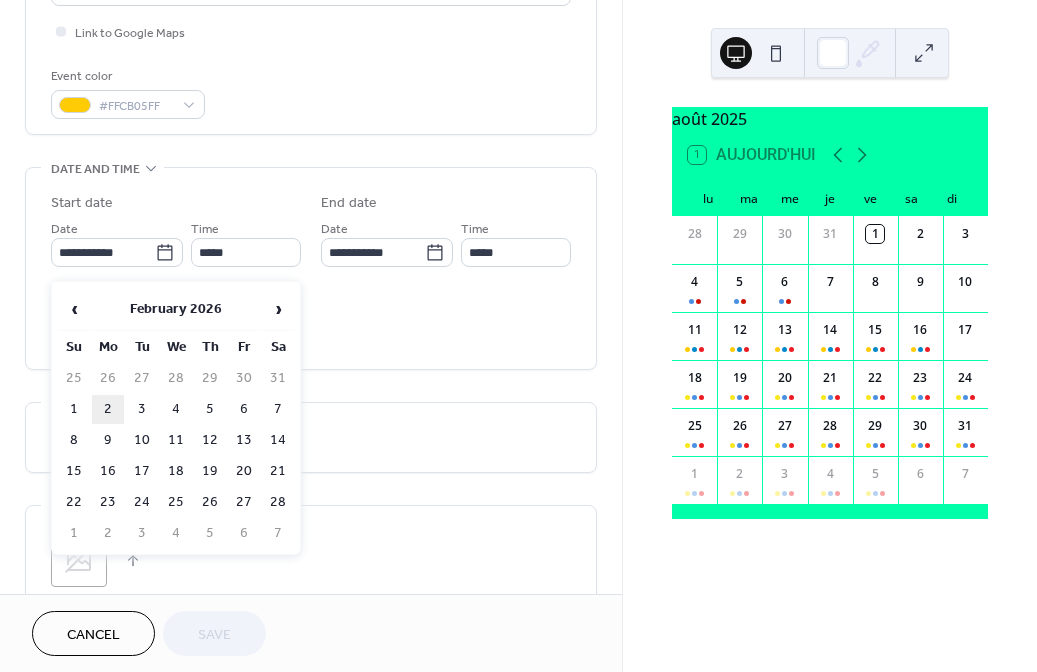 click on "2" at bounding box center [108, 409] 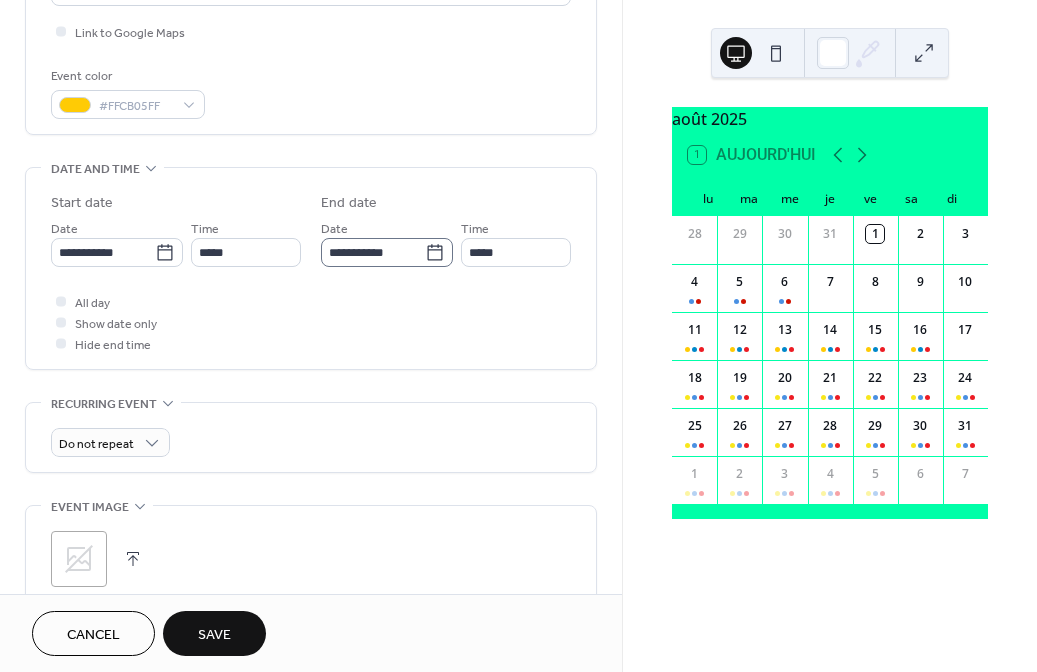 click 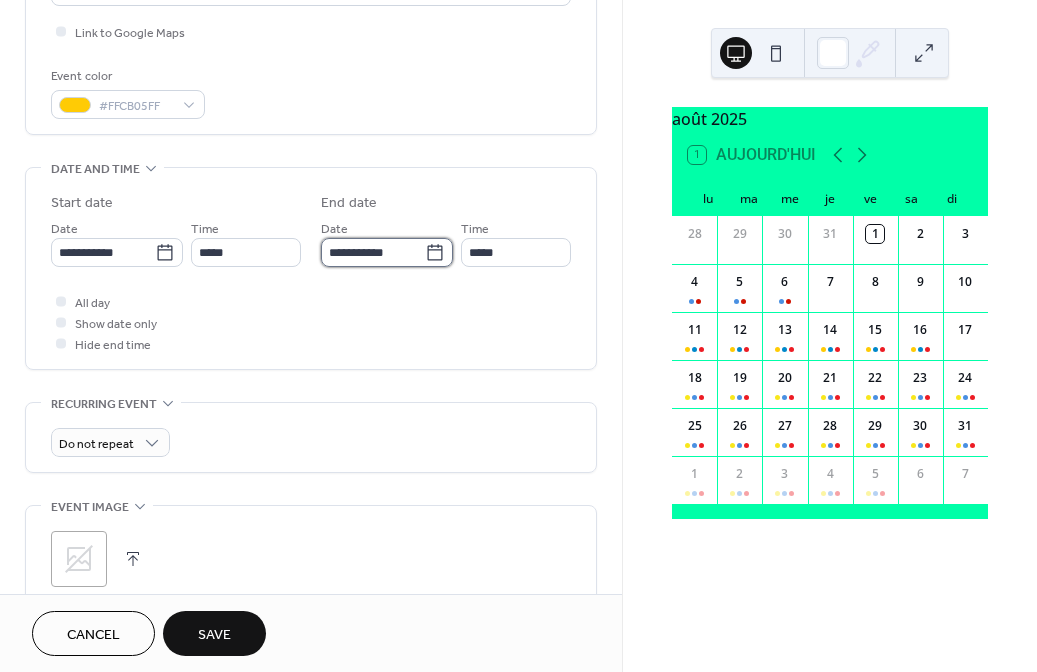 click on "**********" at bounding box center [373, 252] 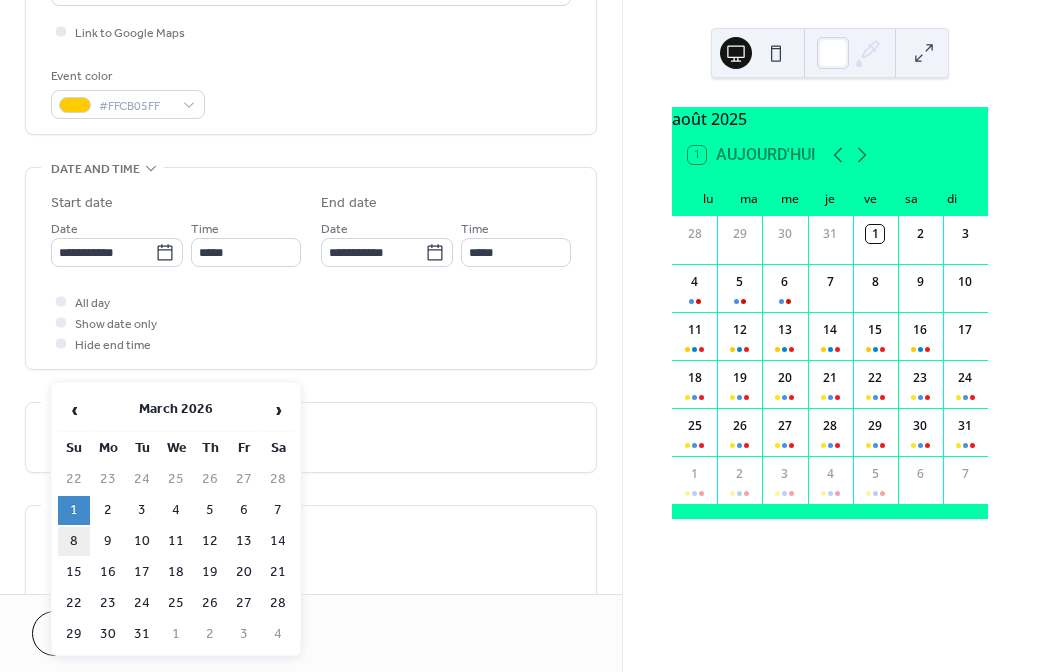 click on "8" at bounding box center (74, 541) 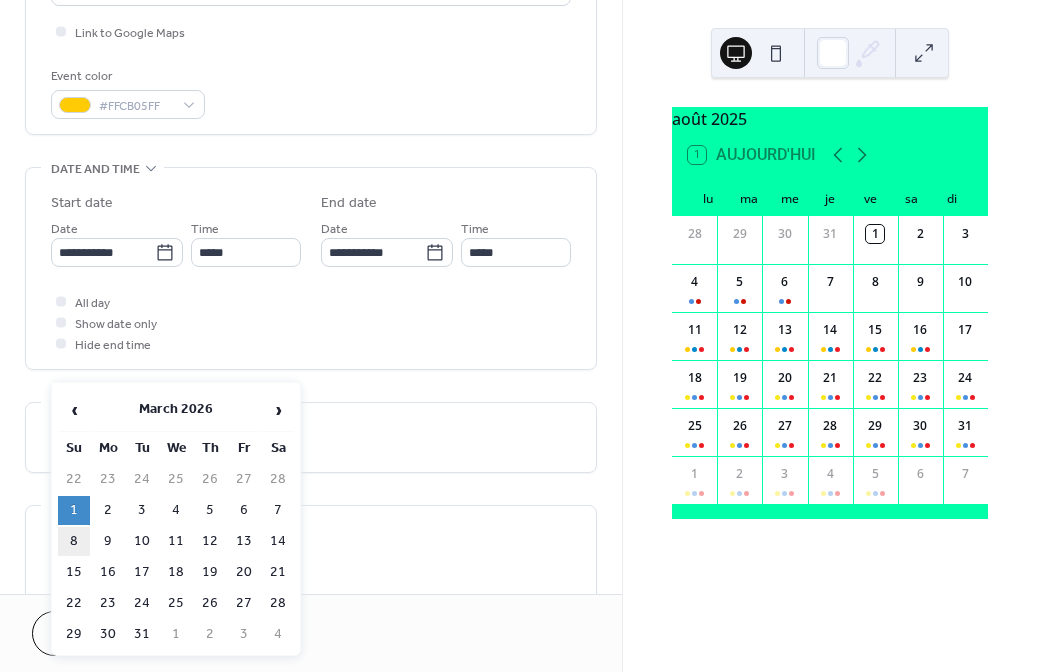 type on "**********" 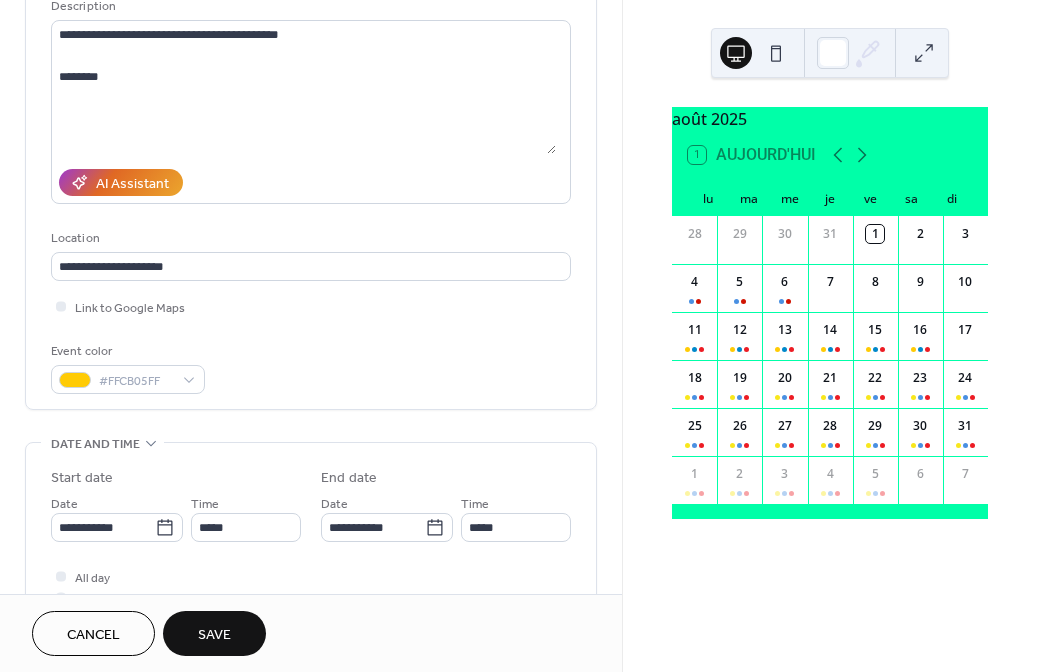 scroll, scrollTop: 208, scrollLeft: 0, axis: vertical 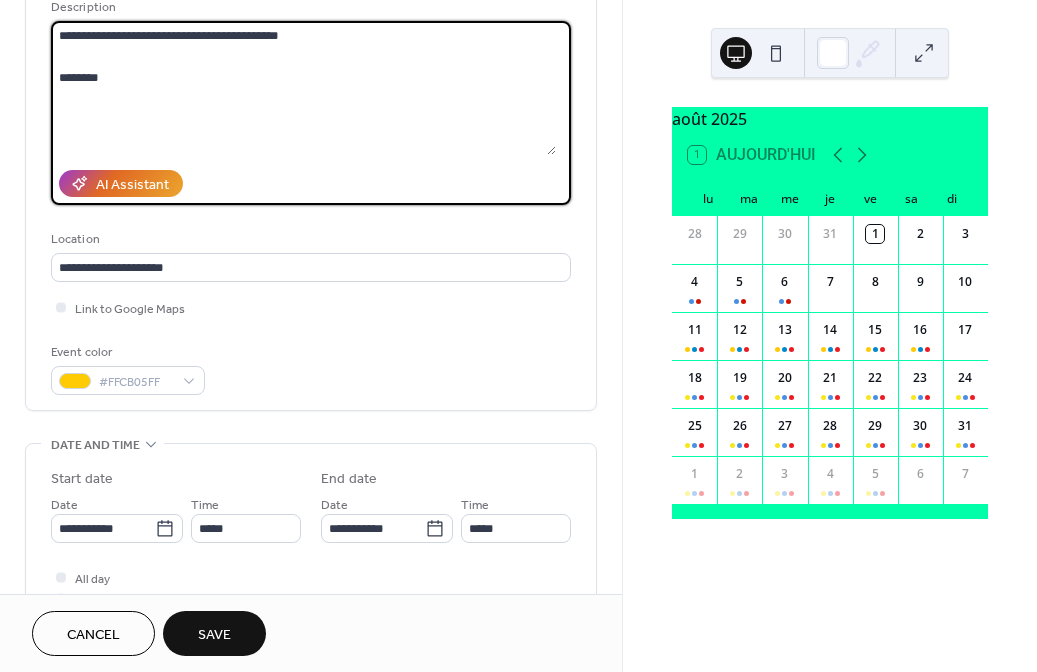 drag, startPoint x: 122, startPoint y: 89, endPoint x: 53, endPoint y: 81, distance: 69.46222 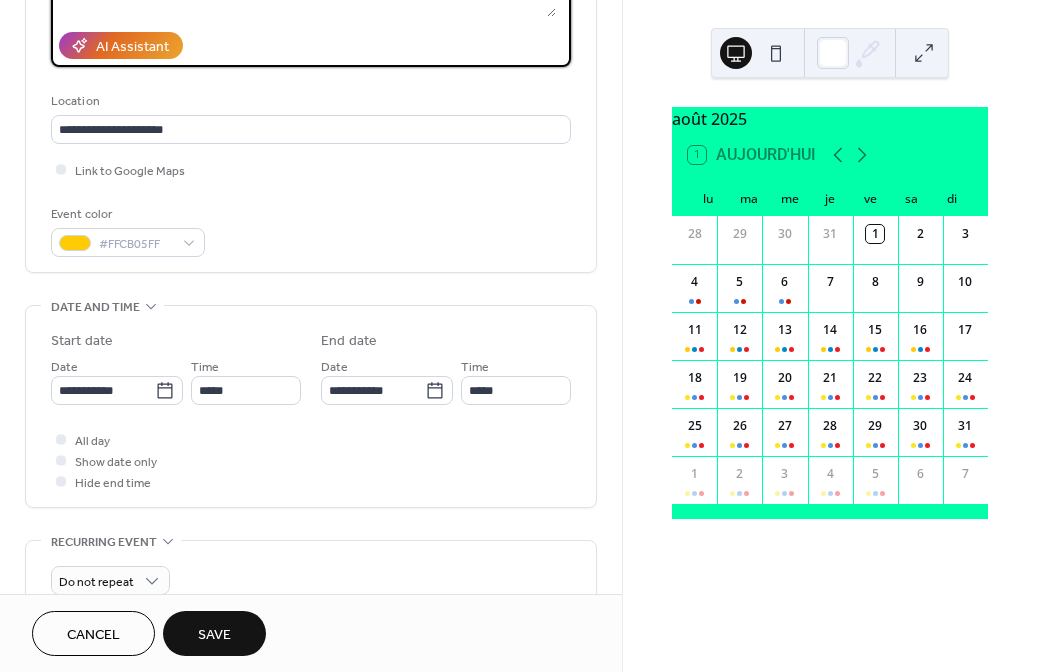 scroll, scrollTop: 353, scrollLeft: 0, axis: vertical 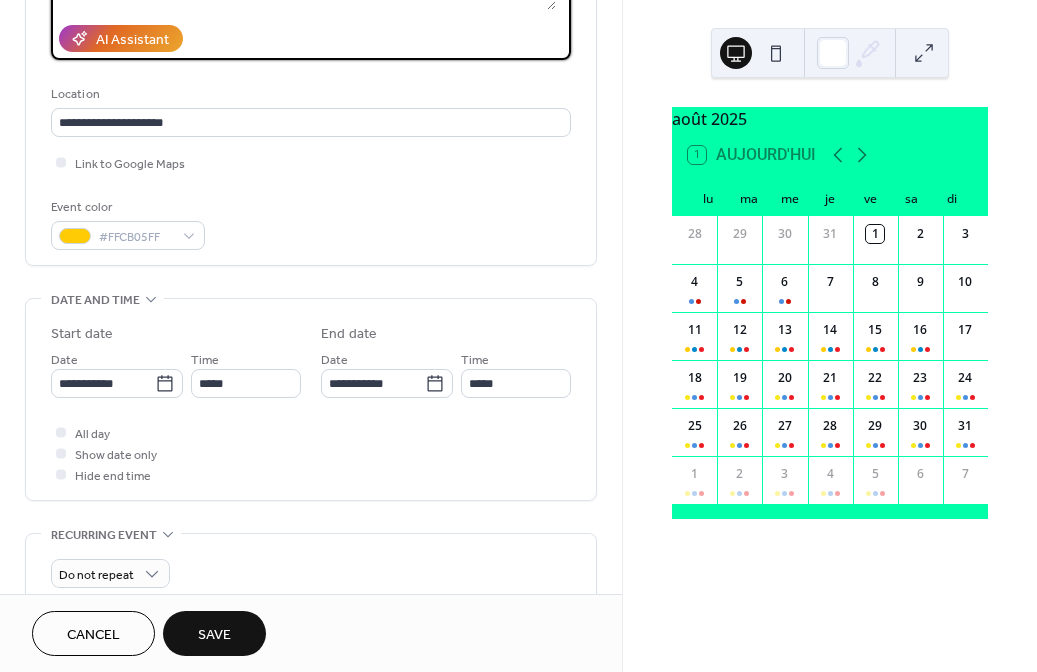 type on "**********" 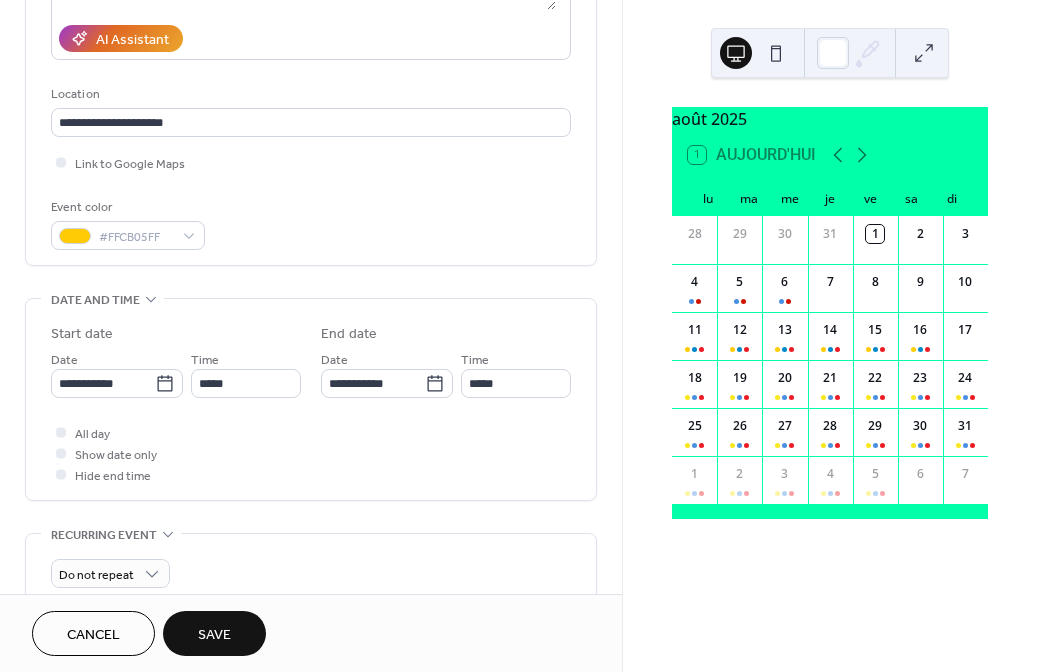 click on "Save" at bounding box center (214, 635) 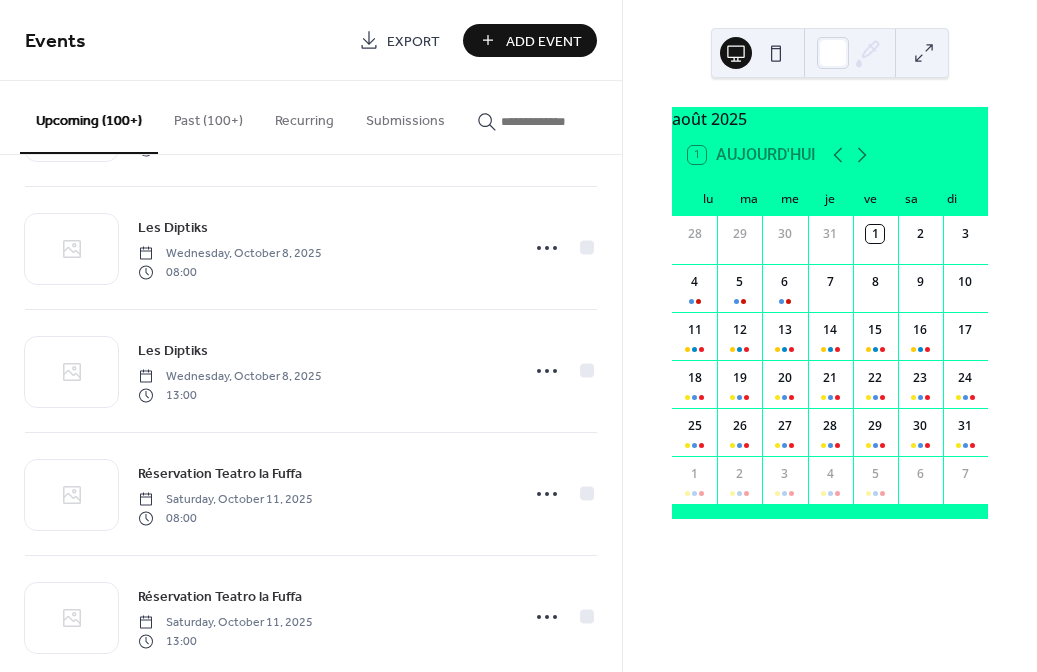 scroll, scrollTop: 3092, scrollLeft: 0, axis: vertical 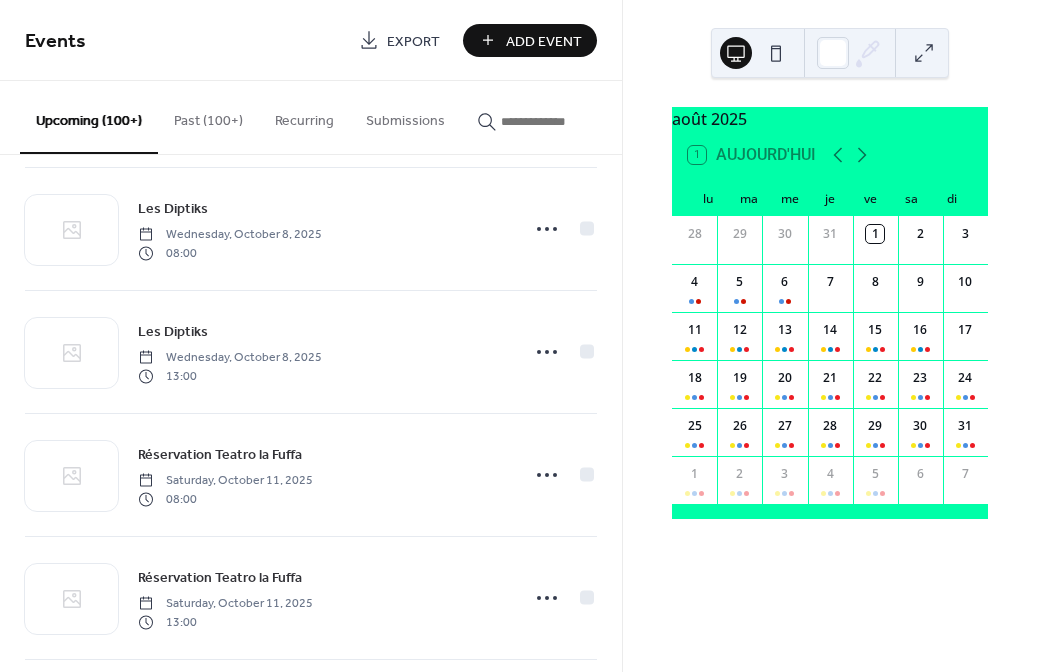 click at bounding box center [561, 121] 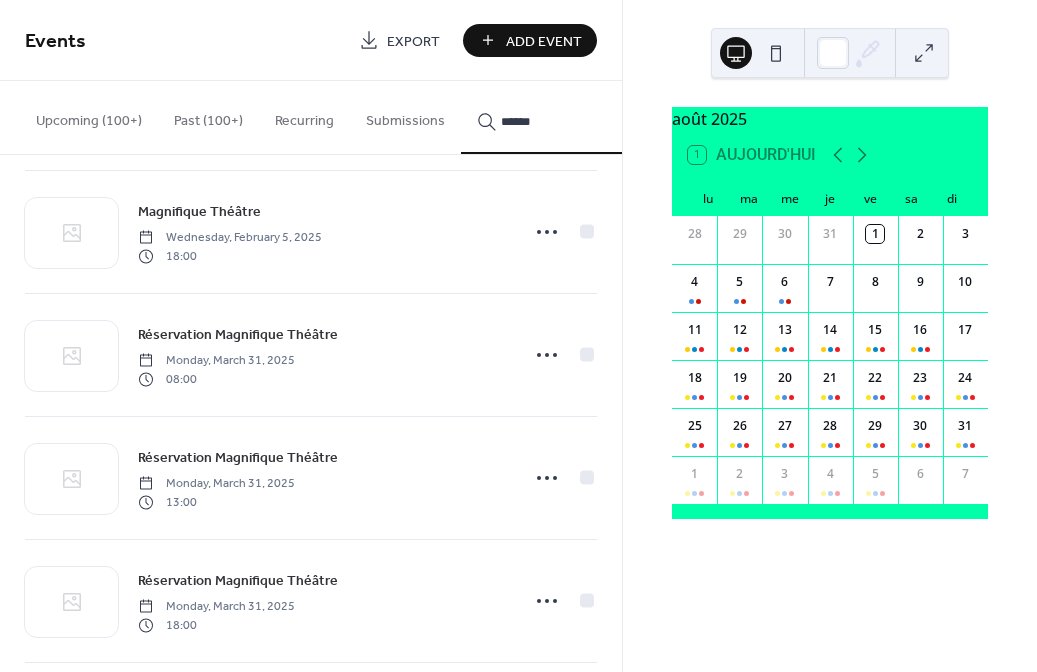 scroll, scrollTop: 3249, scrollLeft: 0, axis: vertical 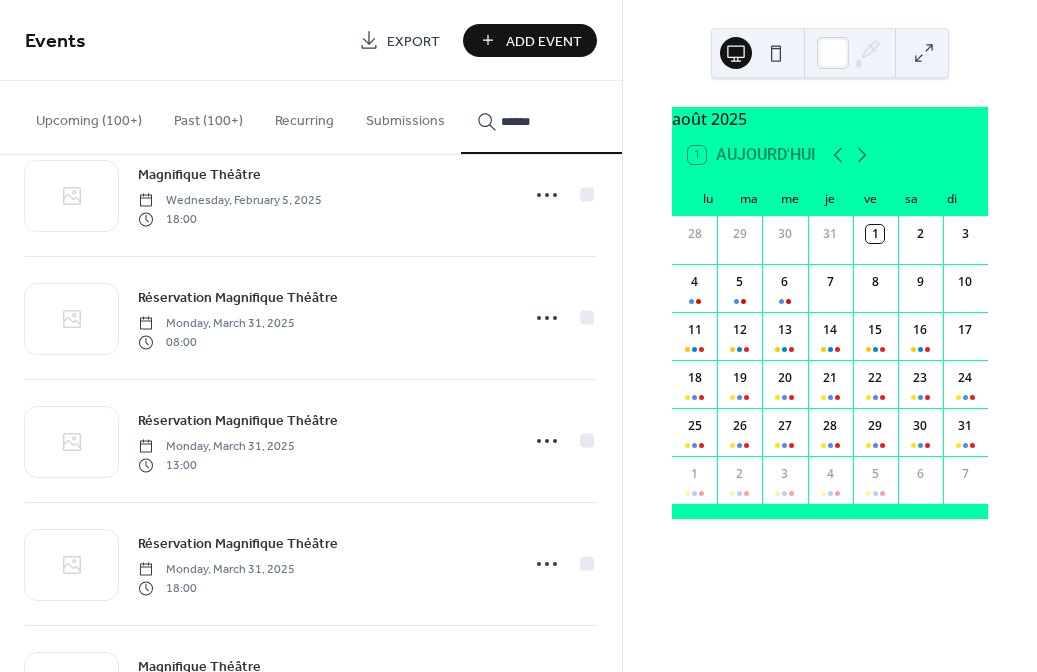 type on "******" 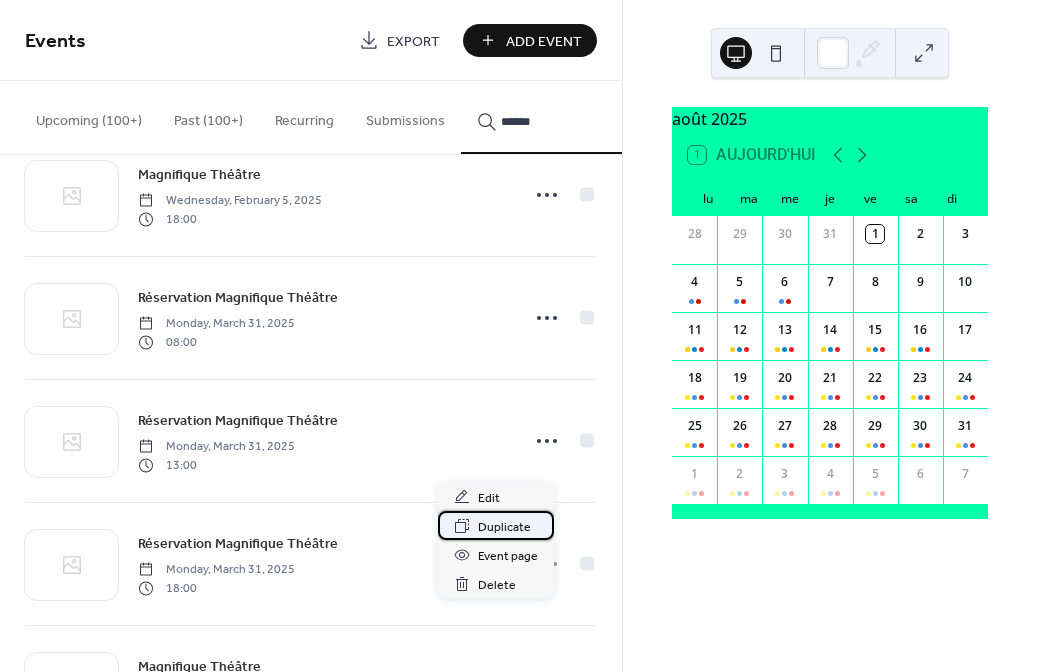 click on "Duplicate" at bounding box center [504, 527] 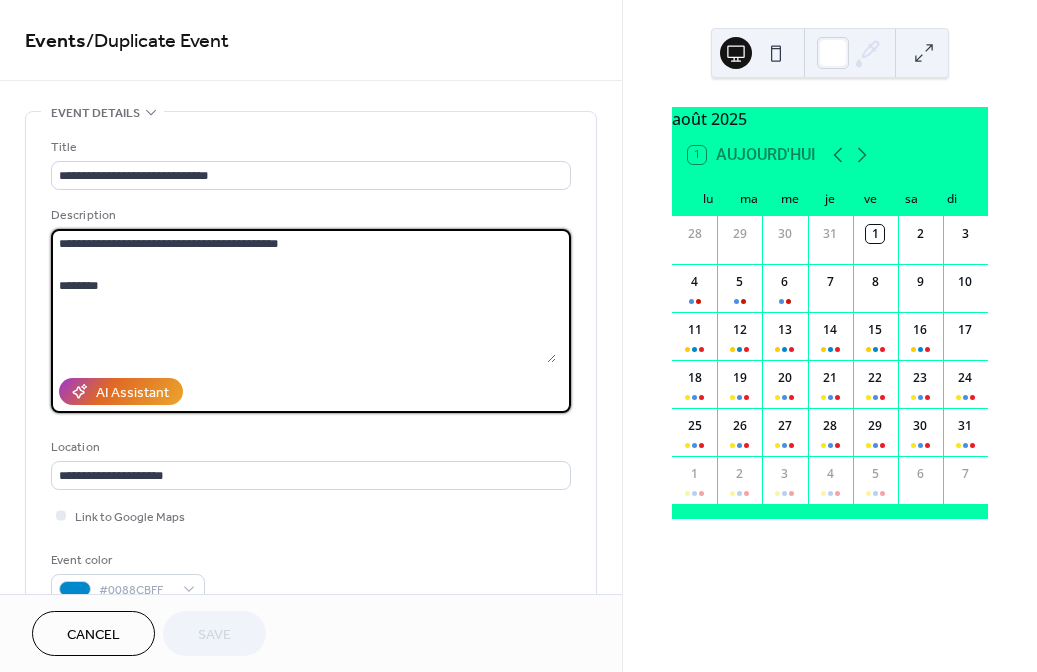 drag, startPoint x: 112, startPoint y: 286, endPoint x: 30, endPoint y: 283, distance: 82.05486 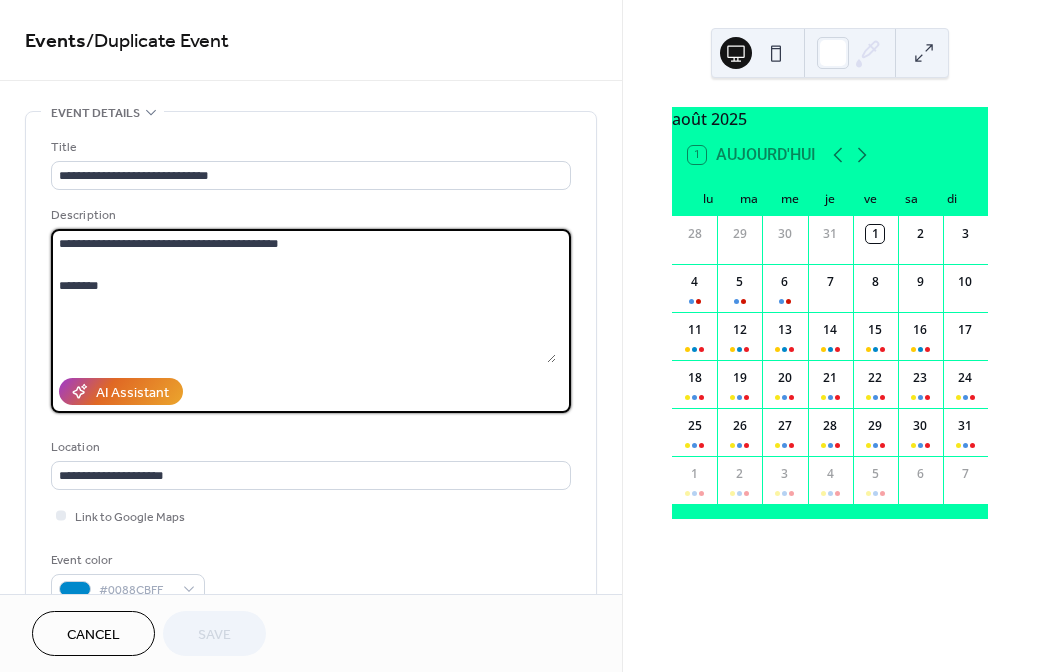 click on "**********" at bounding box center [303, 296] 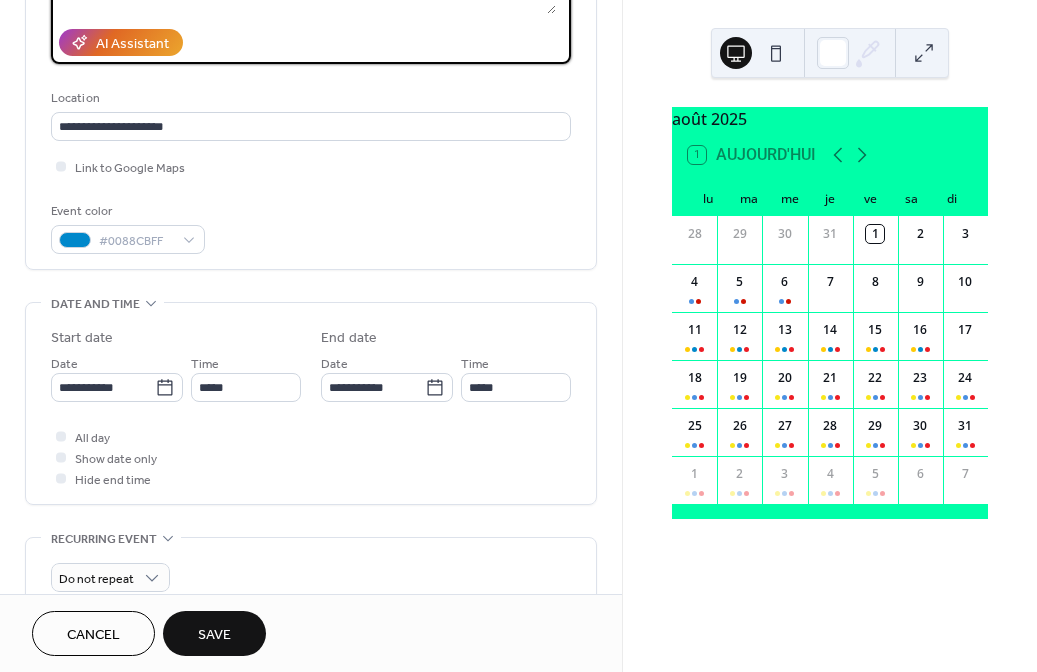 scroll, scrollTop: 371, scrollLeft: 0, axis: vertical 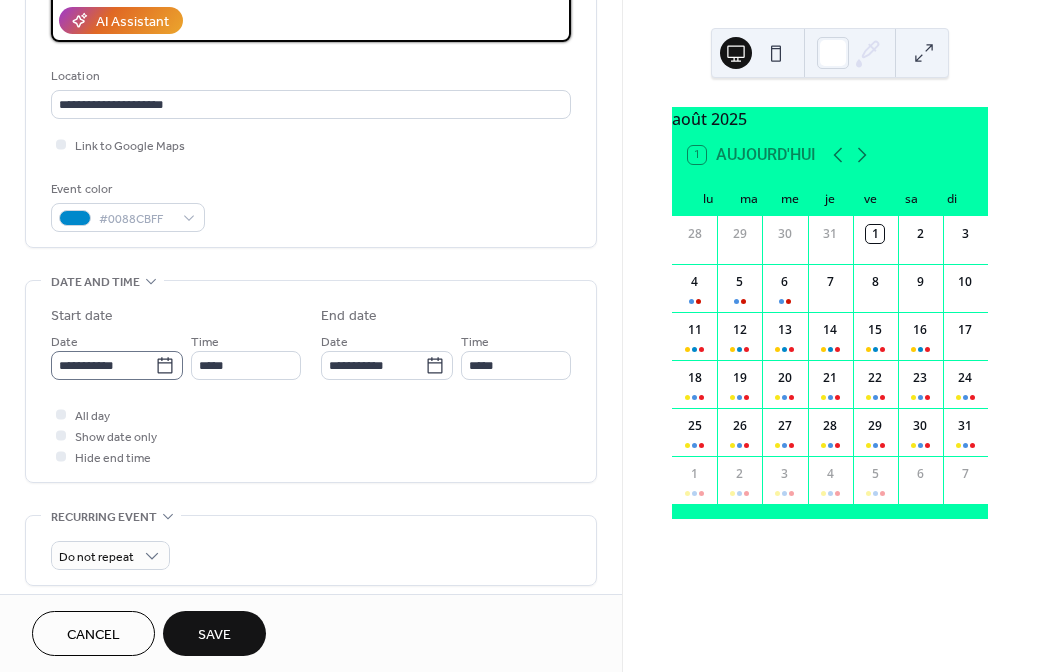 type on "**********" 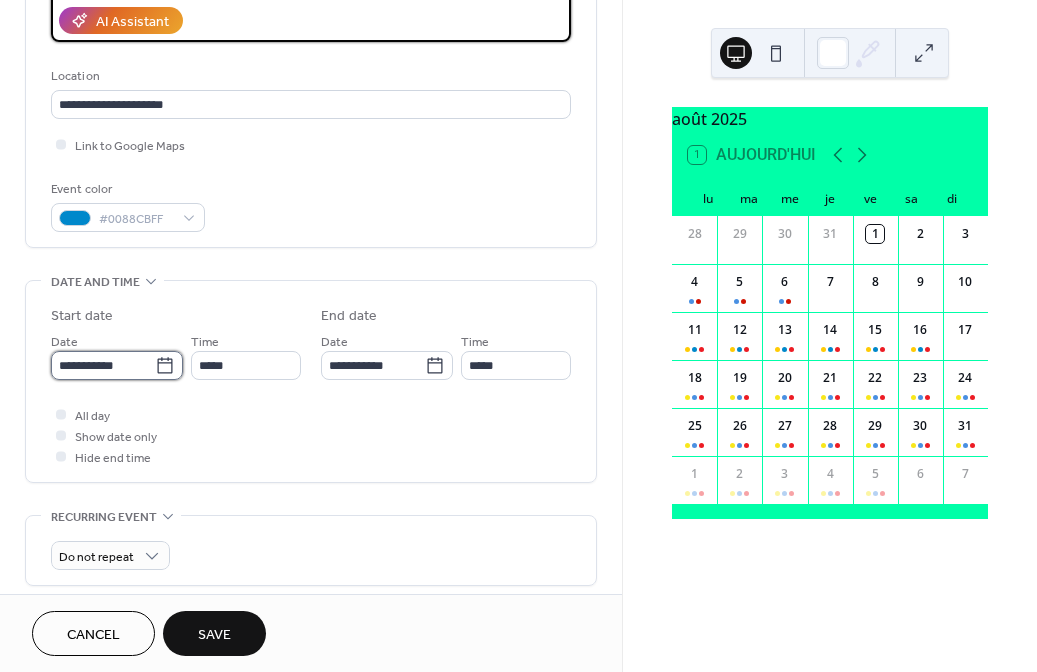 click on "**********" at bounding box center (103, 365) 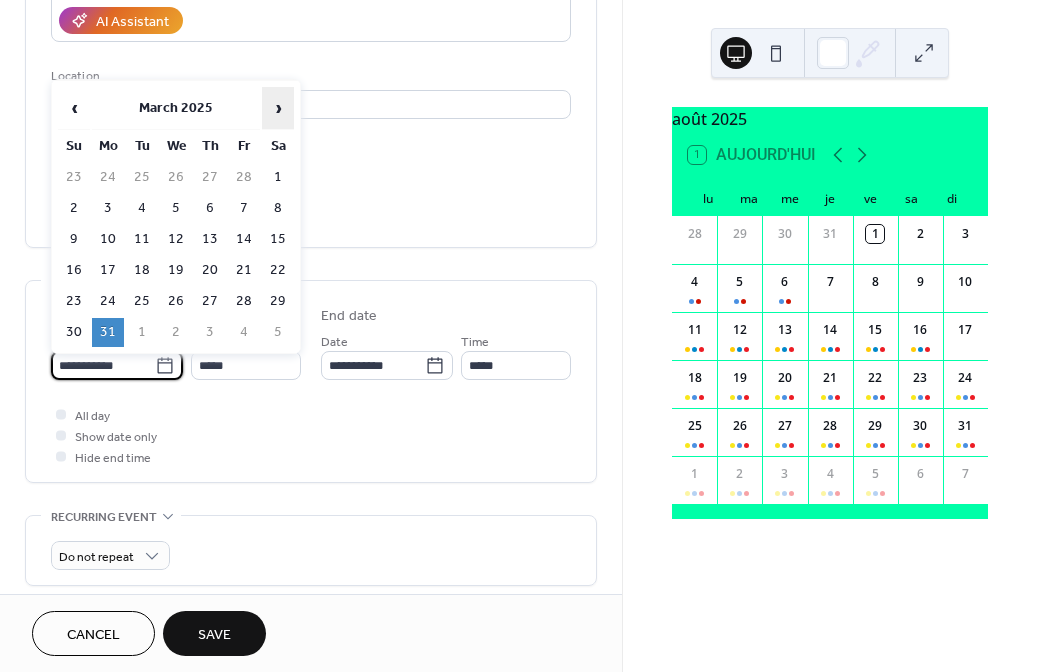 click on "›" at bounding box center [278, 108] 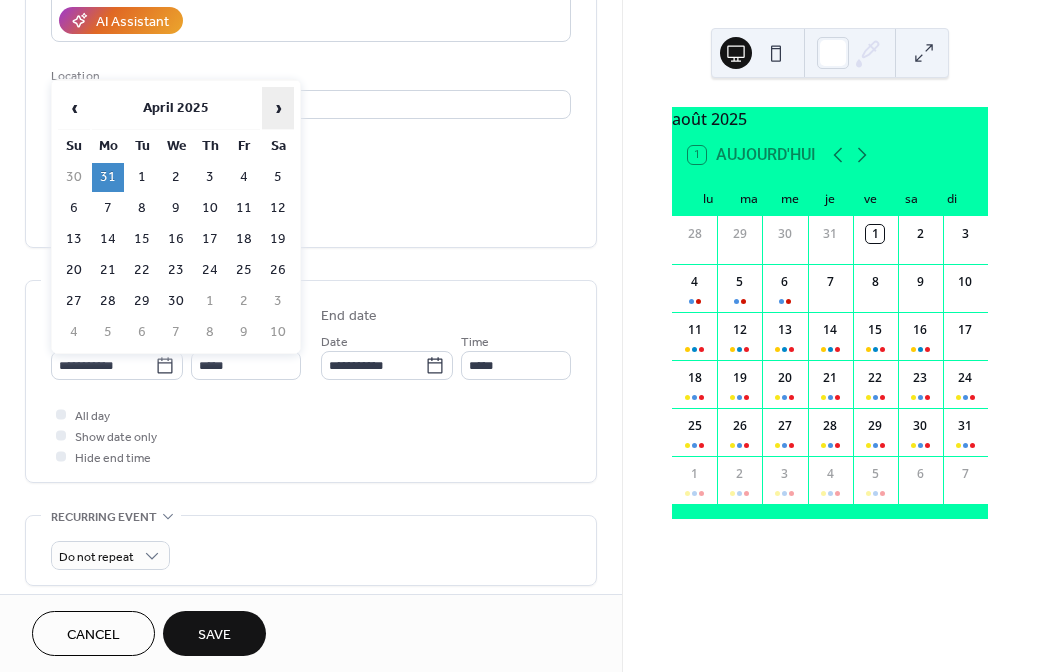 click on "›" at bounding box center [278, 108] 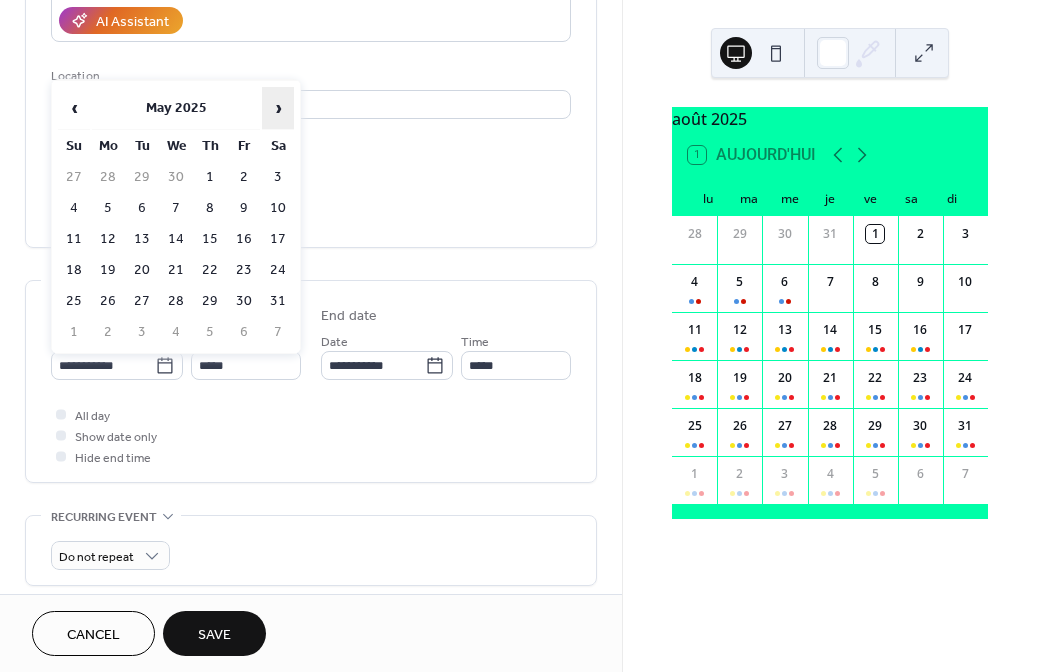 click on "›" at bounding box center (278, 108) 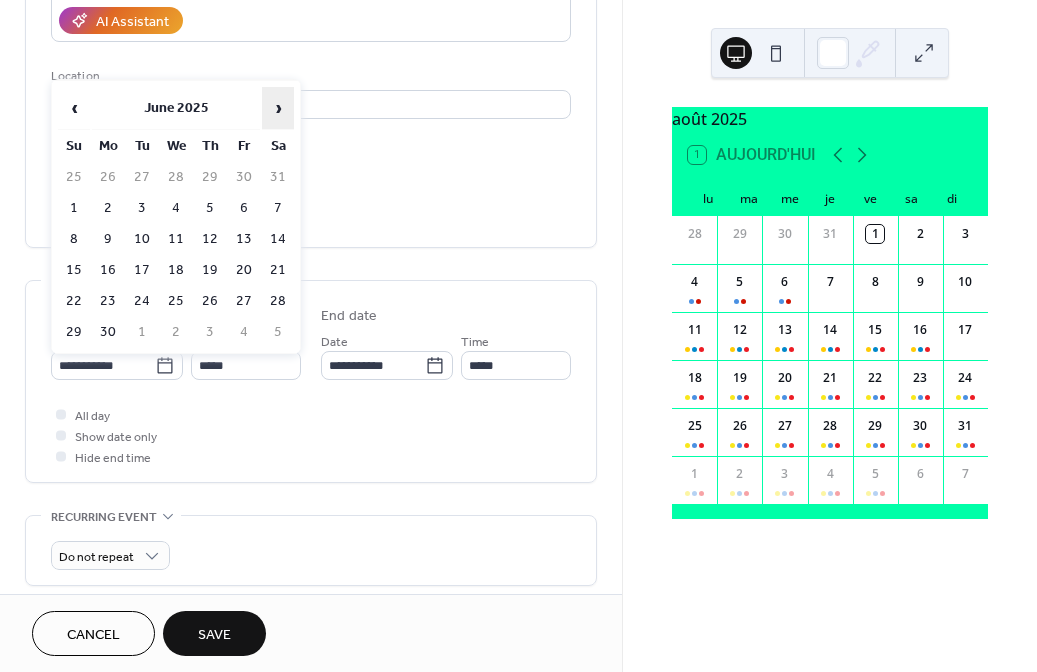 click on "›" at bounding box center (278, 108) 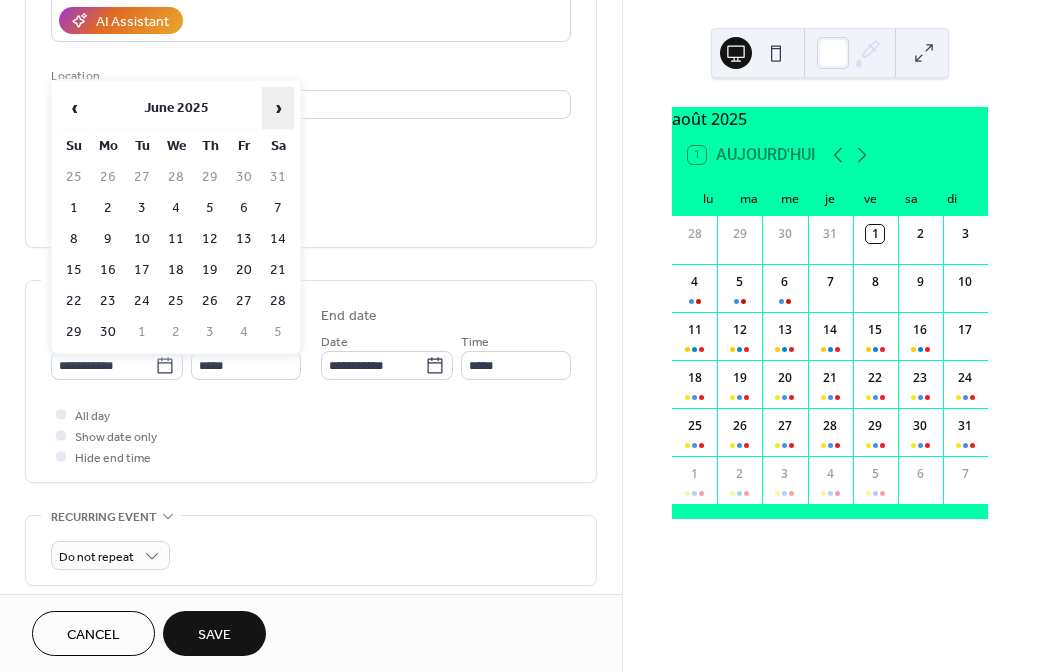 click on "›" at bounding box center [278, 108] 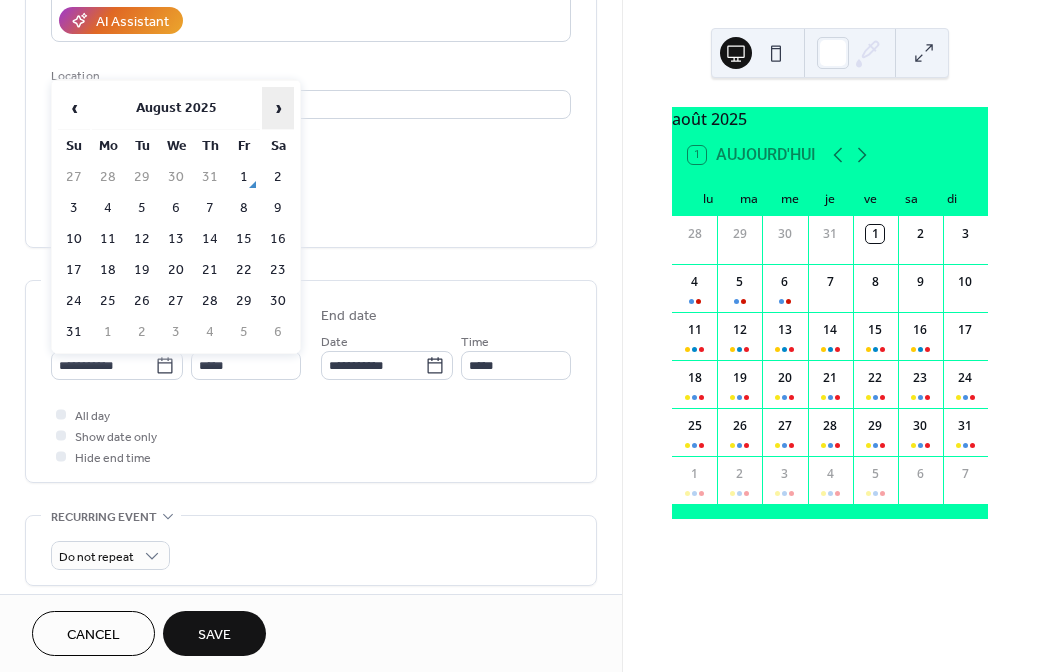 click on "›" at bounding box center [278, 108] 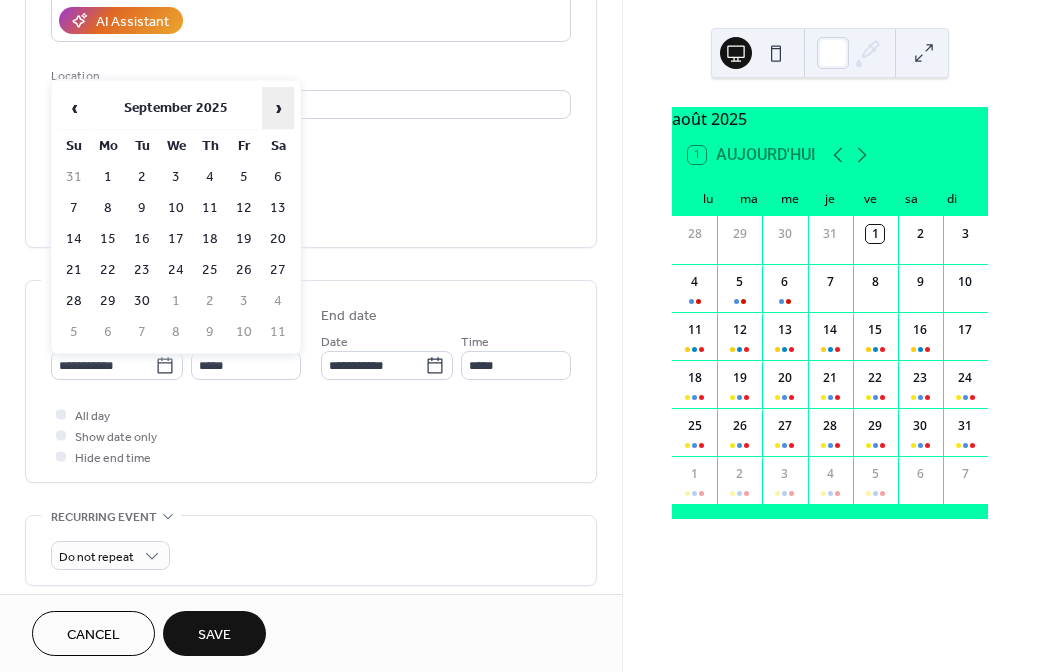 click on "›" at bounding box center (278, 108) 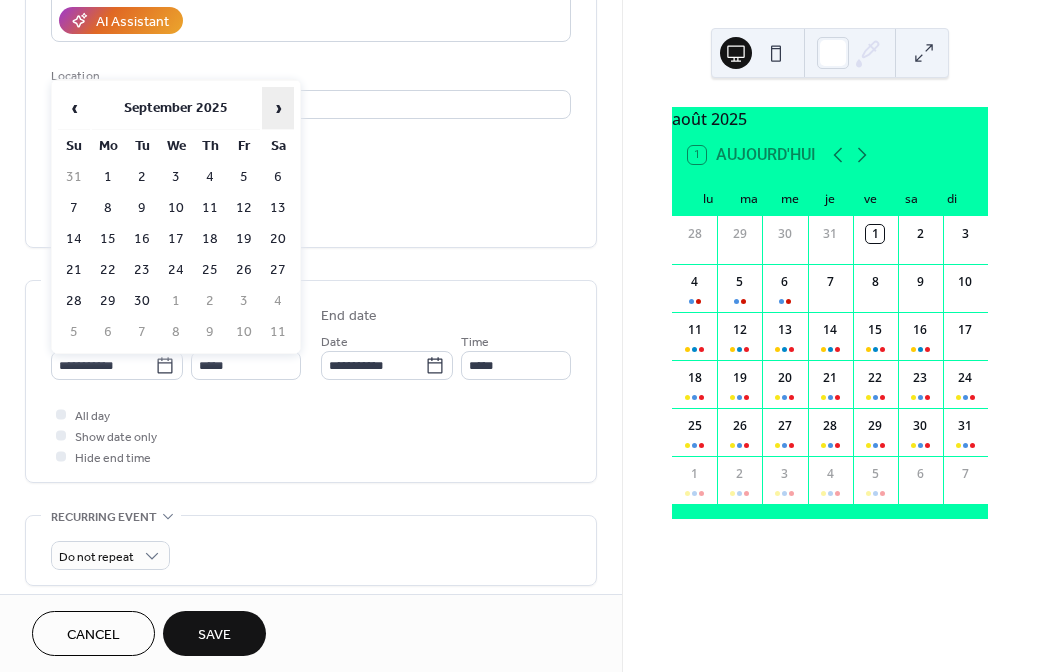 click on "›" at bounding box center (278, 108) 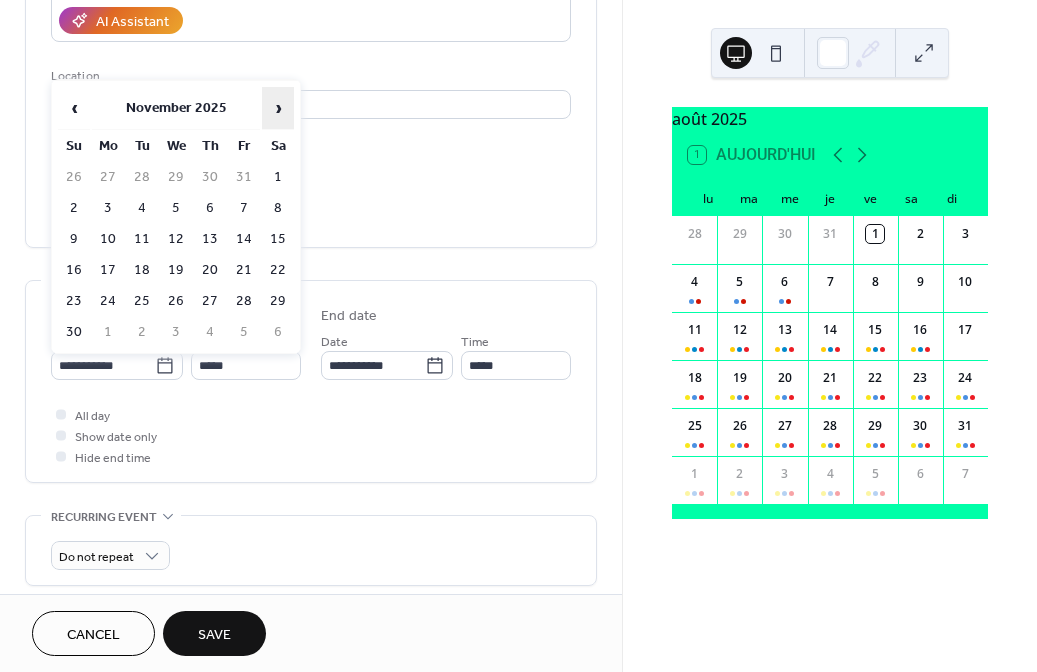 click on "›" at bounding box center (278, 108) 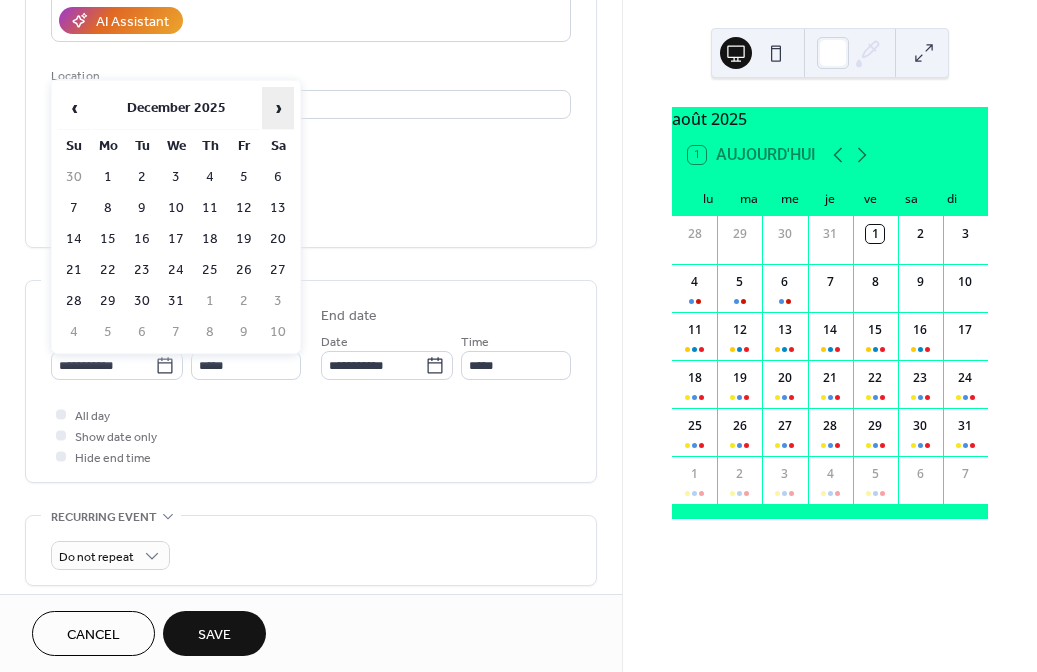 click on "›" at bounding box center (278, 108) 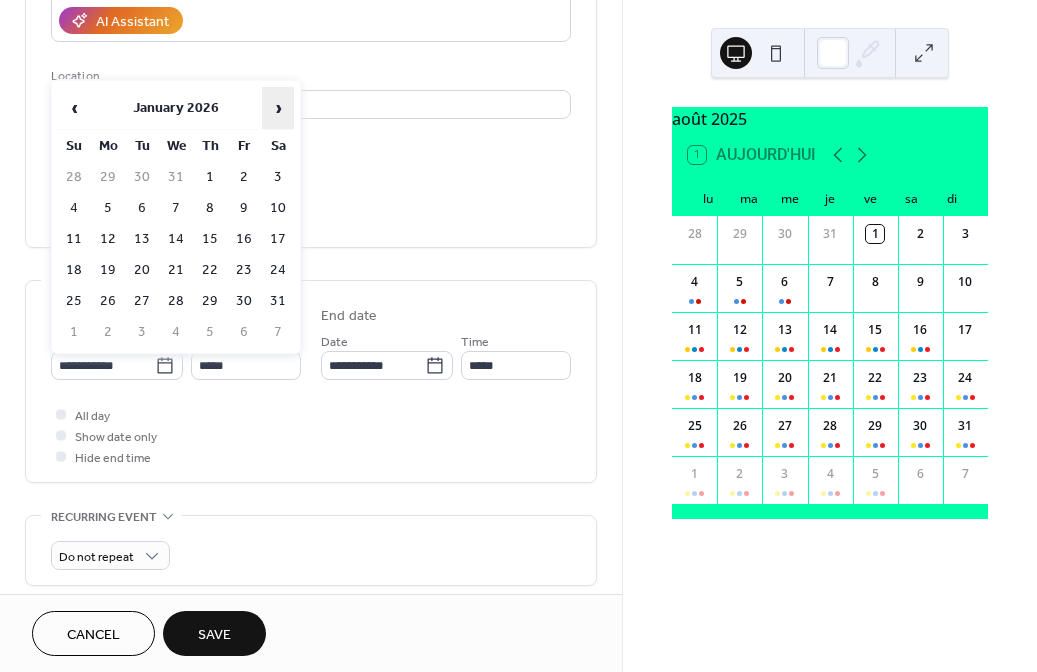 click on "›" at bounding box center [278, 108] 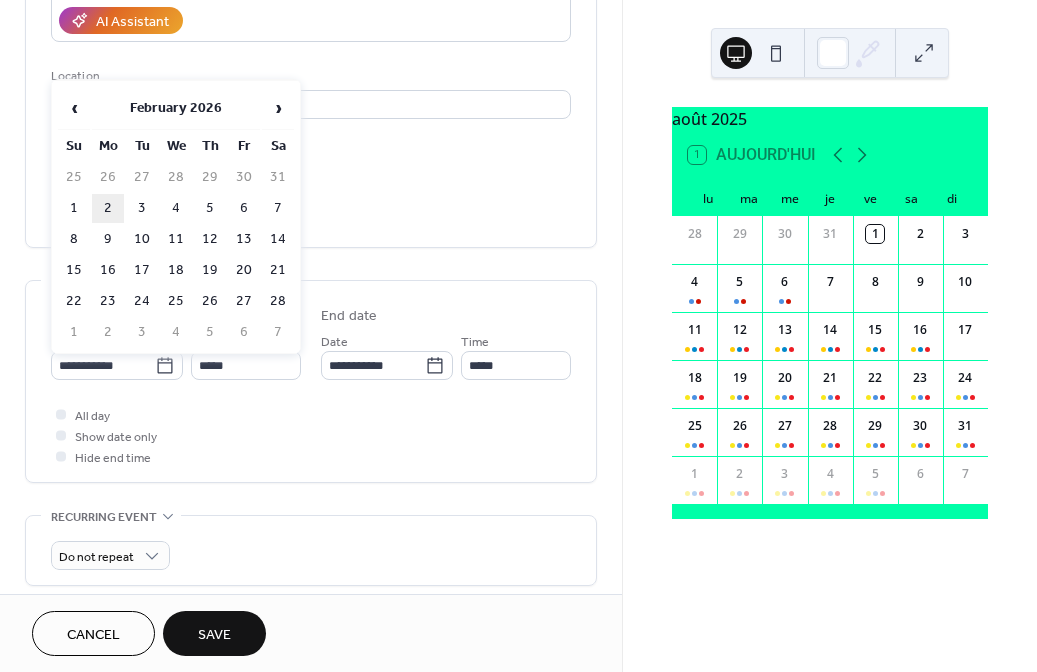 click on "2" at bounding box center [108, 208] 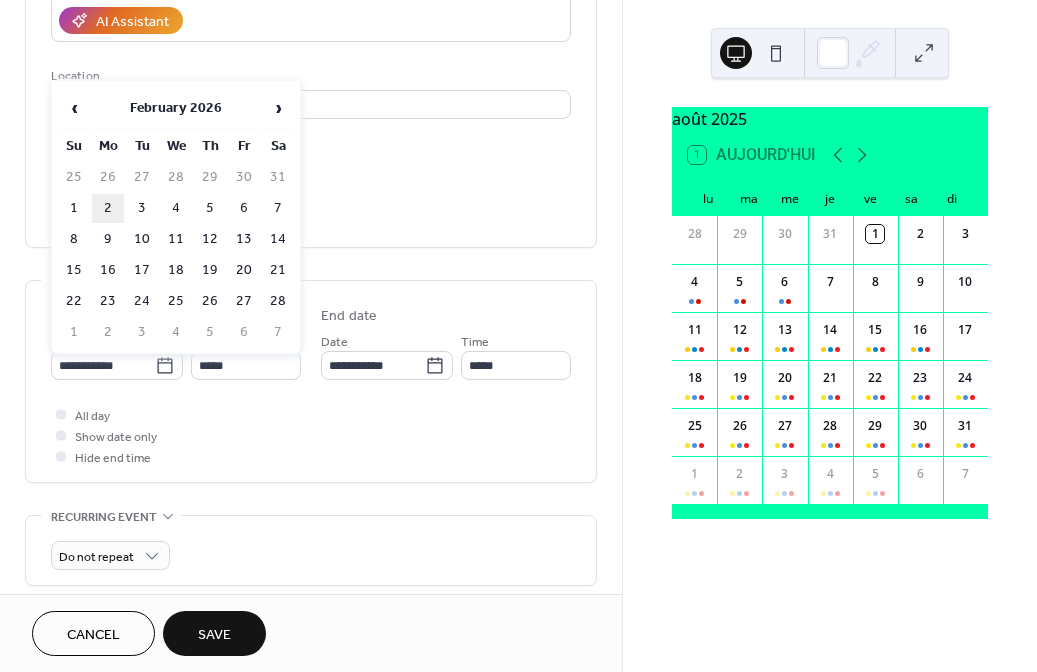 type on "**********" 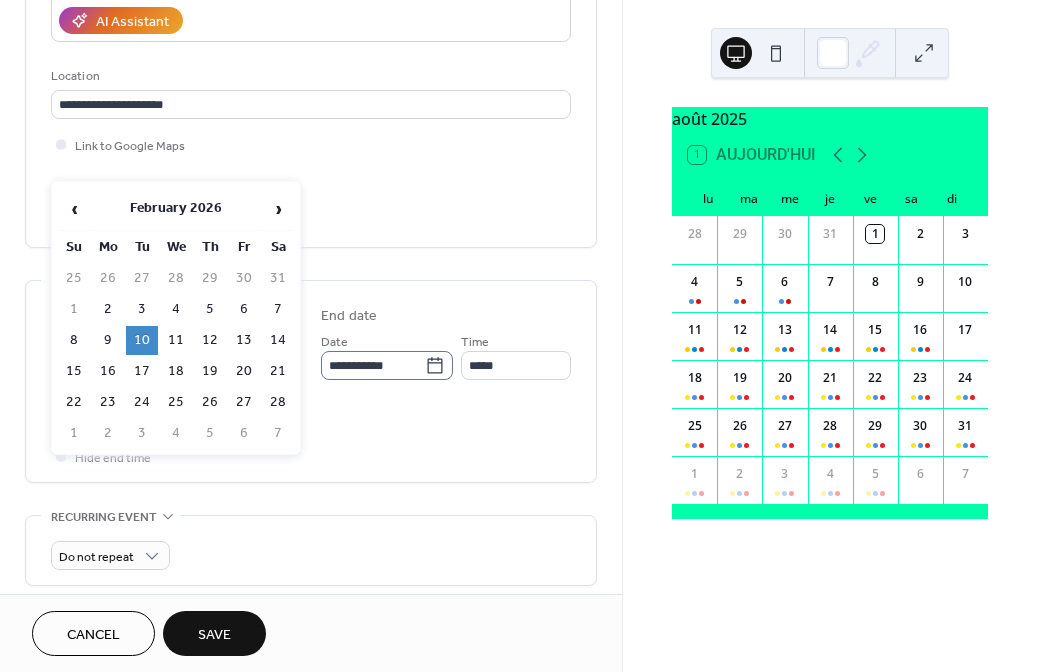 click 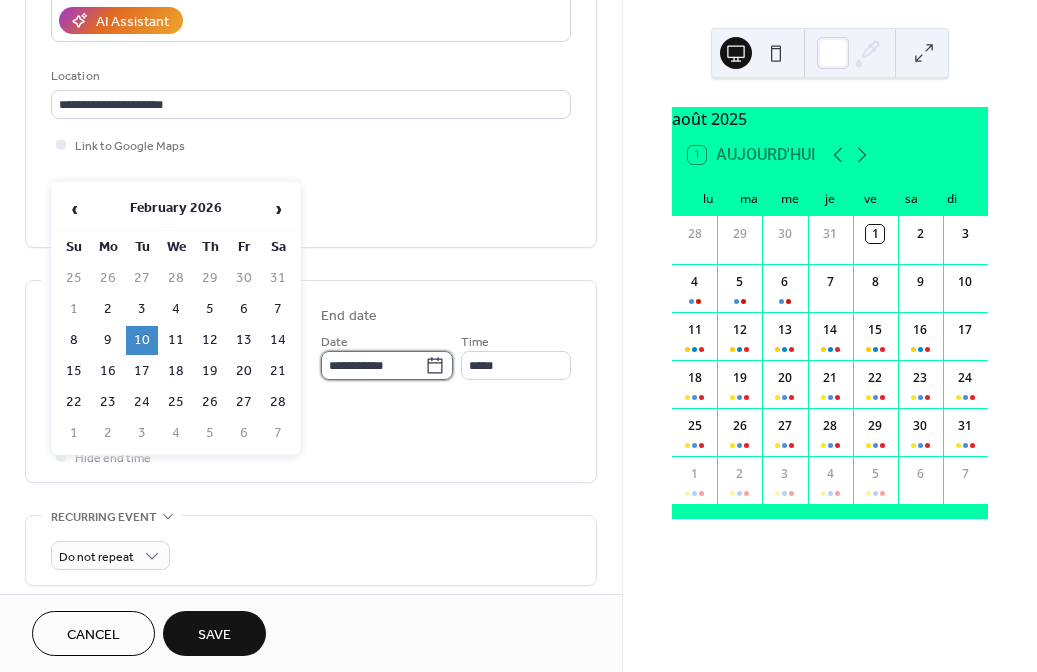 click on "**********" at bounding box center (373, 365) 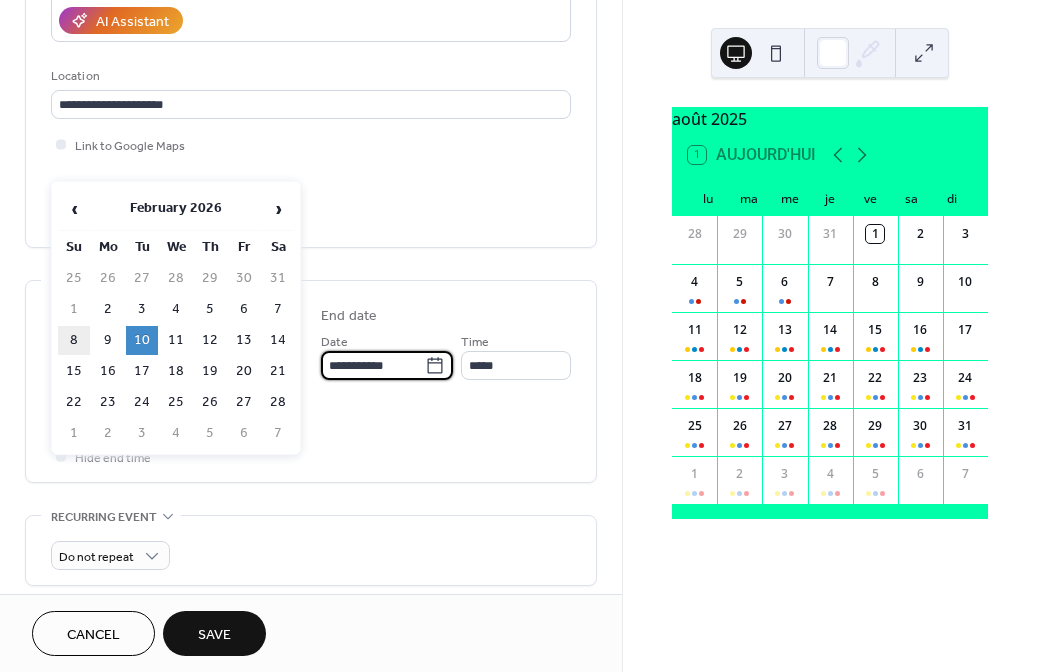 click on "8" at bounding box center [74, 340] 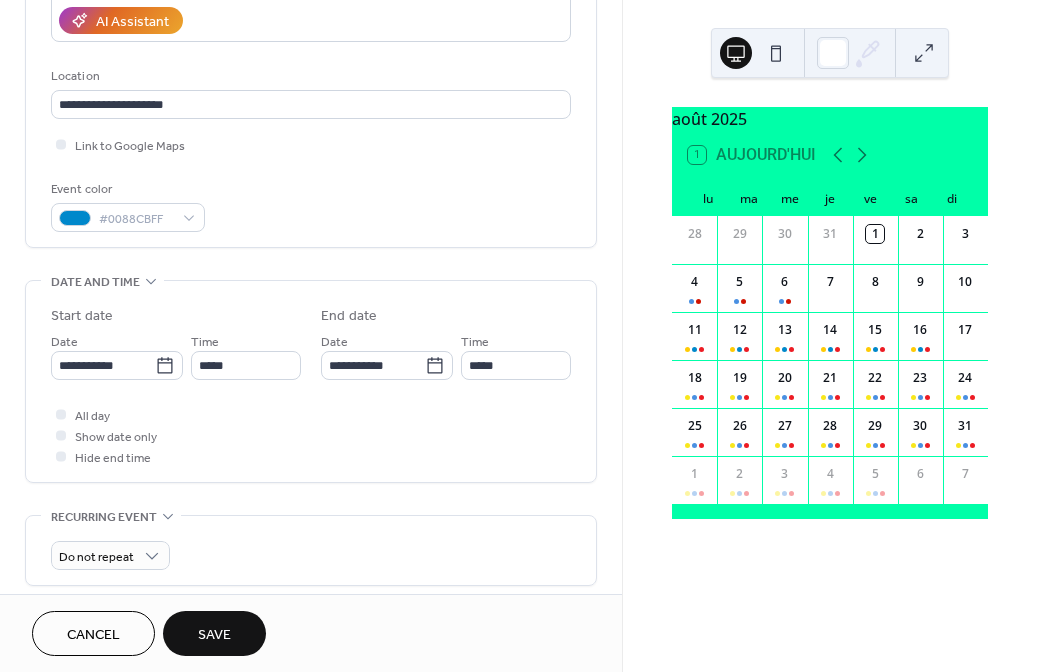 click on "Save" at bounding box center (214, 635) 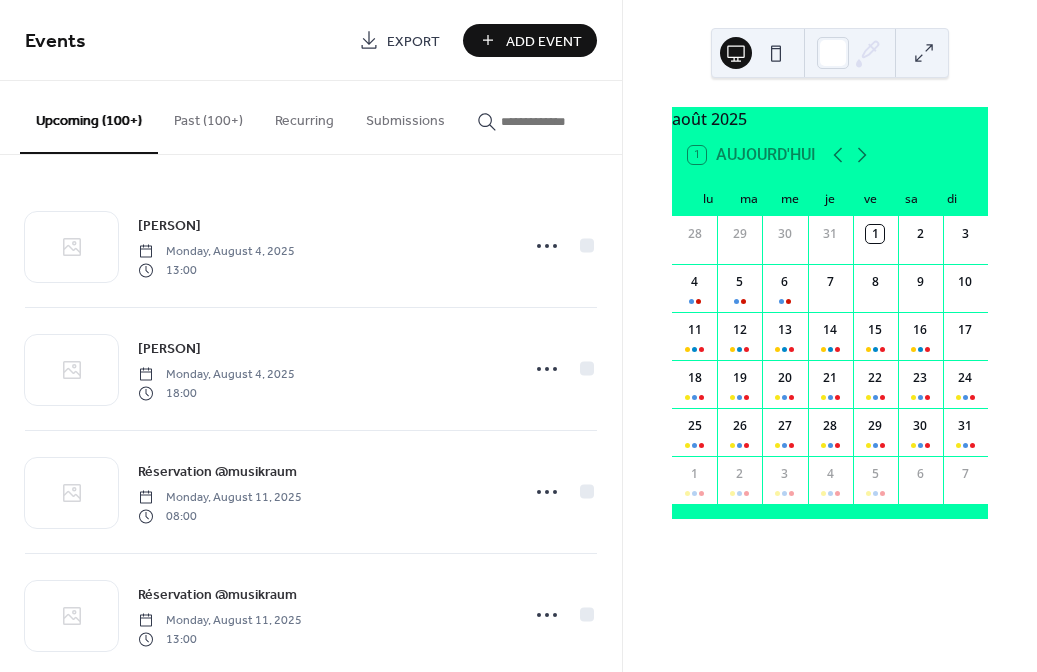 click at bounding box center [561, 121] 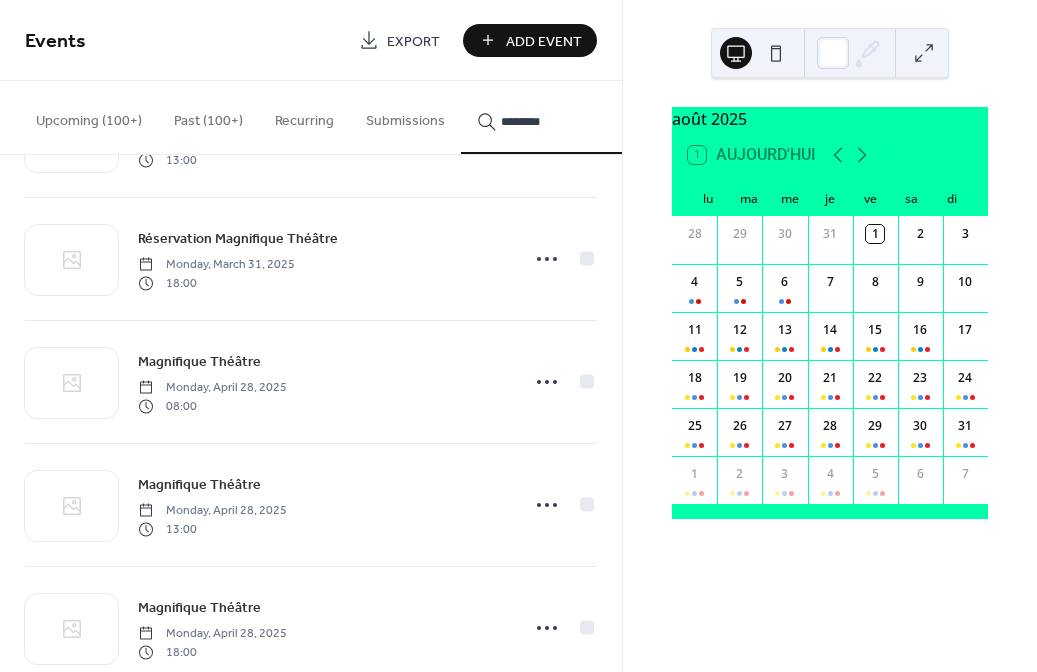 scroll, scrollTop: 3613, scrollLeft: 0, axis: vertical 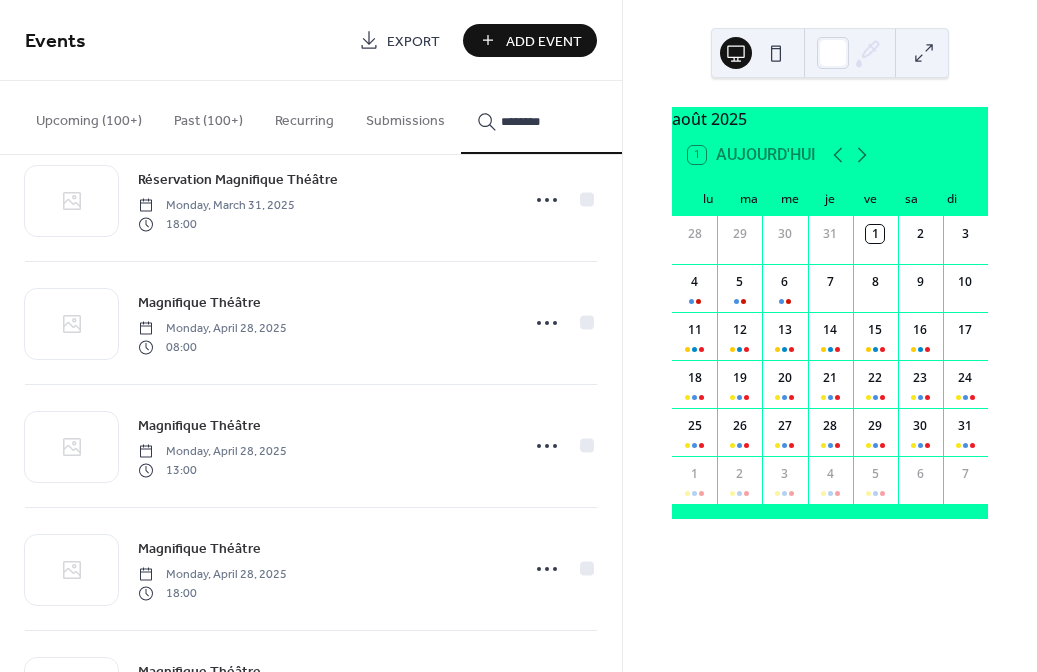 type on "********" 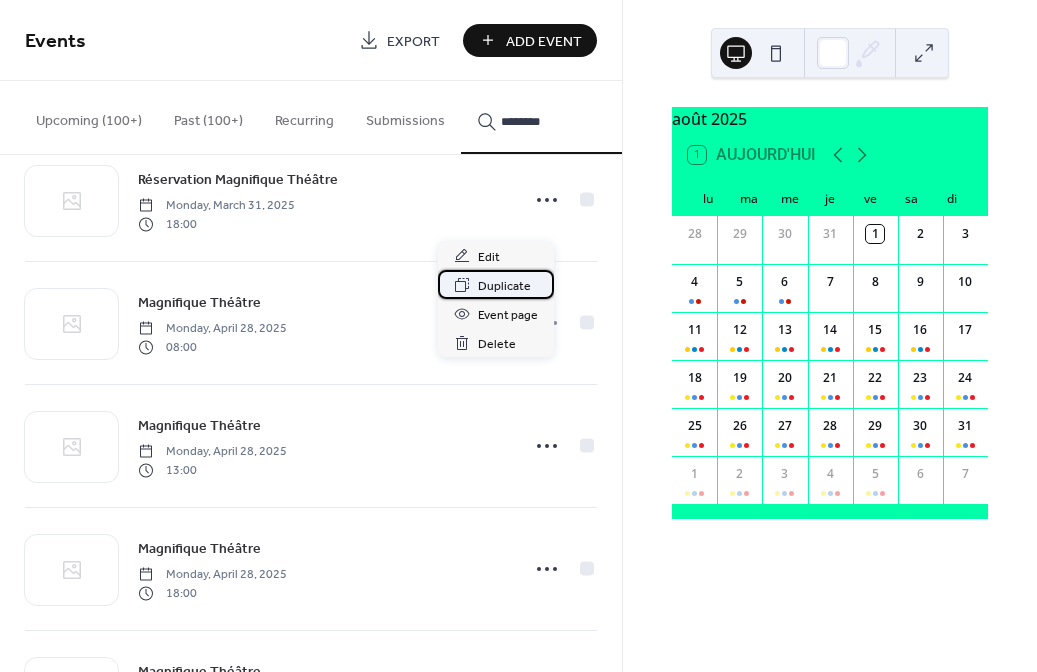click on "Duplicate" at bounding box center [504, 286] 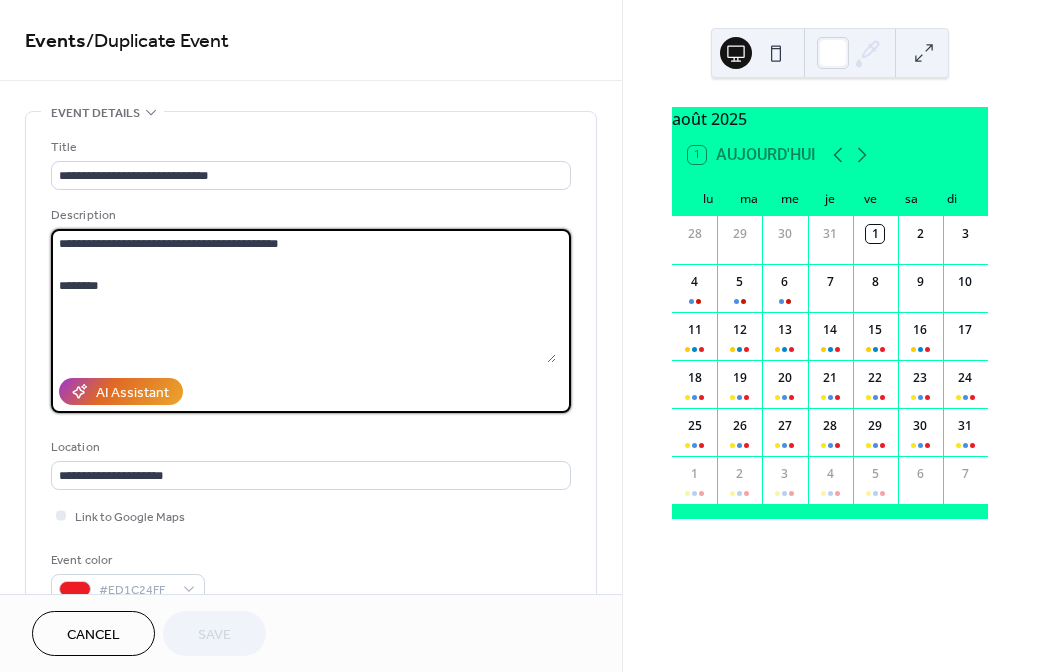 drag, startPoint x: 120, startPoint y: 290, endPoint x: -16, endPoint y: 284, distance: 136.1323 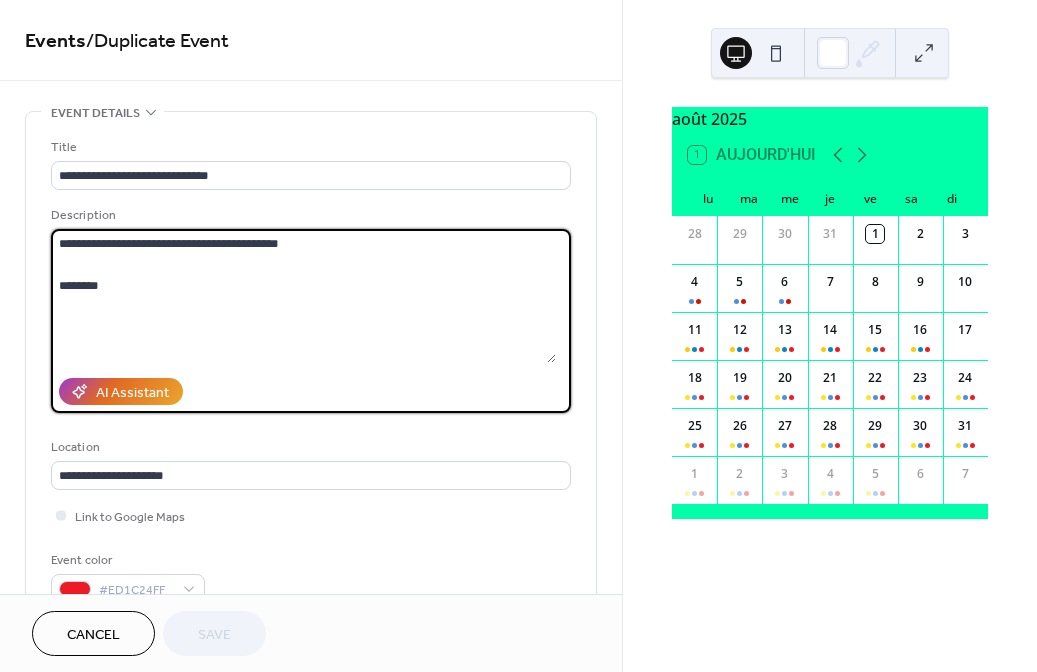 click on "**********" at bounding box center (303, 296) 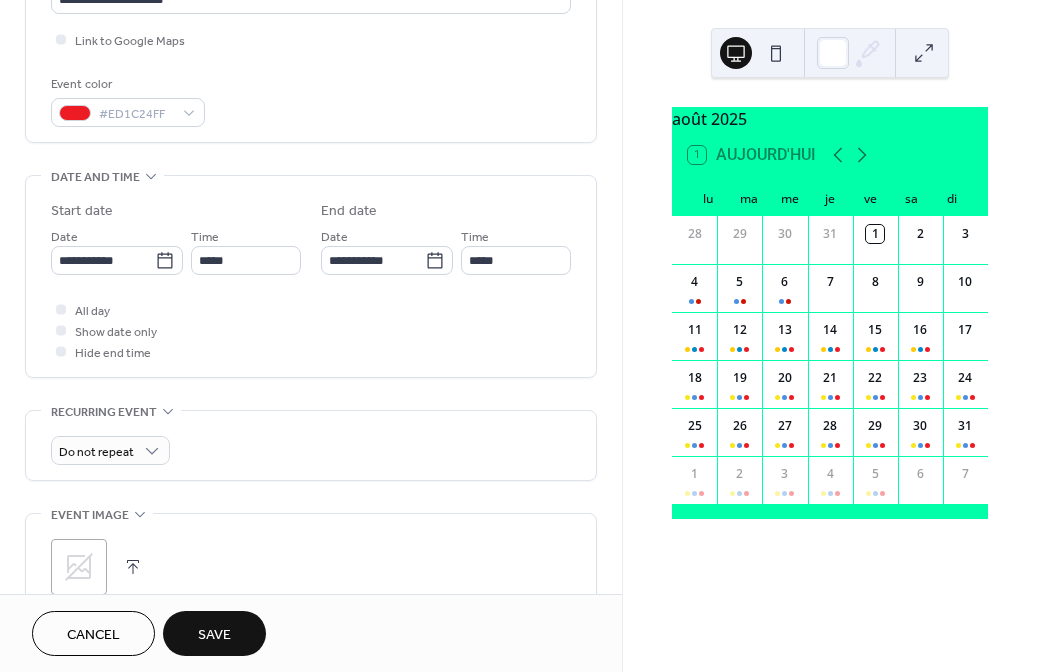 scroll, scrollTop: 485, scrollLeft: 0, axis: vertical 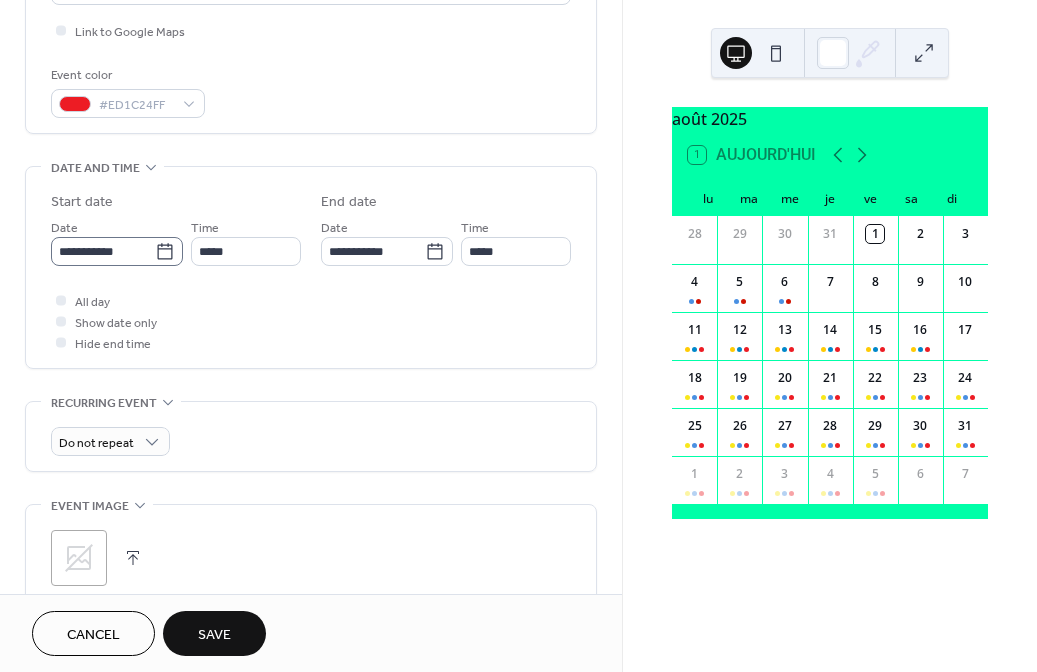 type on "**********" 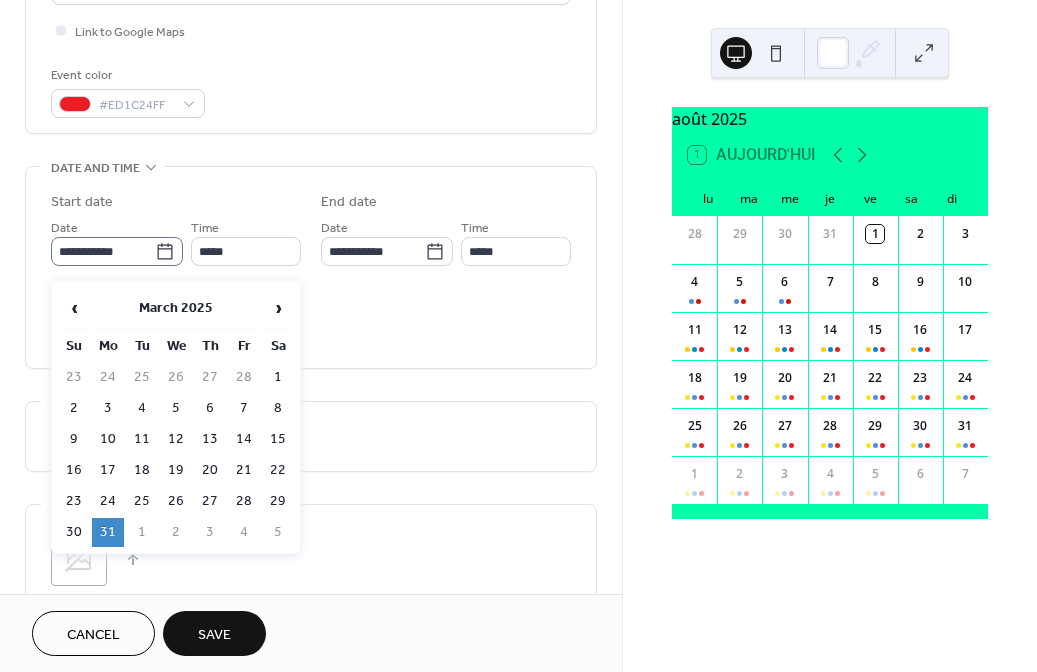 click 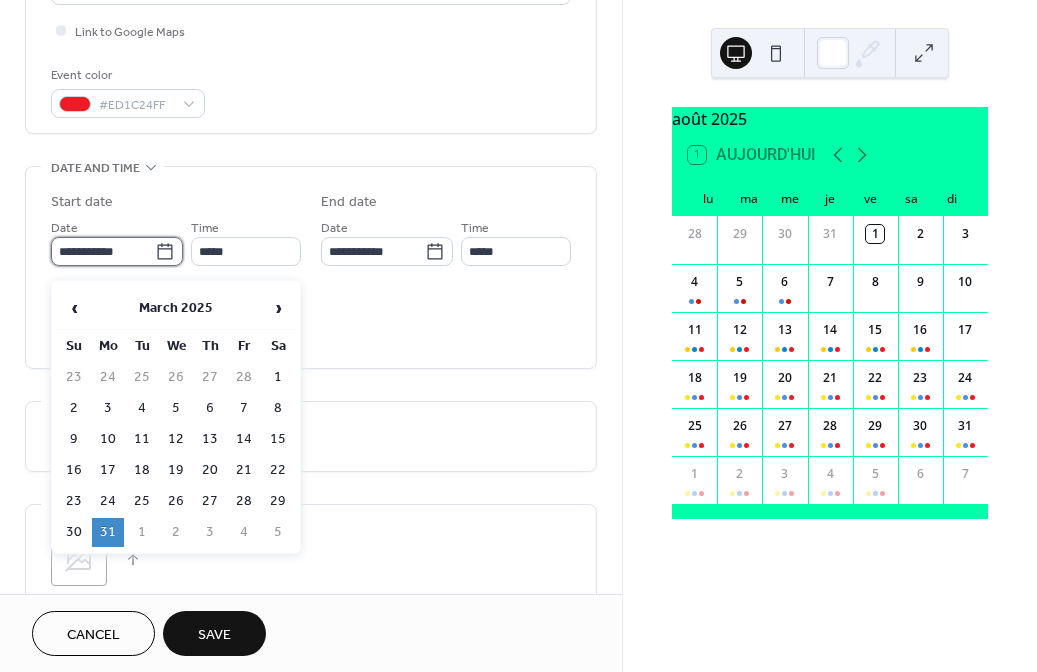 click on "**********" at bounding box center (103, 251) 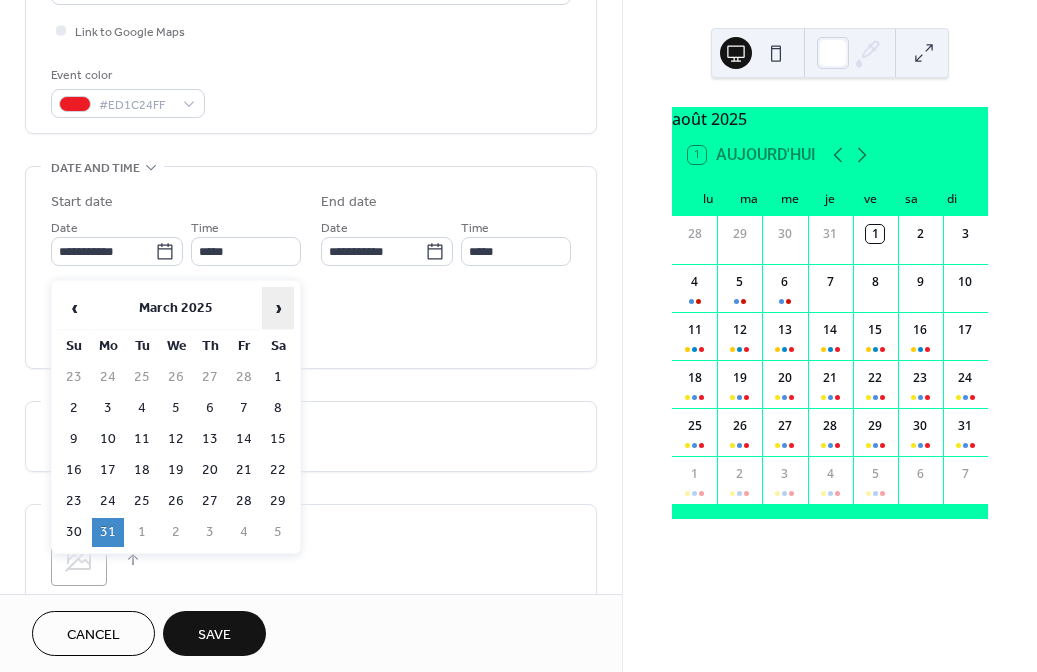 click on "›" at bounding box center [278, 308] 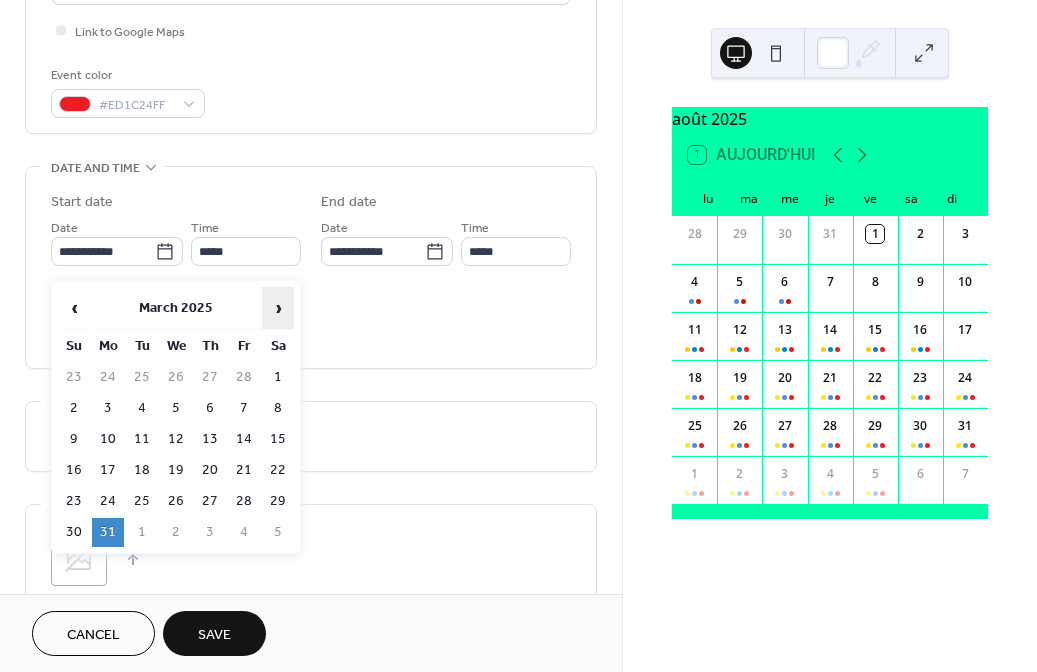 click on "›" at bounding box center [278, 308] 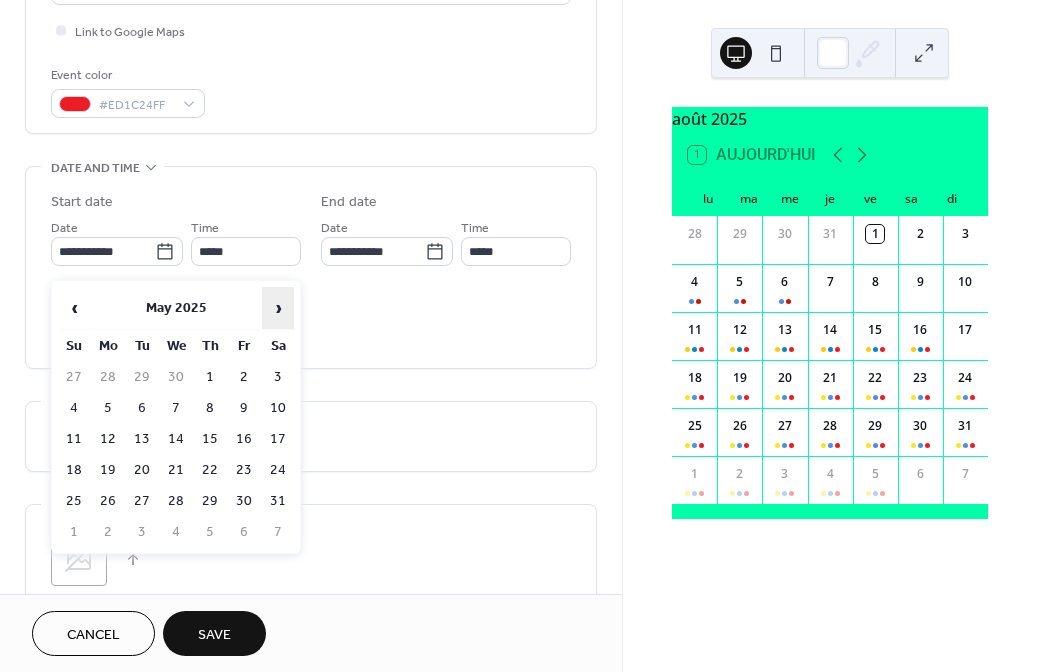 click on "›" at bounding box center [278, 308] 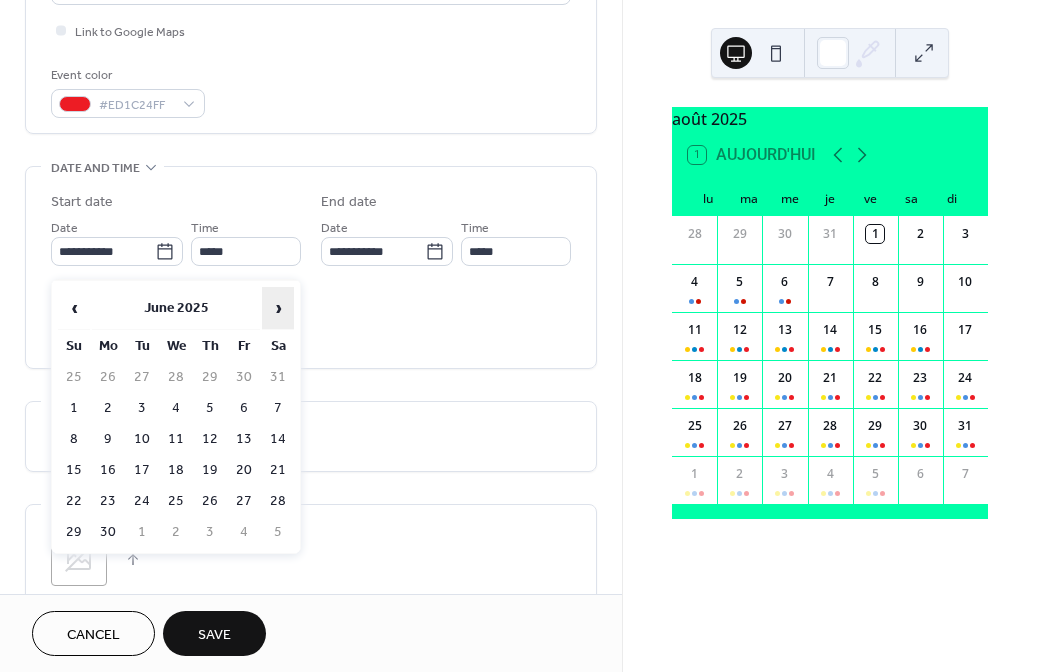 click on "›" at bounding box center [278, 308] 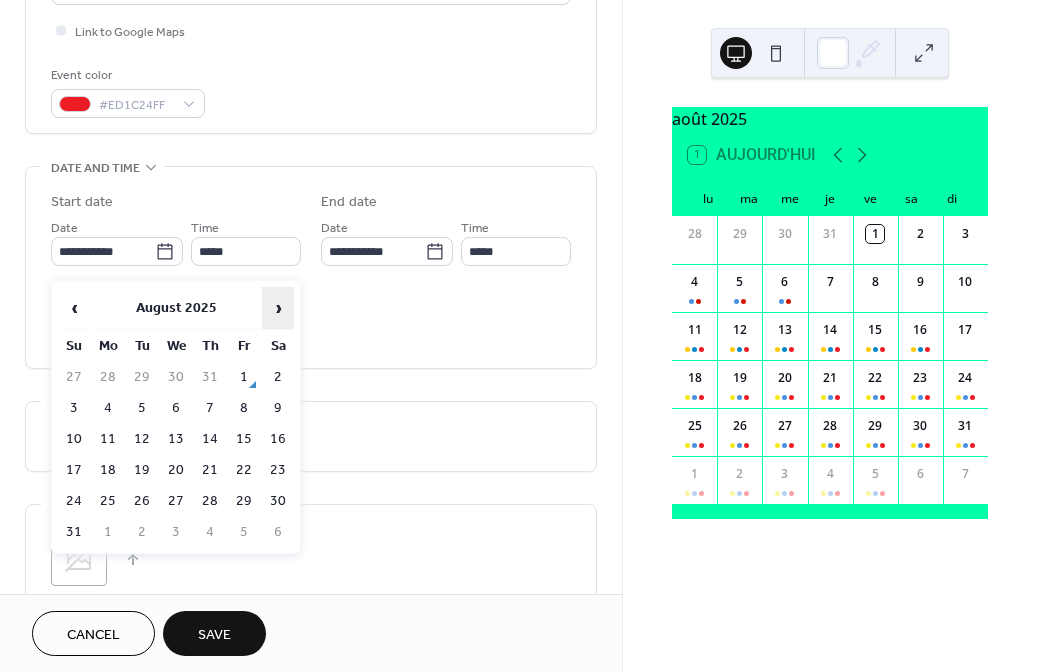 click on "›" at bounding box center [278, 308] 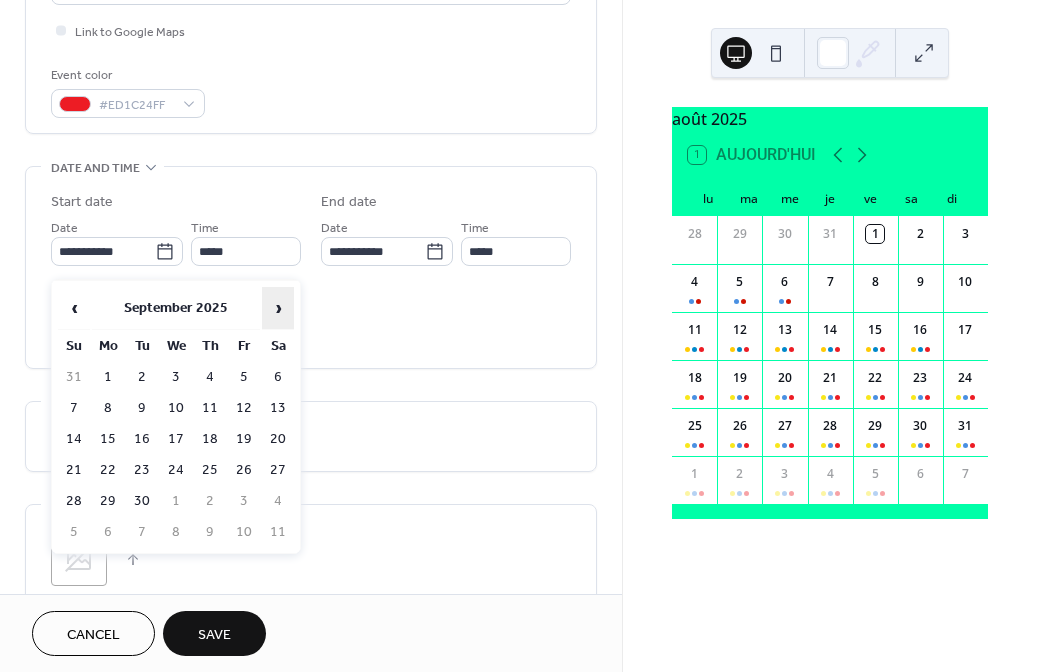 click on "›" at bounding box center [278, 308] 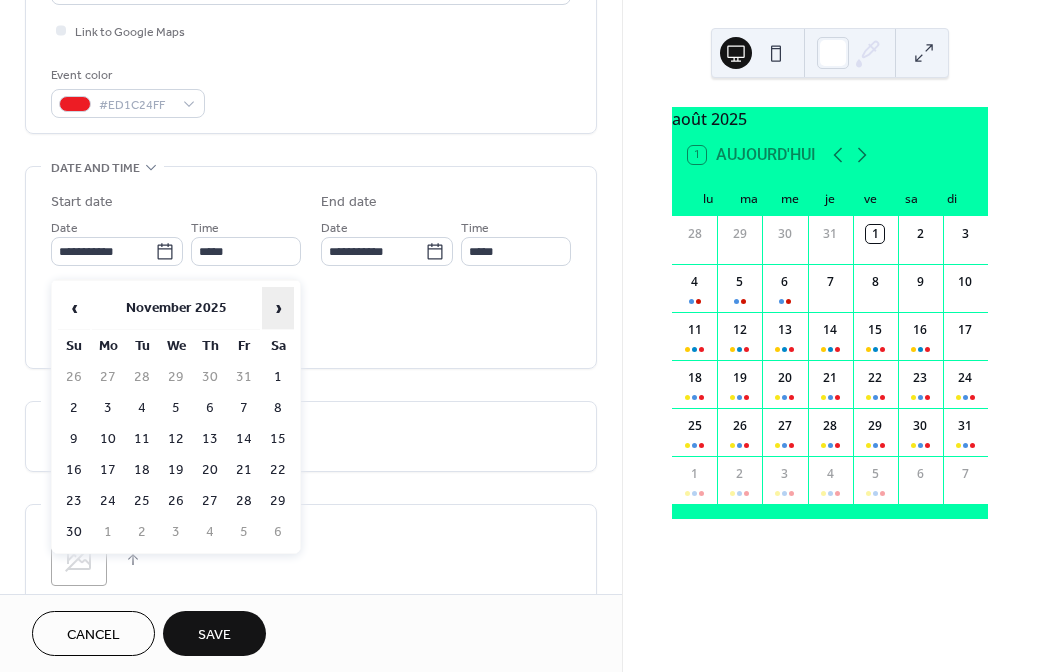 click on "›" at bounding box center [278, 308] 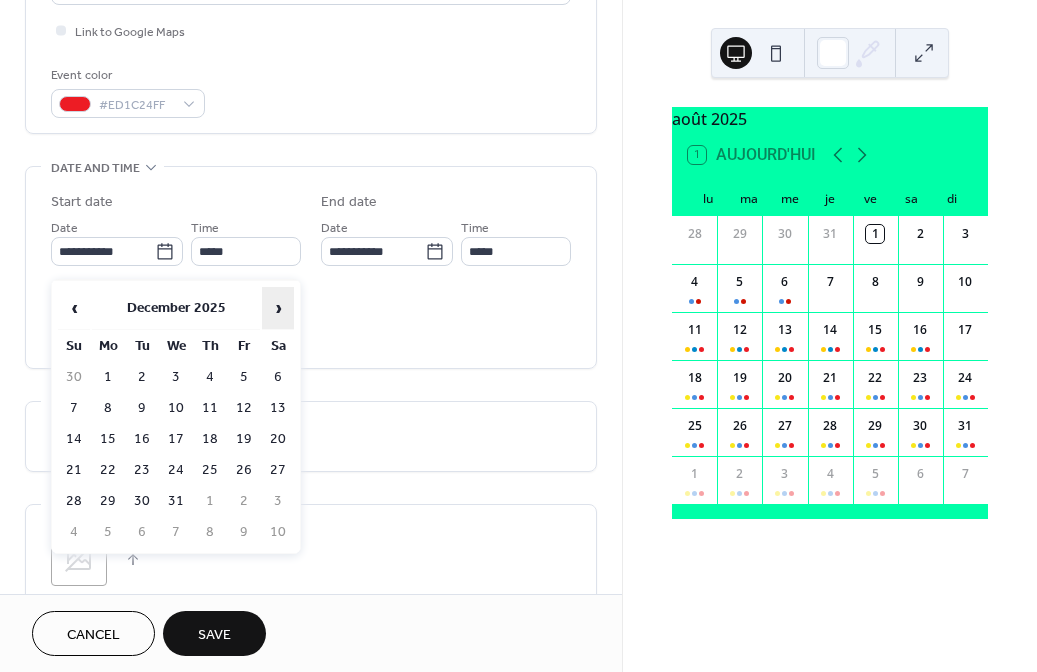 click on "›" at bounding box center (278, 308) 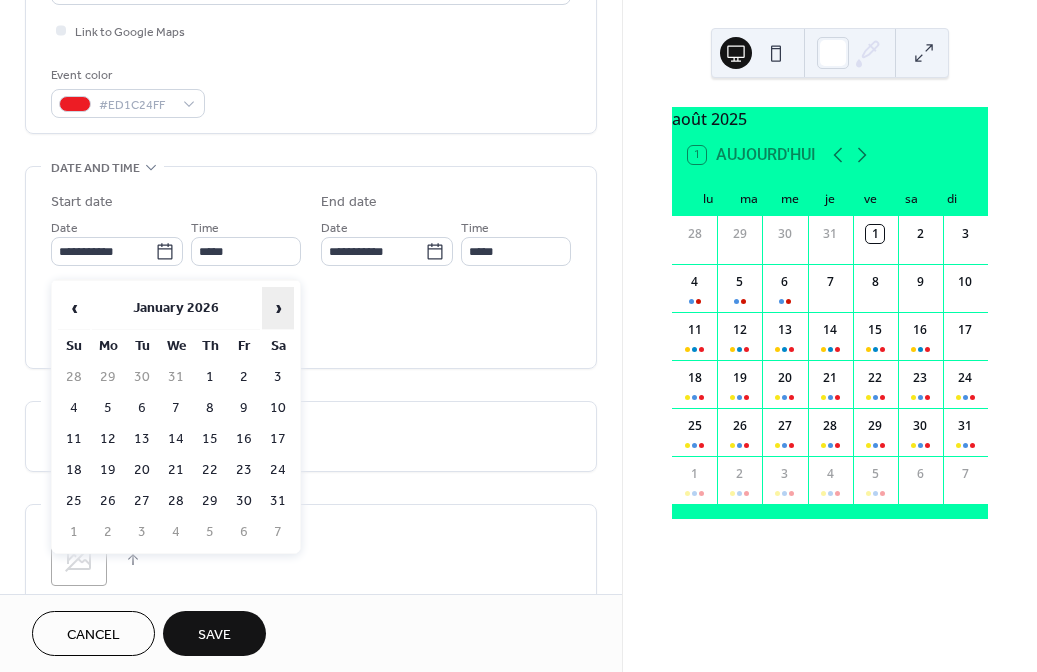 click on "›" at bounding box center [278, 308] 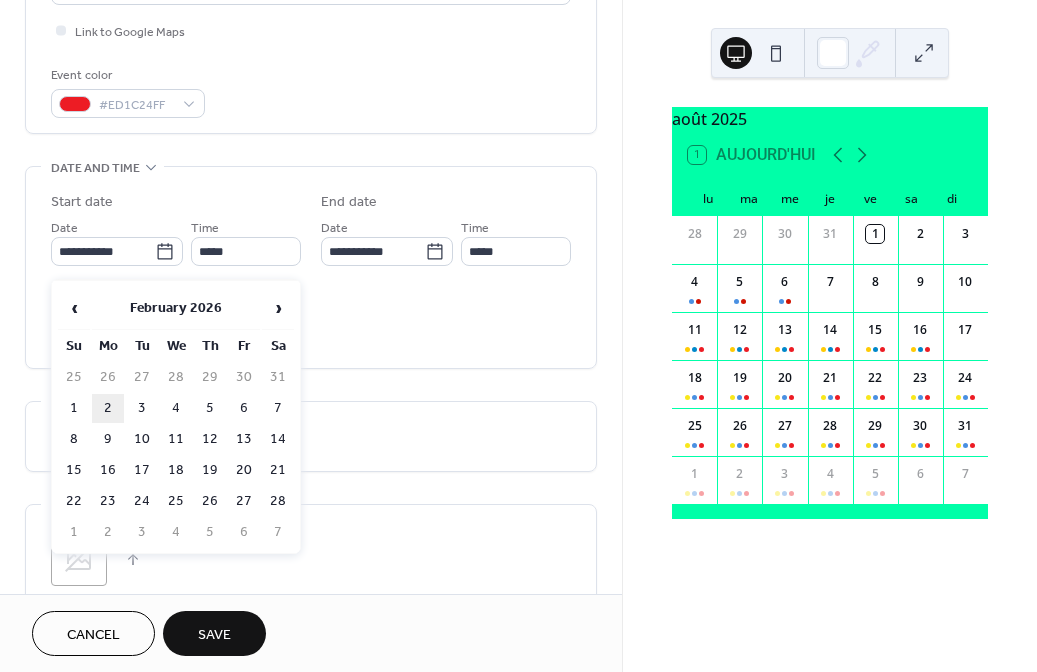 click on "2" at bounding box center [108, 408] 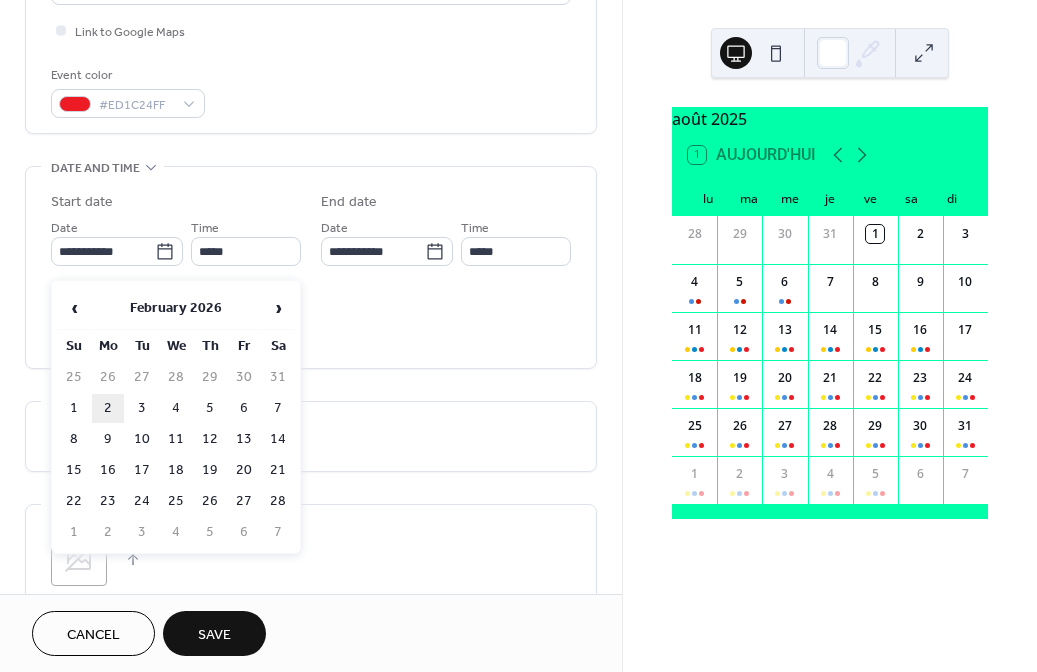 type on "**********" 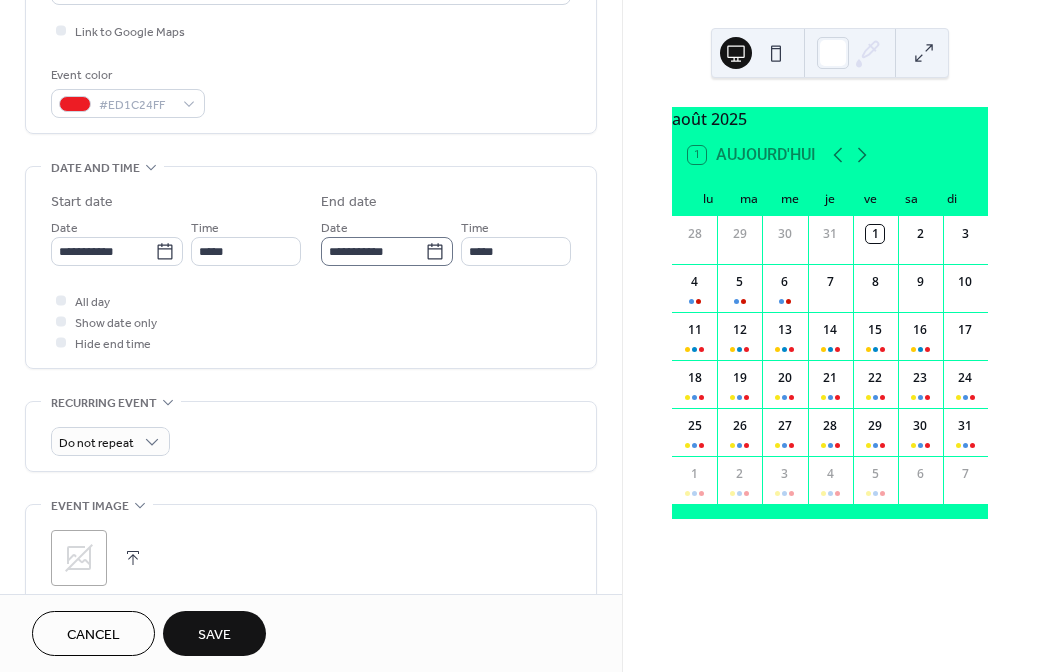 click 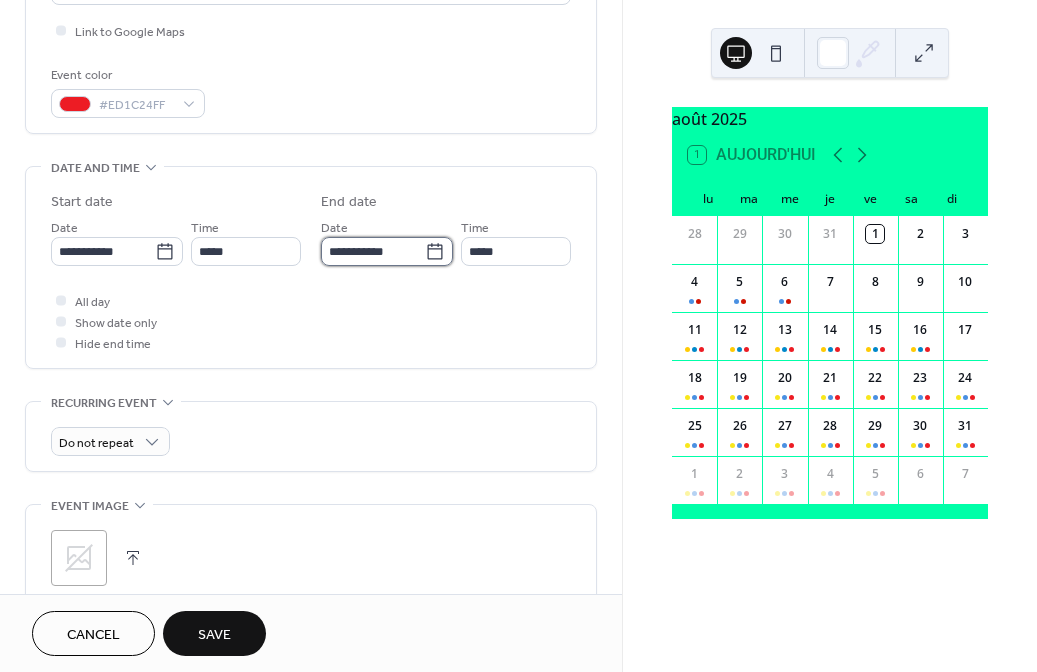 click on "**********" at bounding box center (373, 251) 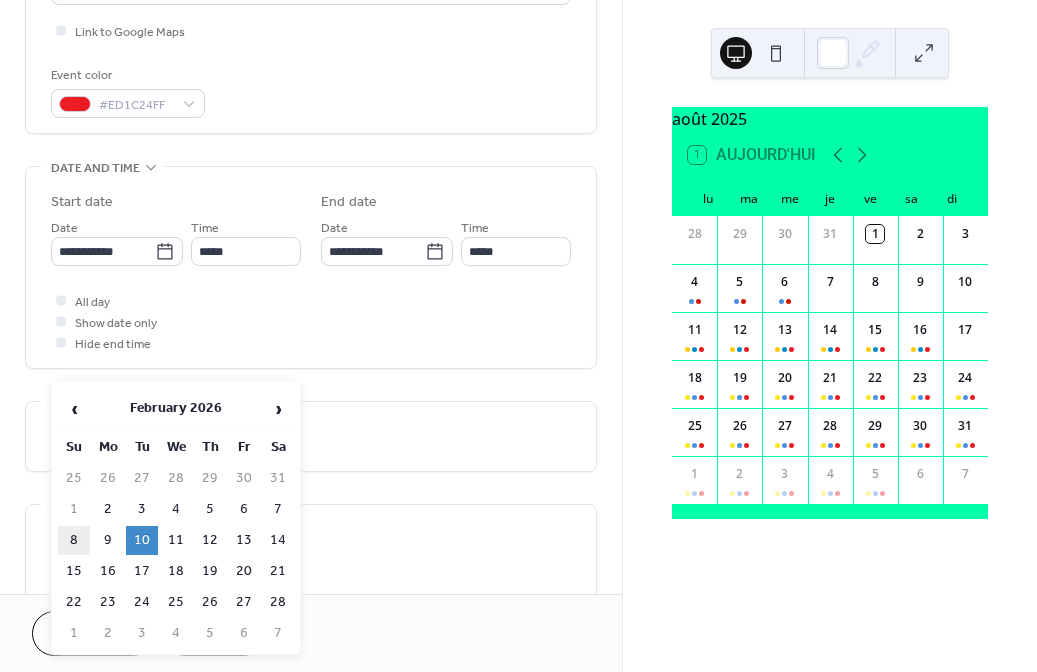 click on "8" at bounding box center [74, 540] 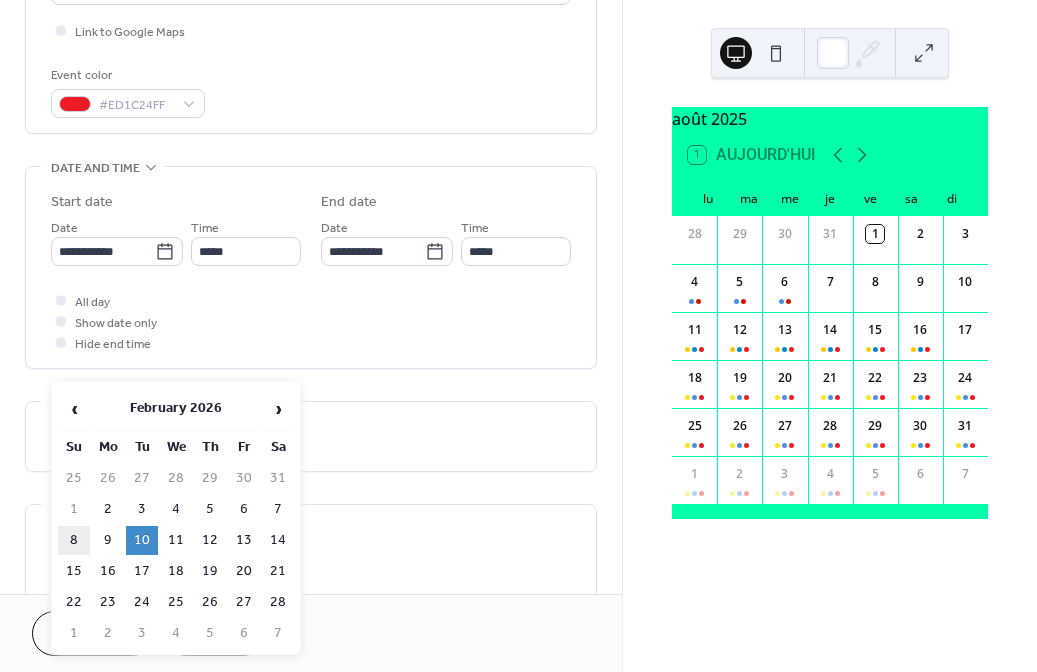 type on "**********" 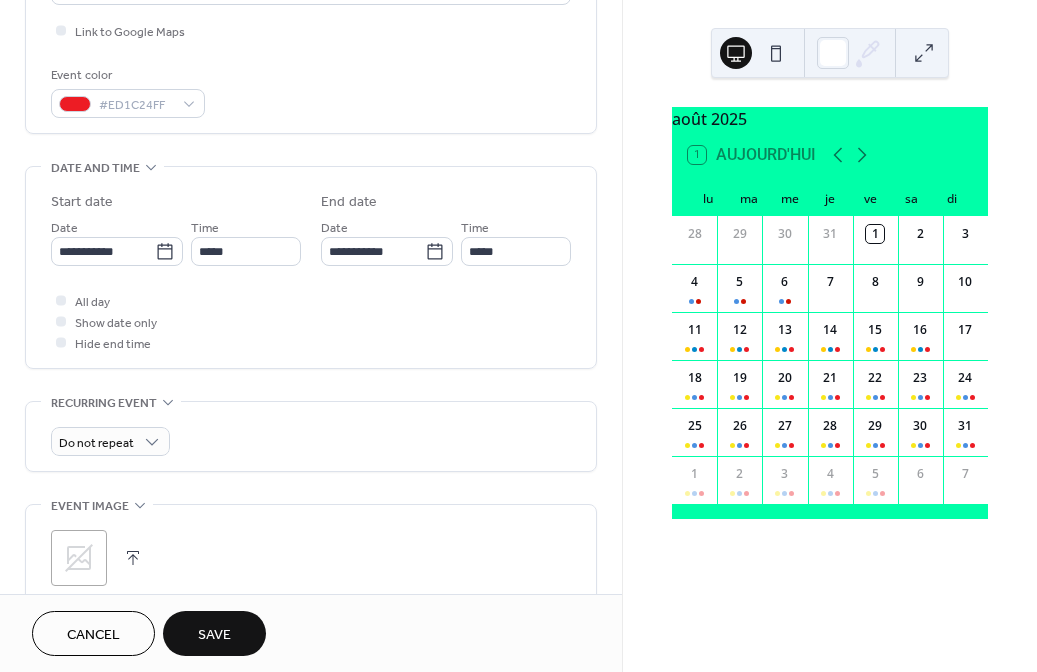click on "Save" at bounding box center [214, 635] 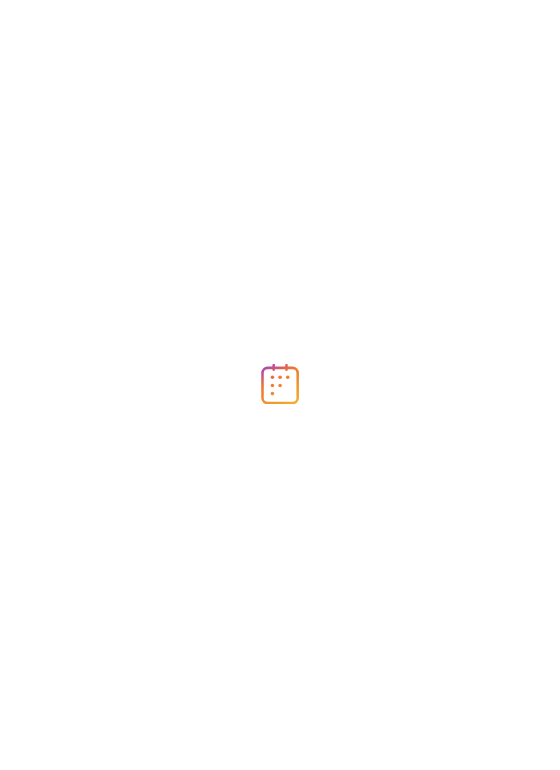 scroll, scrollTop: 0, scrollLeft: 0, axis: both 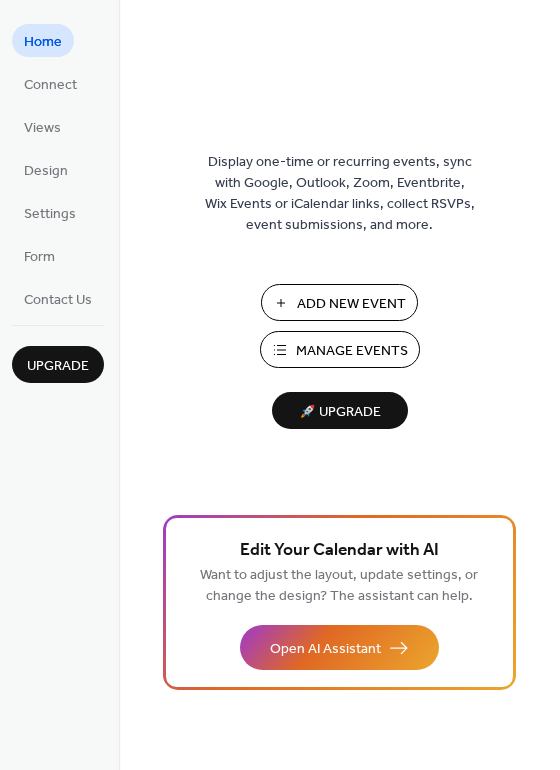 click on "Manage Events" at bounding box center [352, 351] 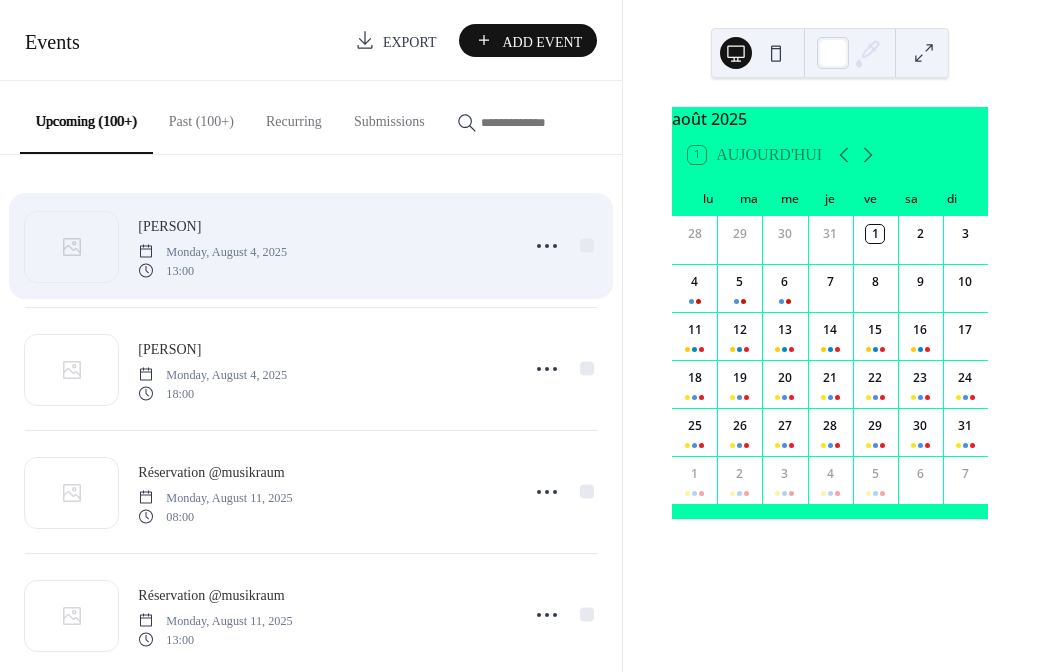 scroll, scrollTop: 0, scrollLeft: 0, axis: both 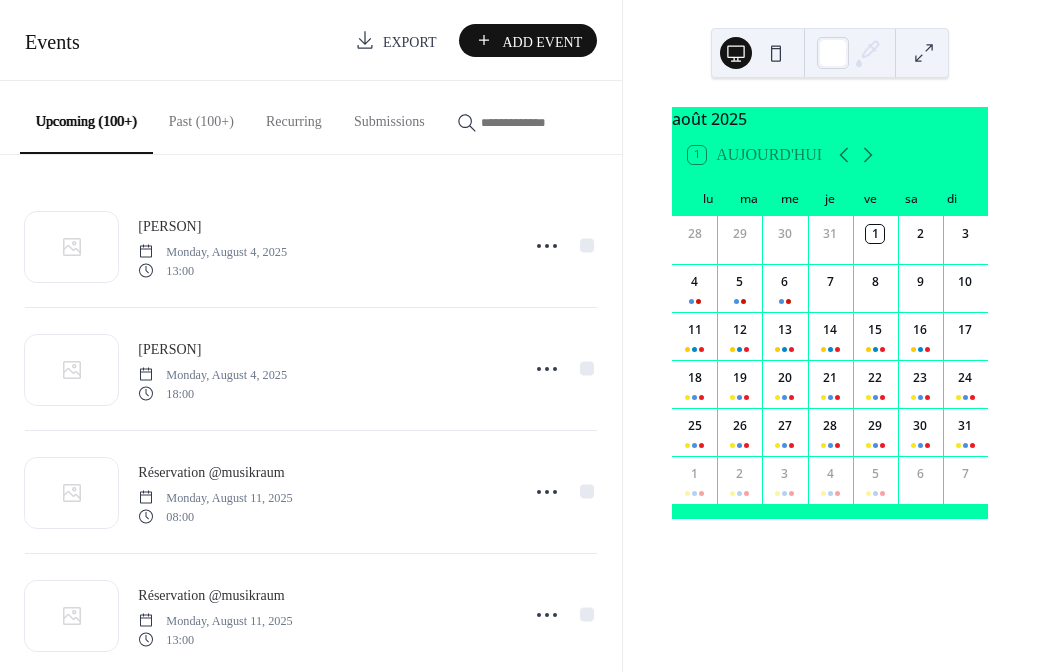 click at bounding box center [541, 122] 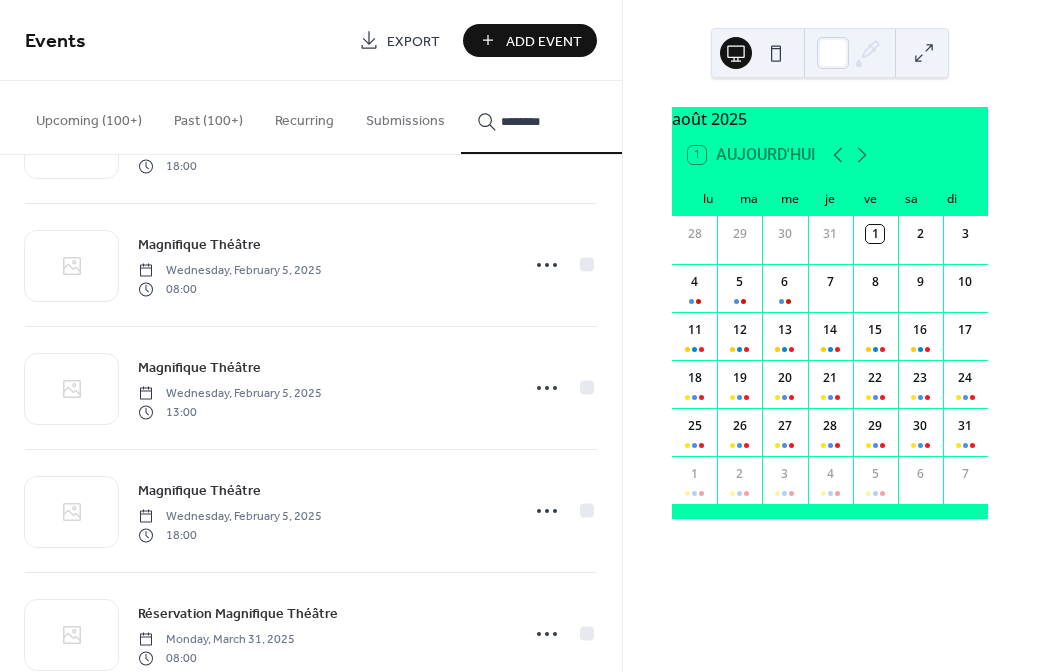 scroll, scrollTop: 3249, scrollLeft: 0, axis: vertical 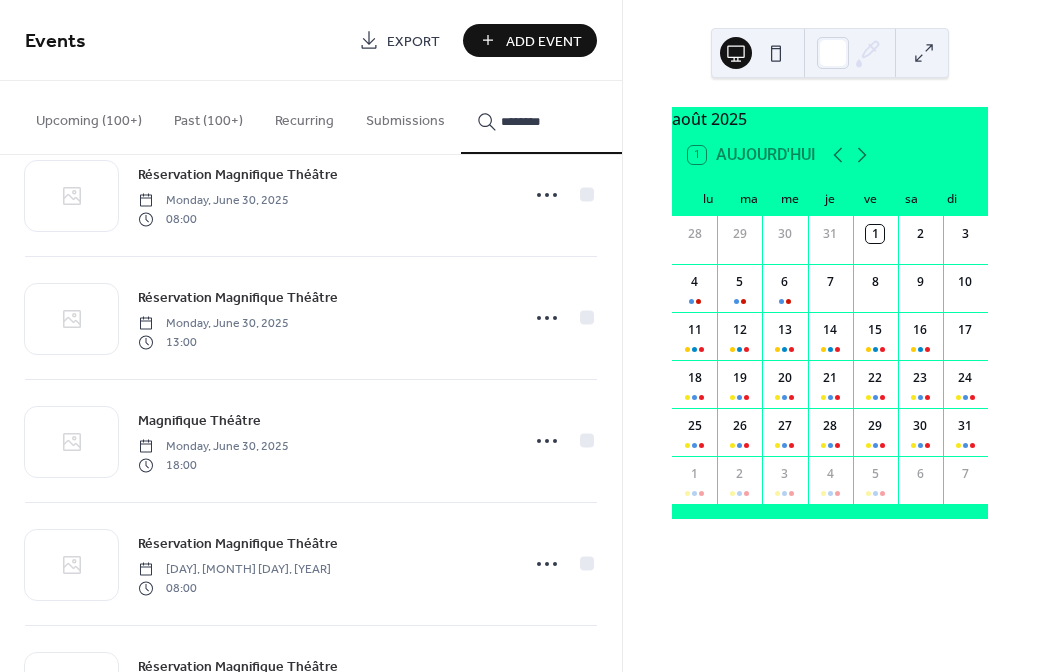 type on "********" 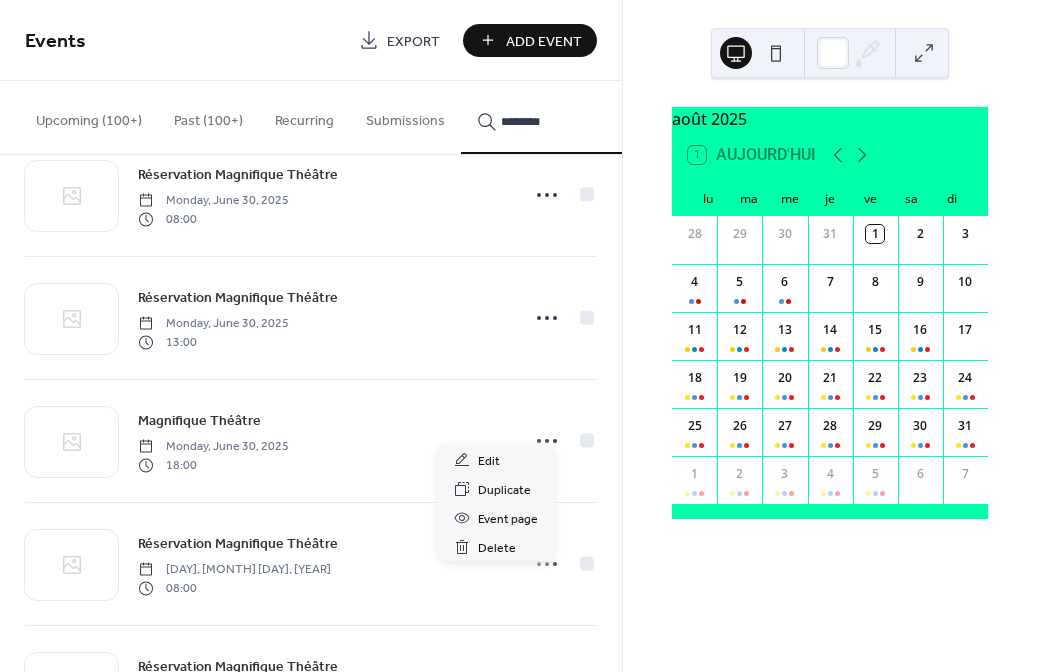 click 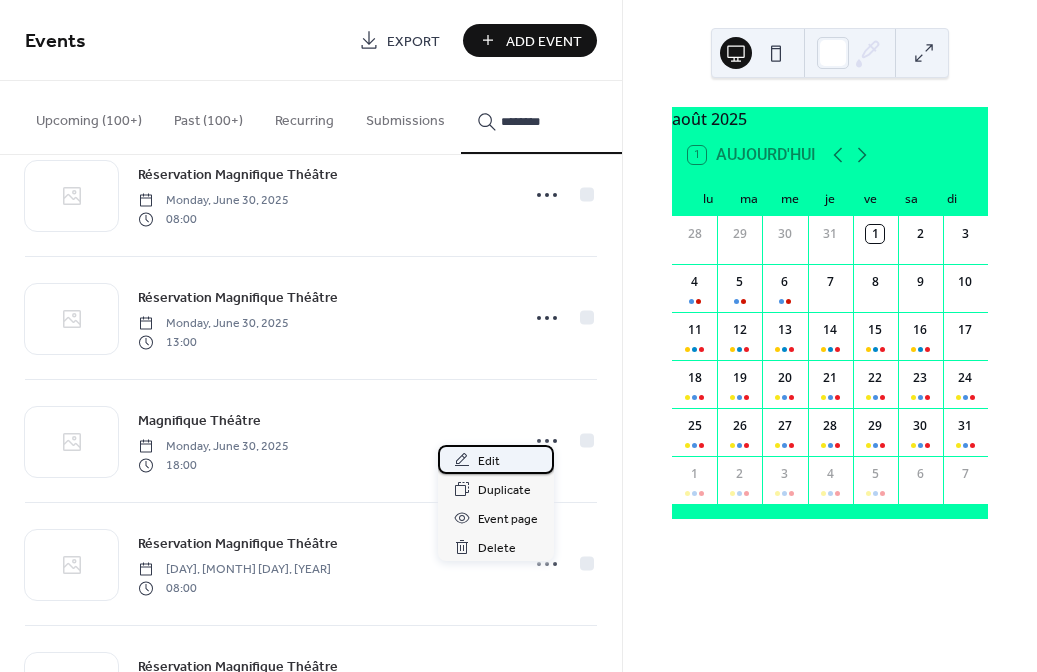 click on "Edit" at bounding box center (489, 461) 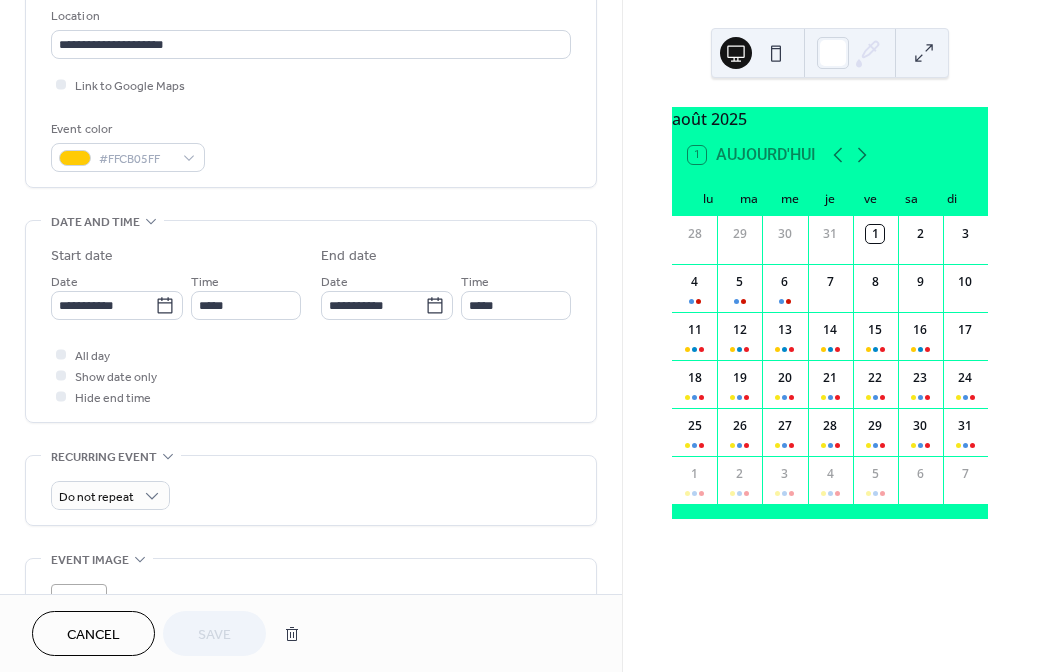 scroll, scrollTop: 437, scrollLeft: 0, axis: vertical 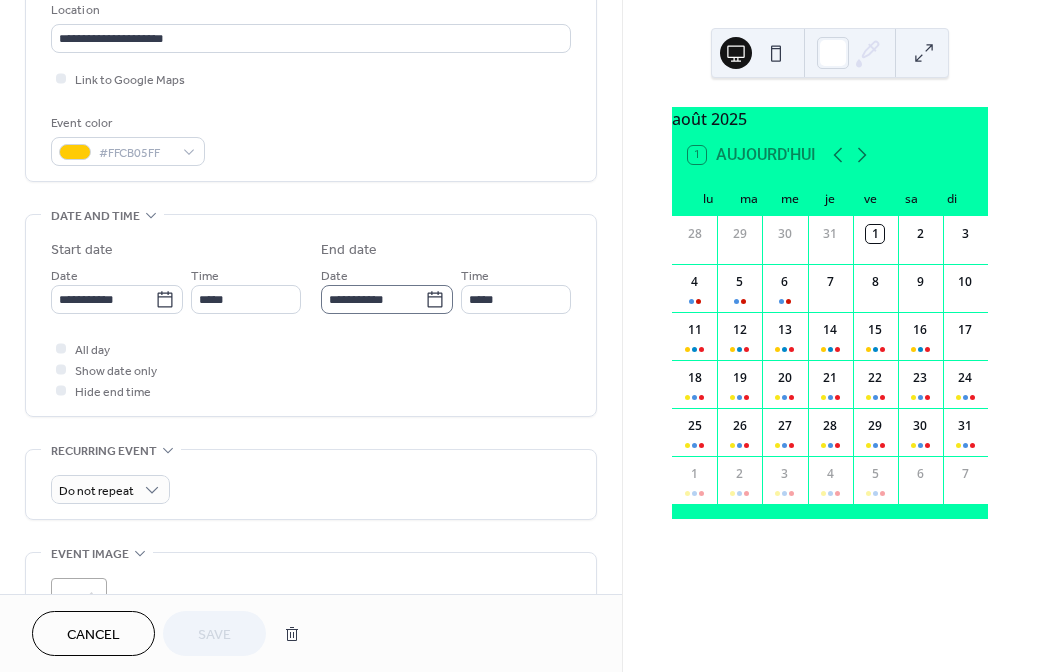 click on "**********" at bounding box center [518, 336] 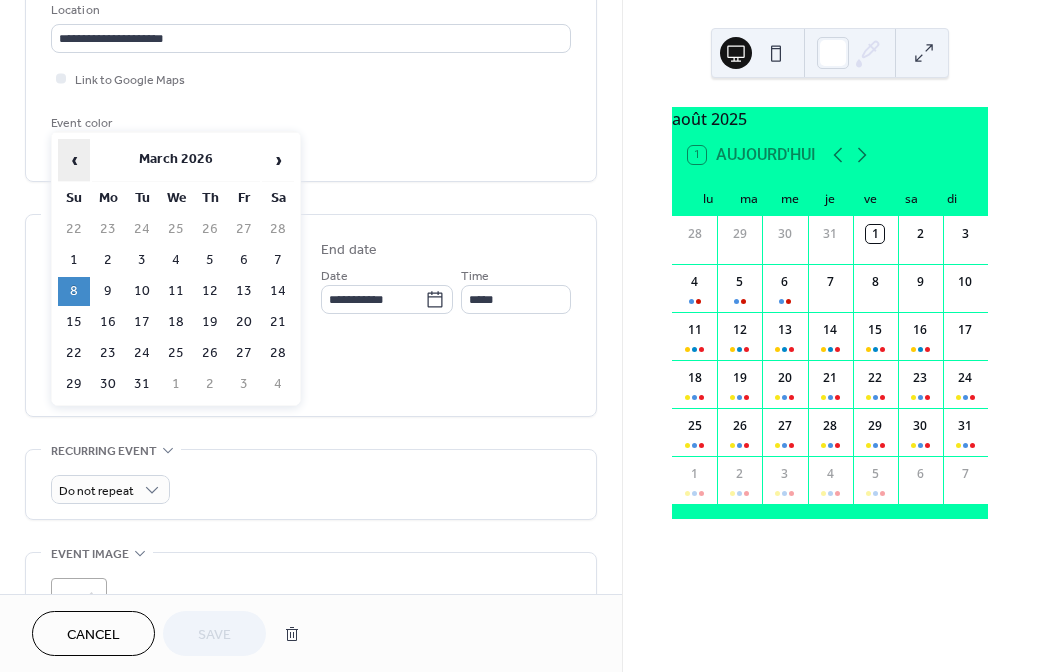 click on "‹" at bounding box center (74, 160) 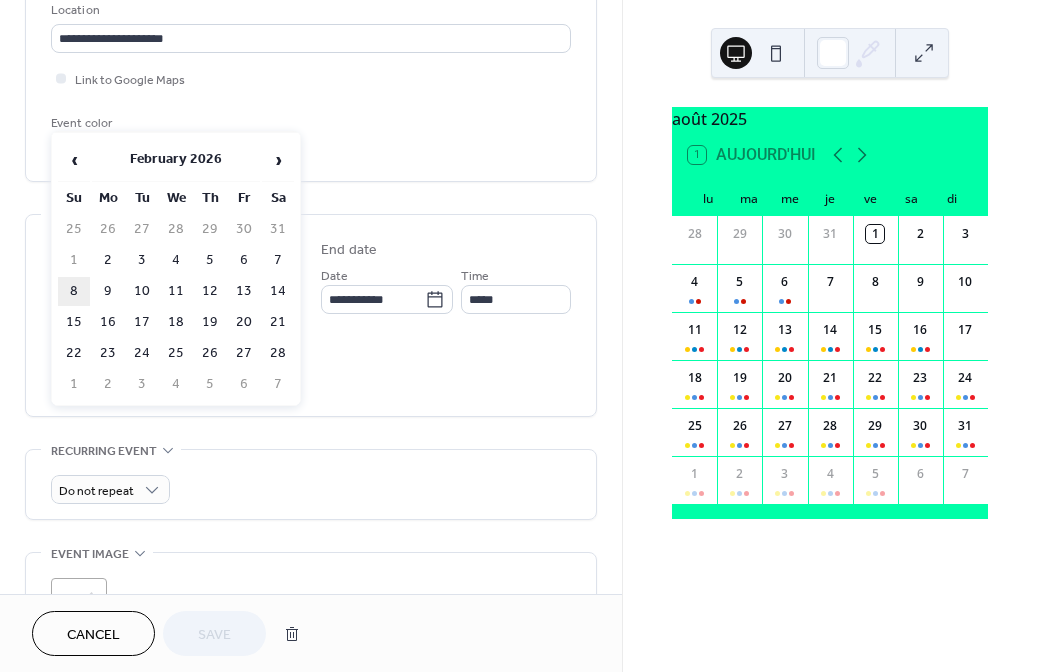 click on "8" at bounding box center (74, 291) 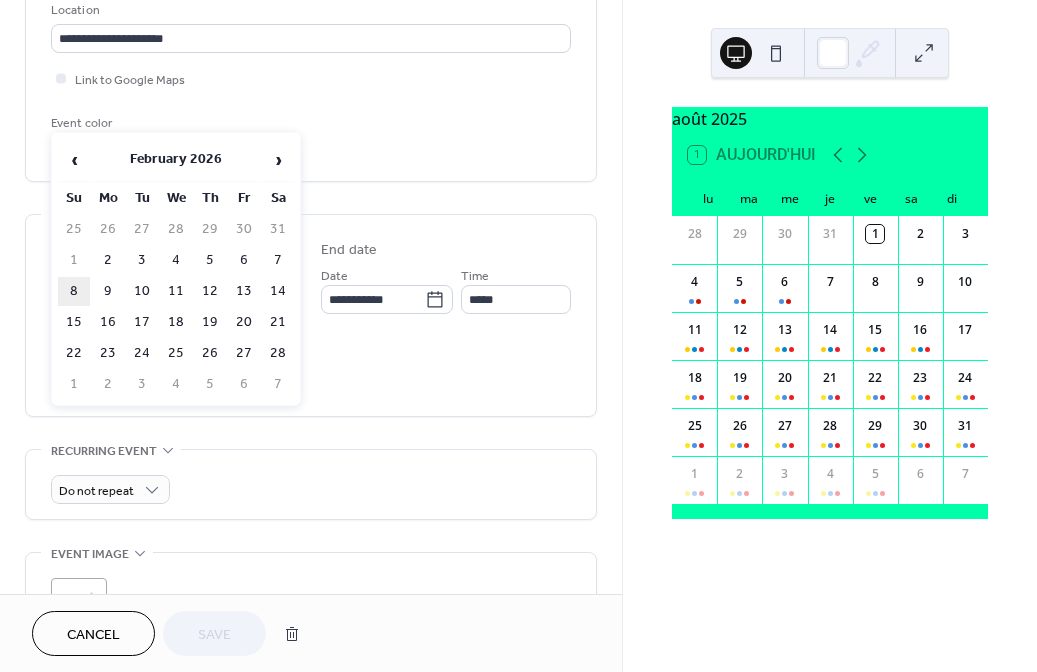 type on "**********" 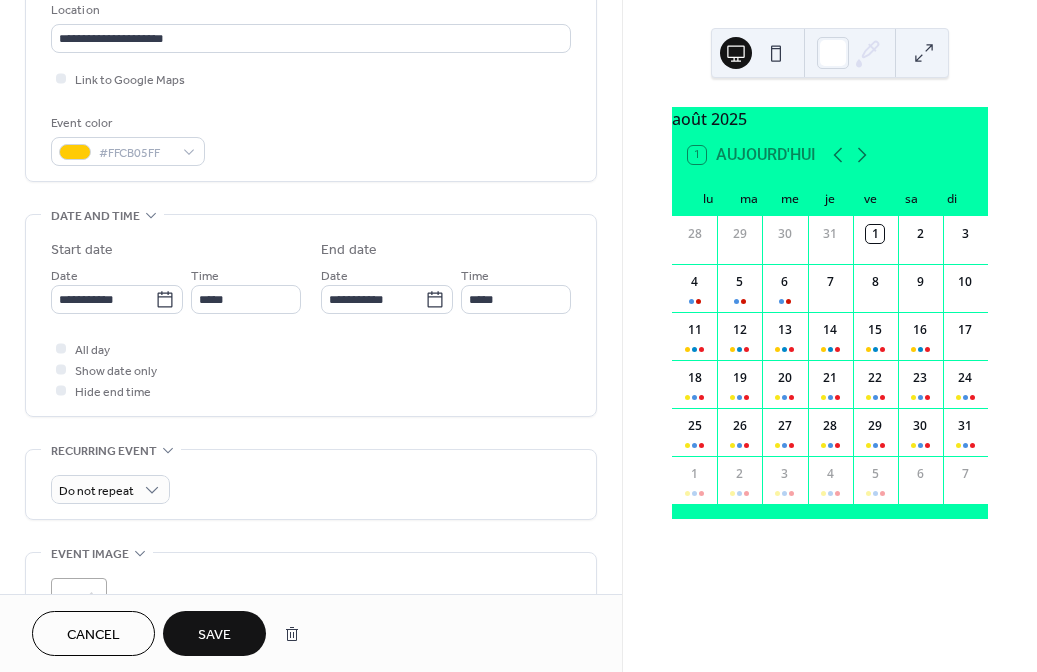click on "Save" at bounding box center [214, 635] 